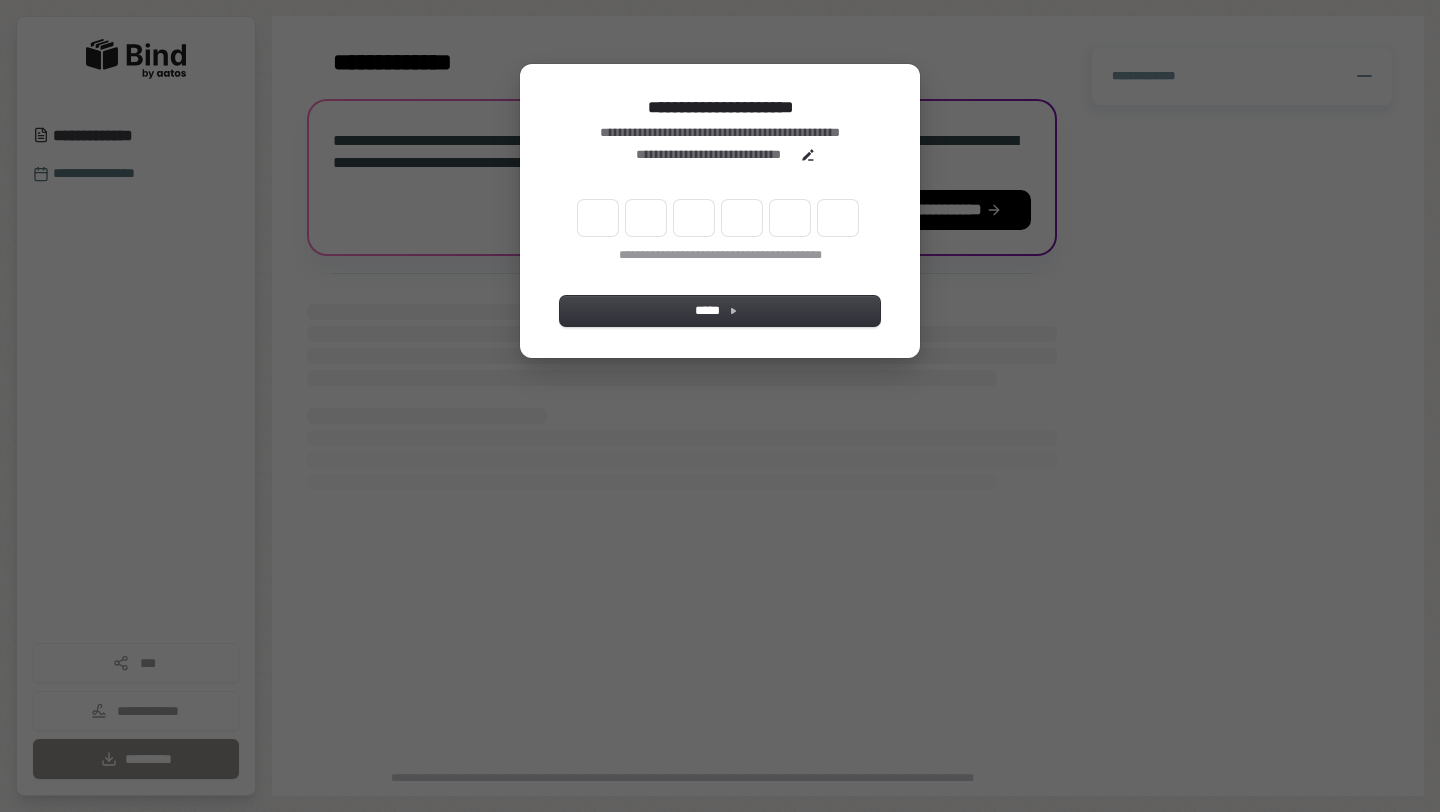 scroll, scrollTop: 0, scrollLeft: 0, axis: both 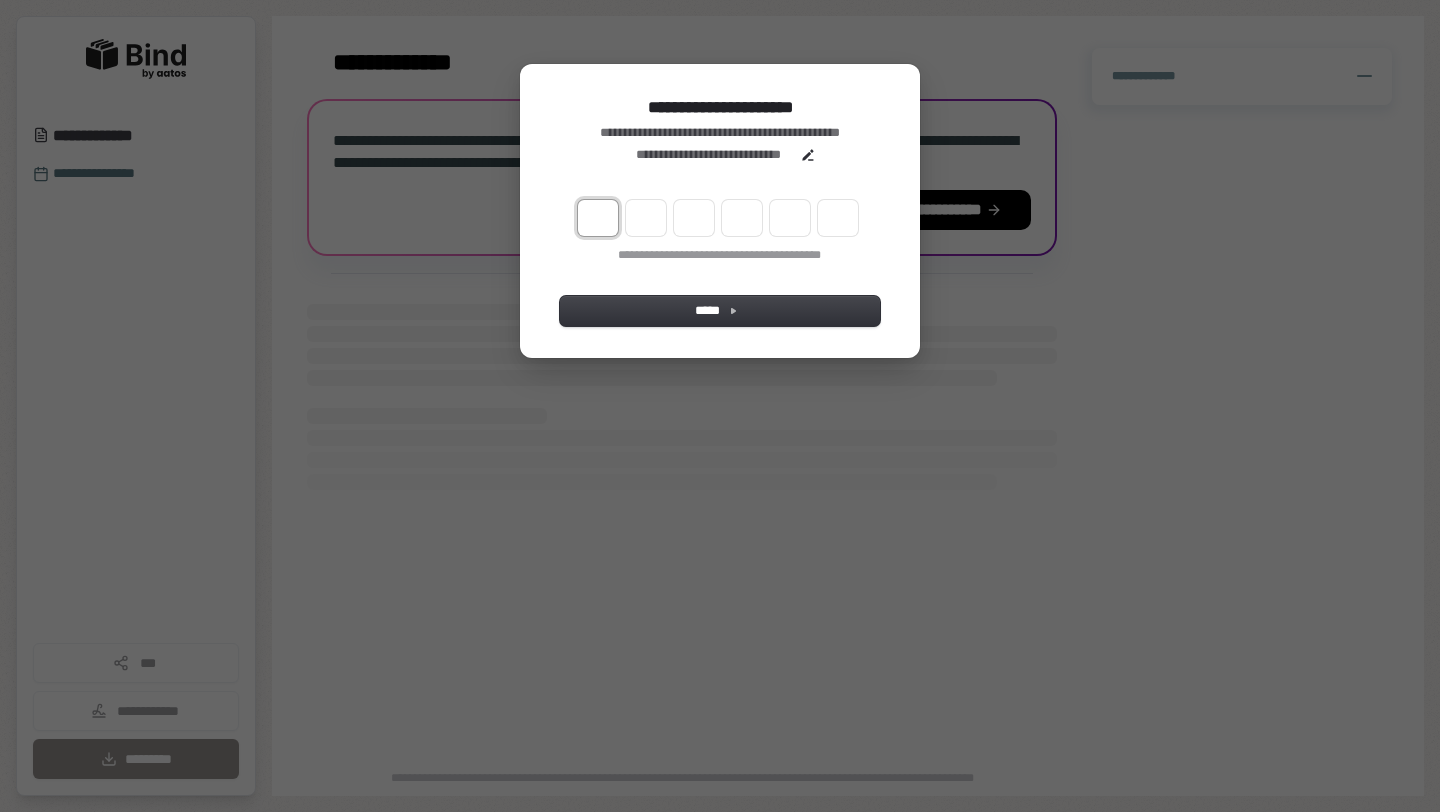 type on "*" 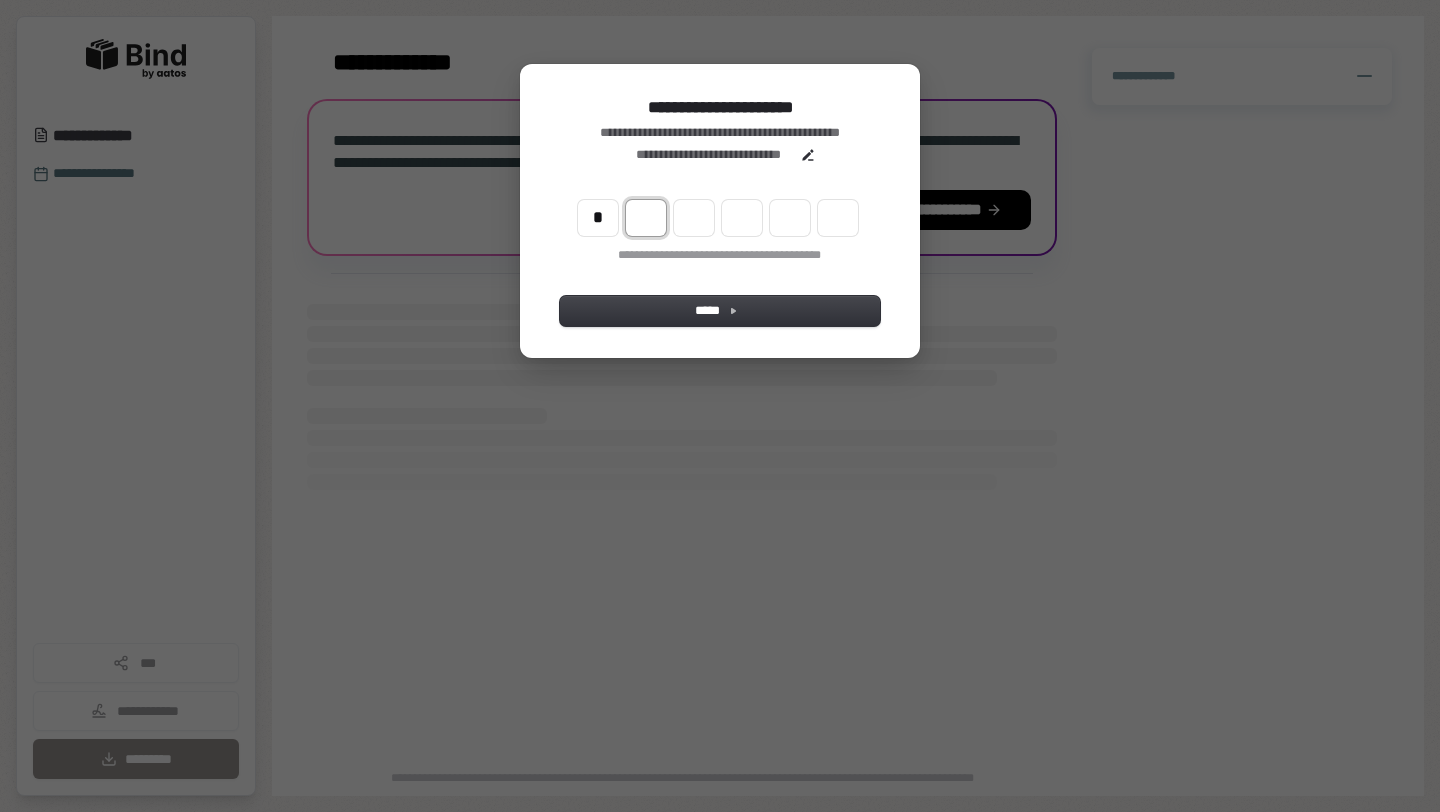 type on "*" 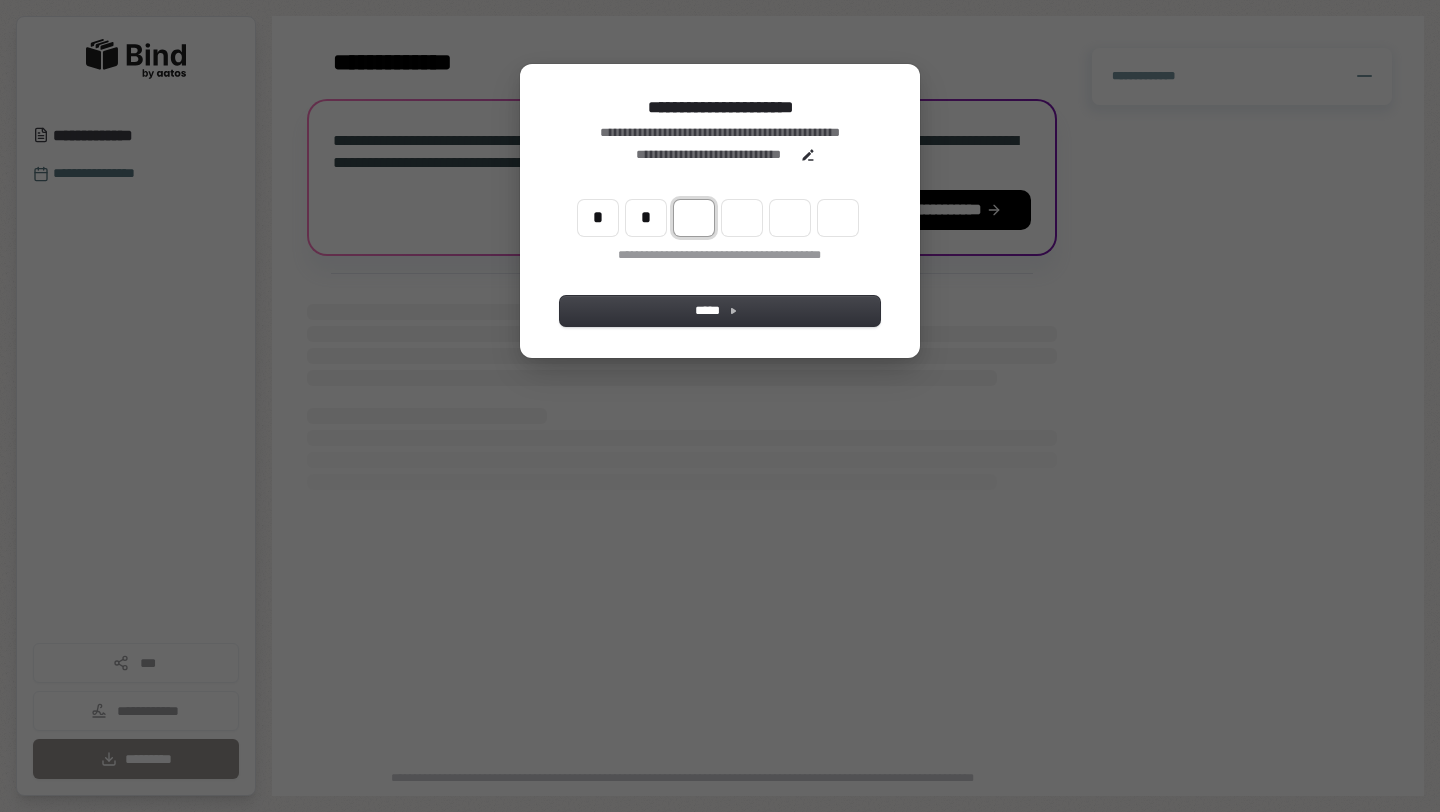 type on "**" 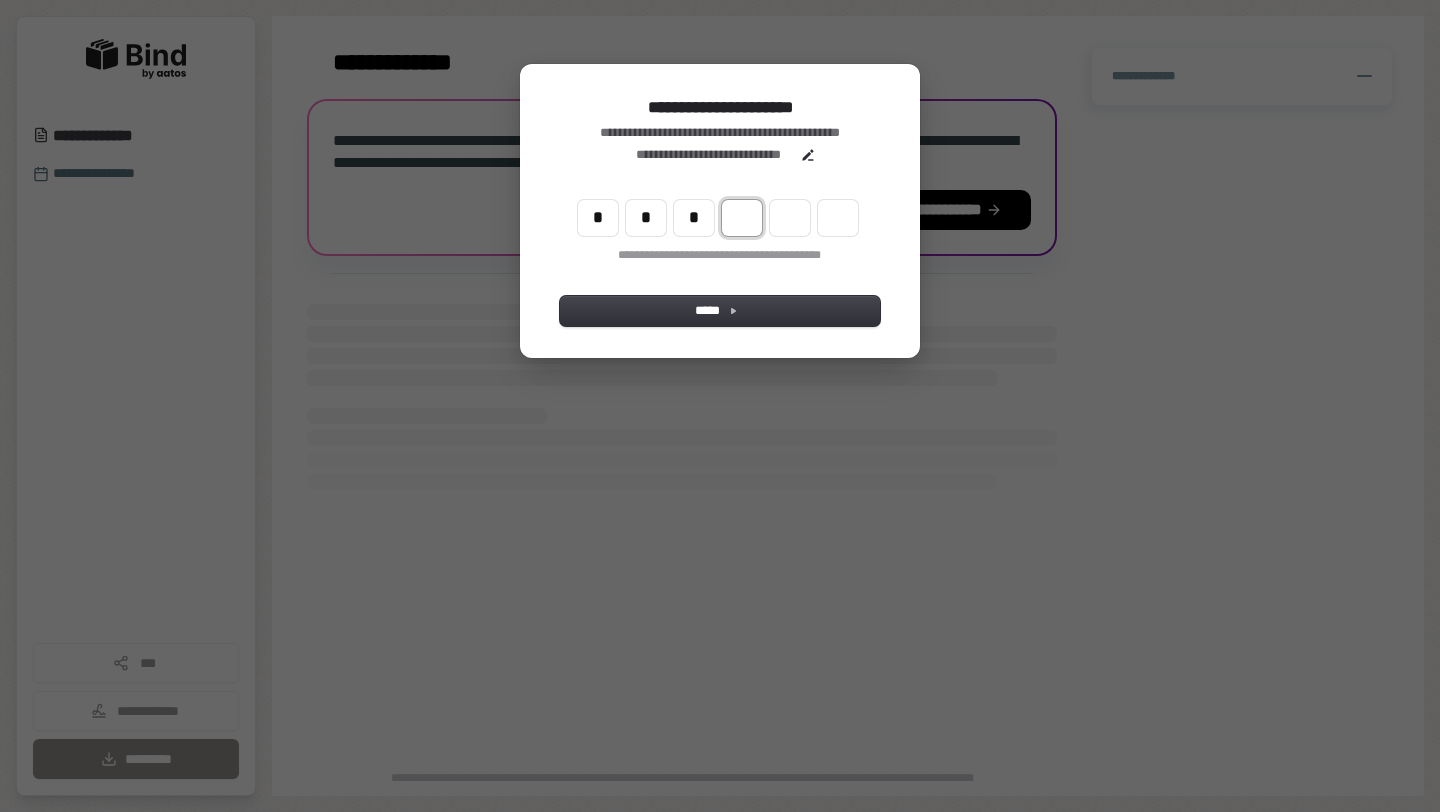 type on "***" 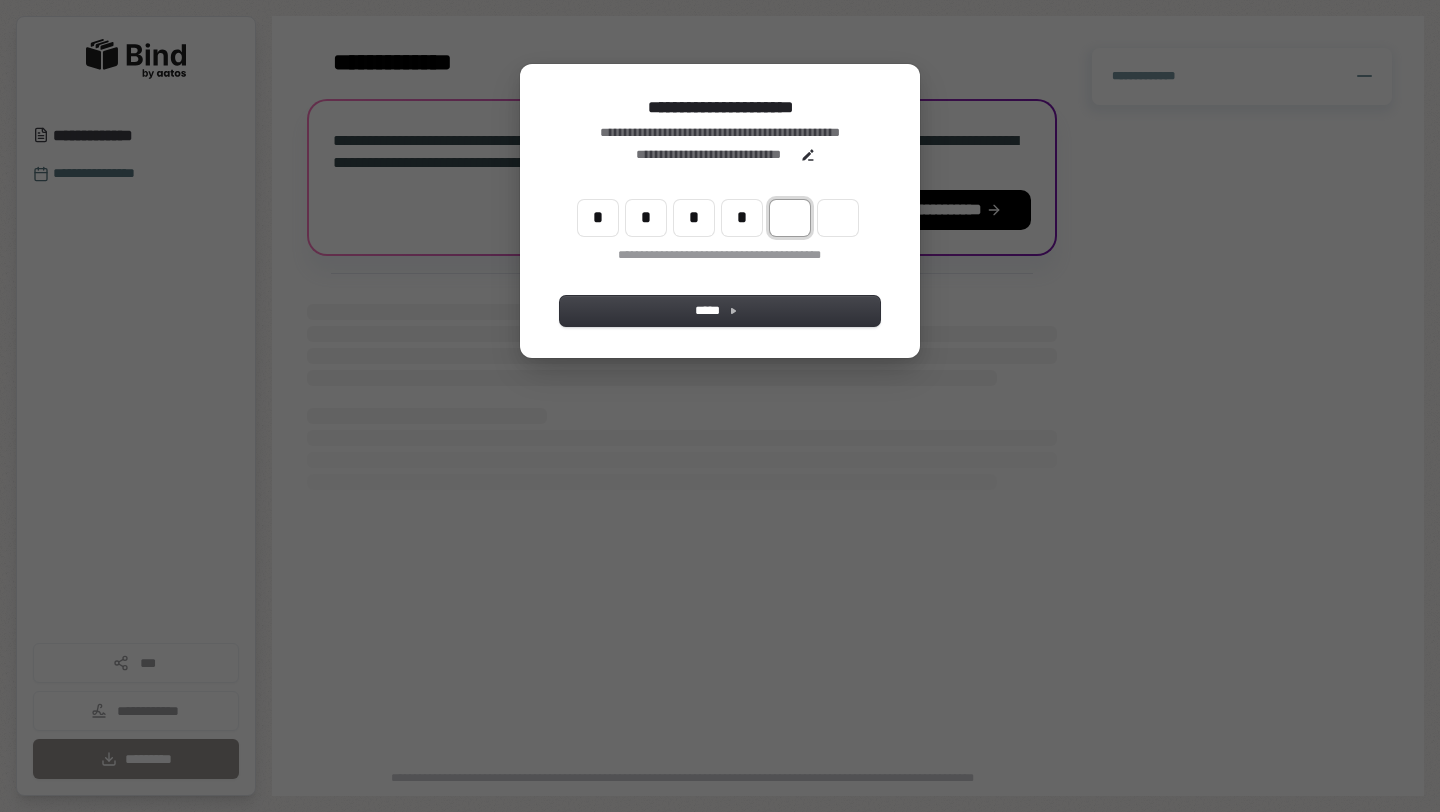 type on "****" 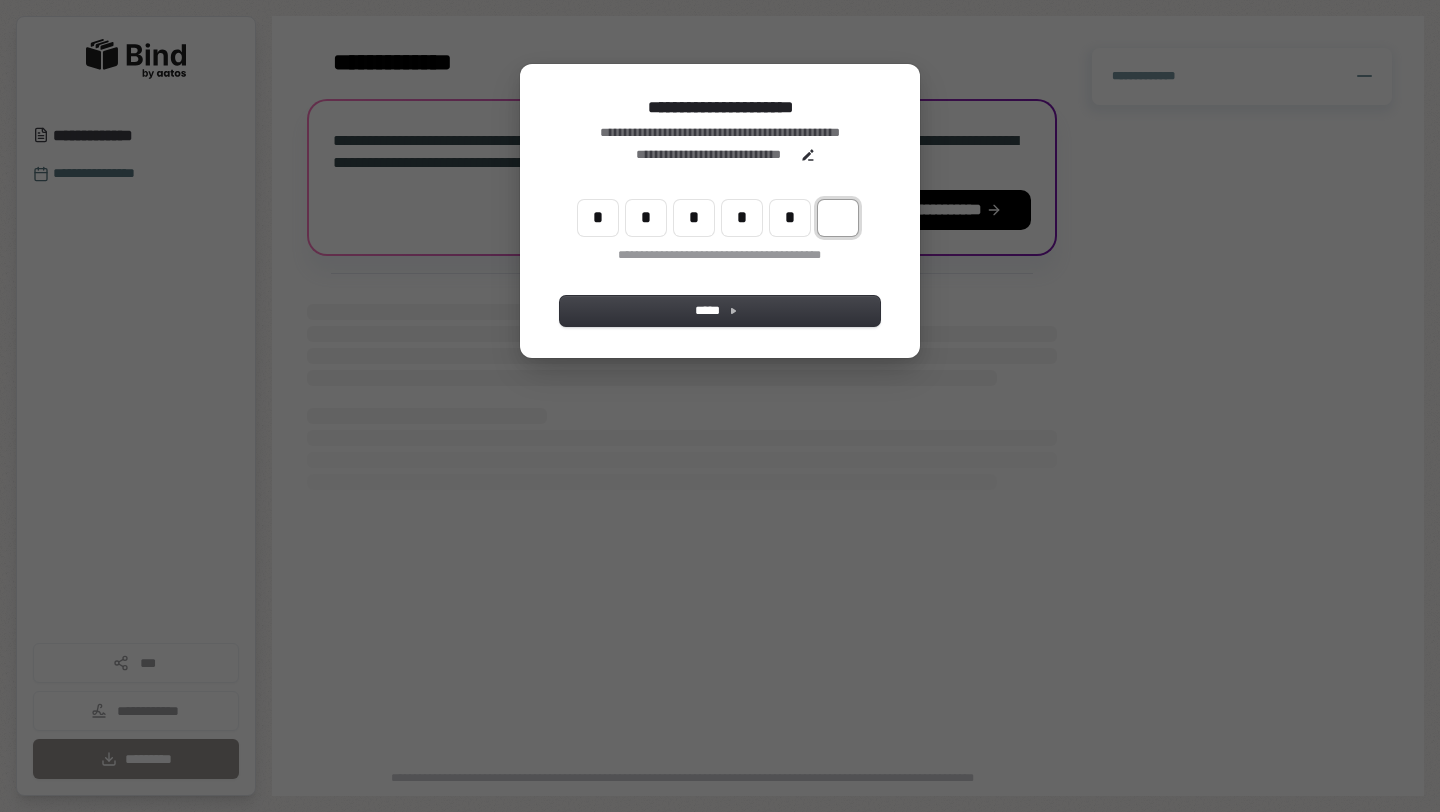 type on "******" 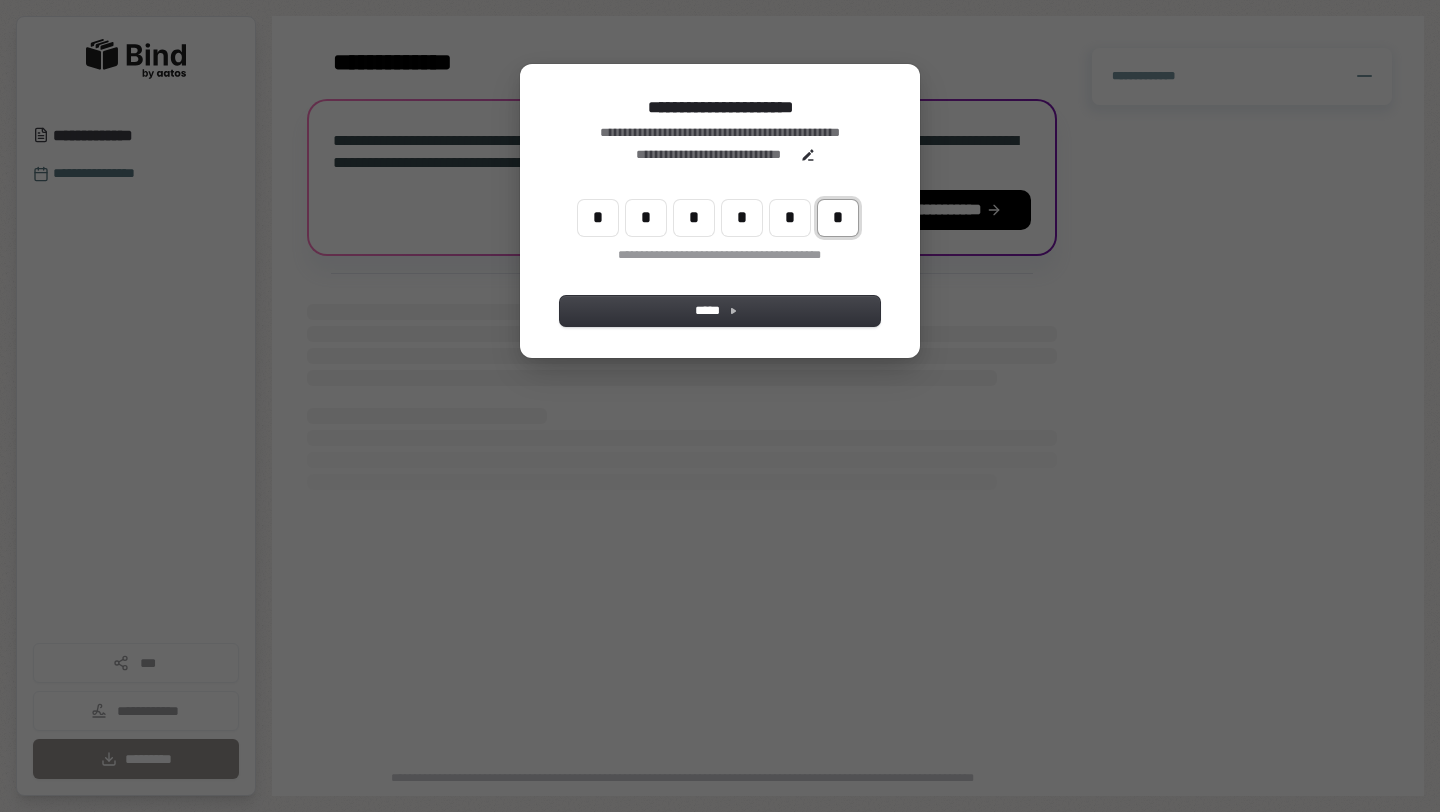 type on "*" 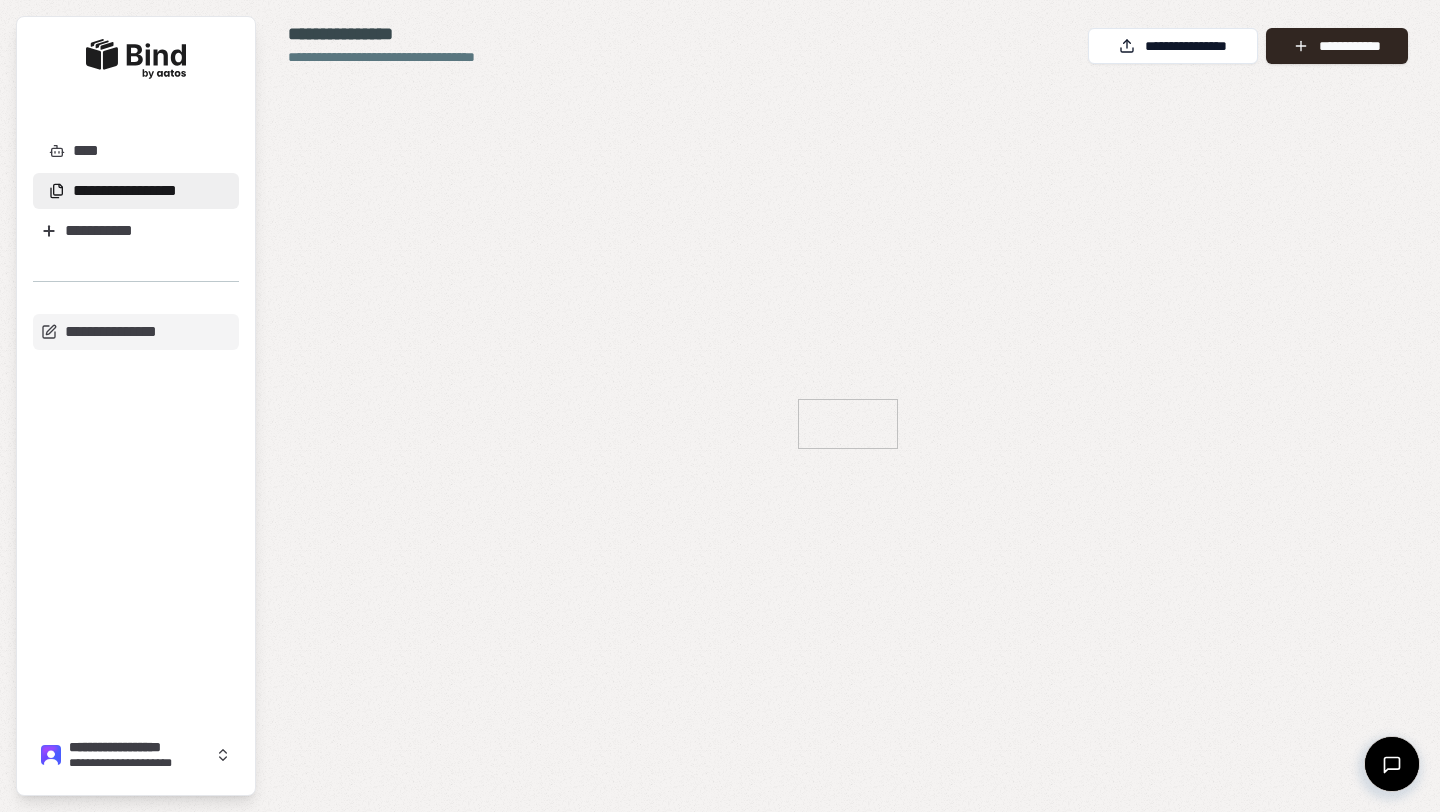 scroll, scrollTop: 0, scrollLeft: 0, axis: both 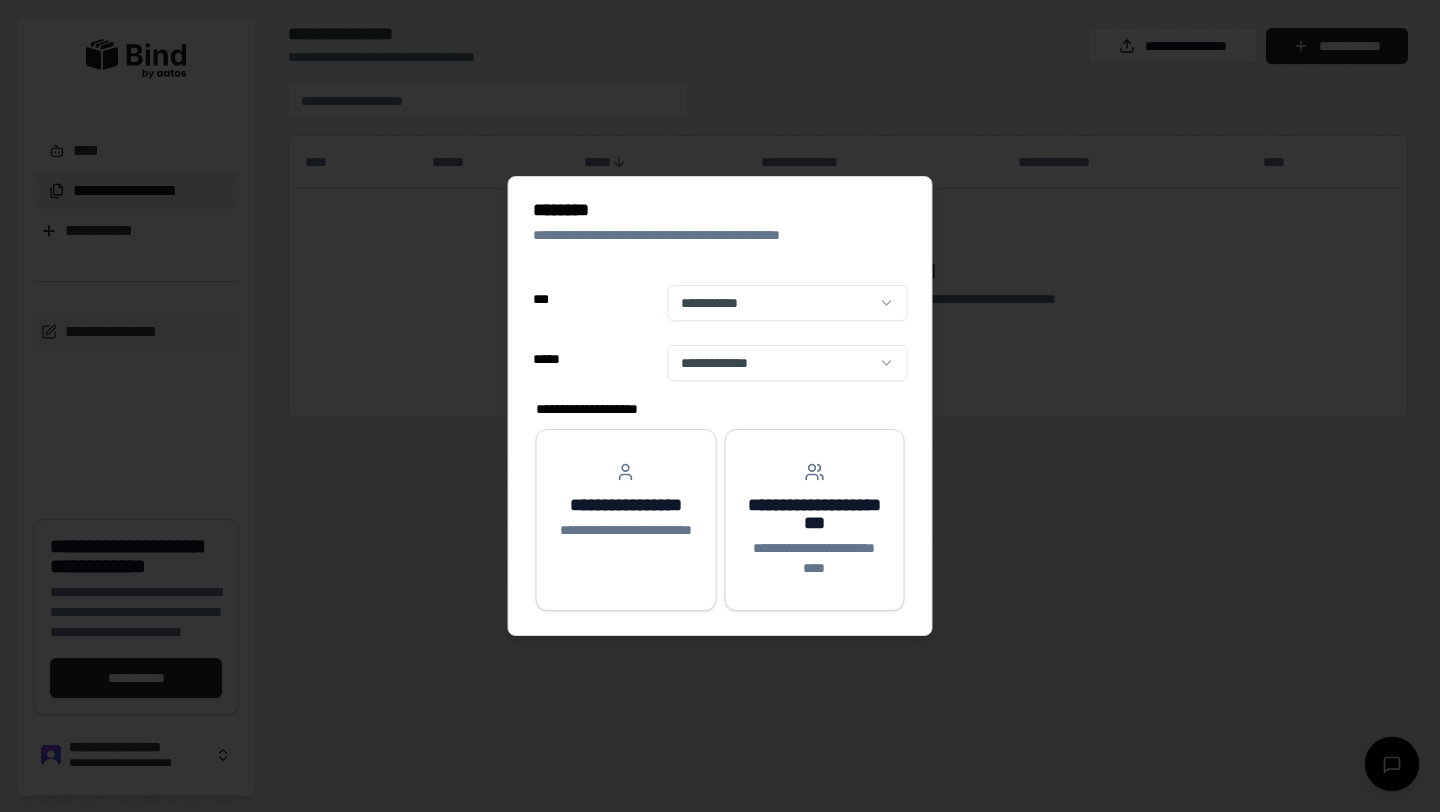 select on "**" 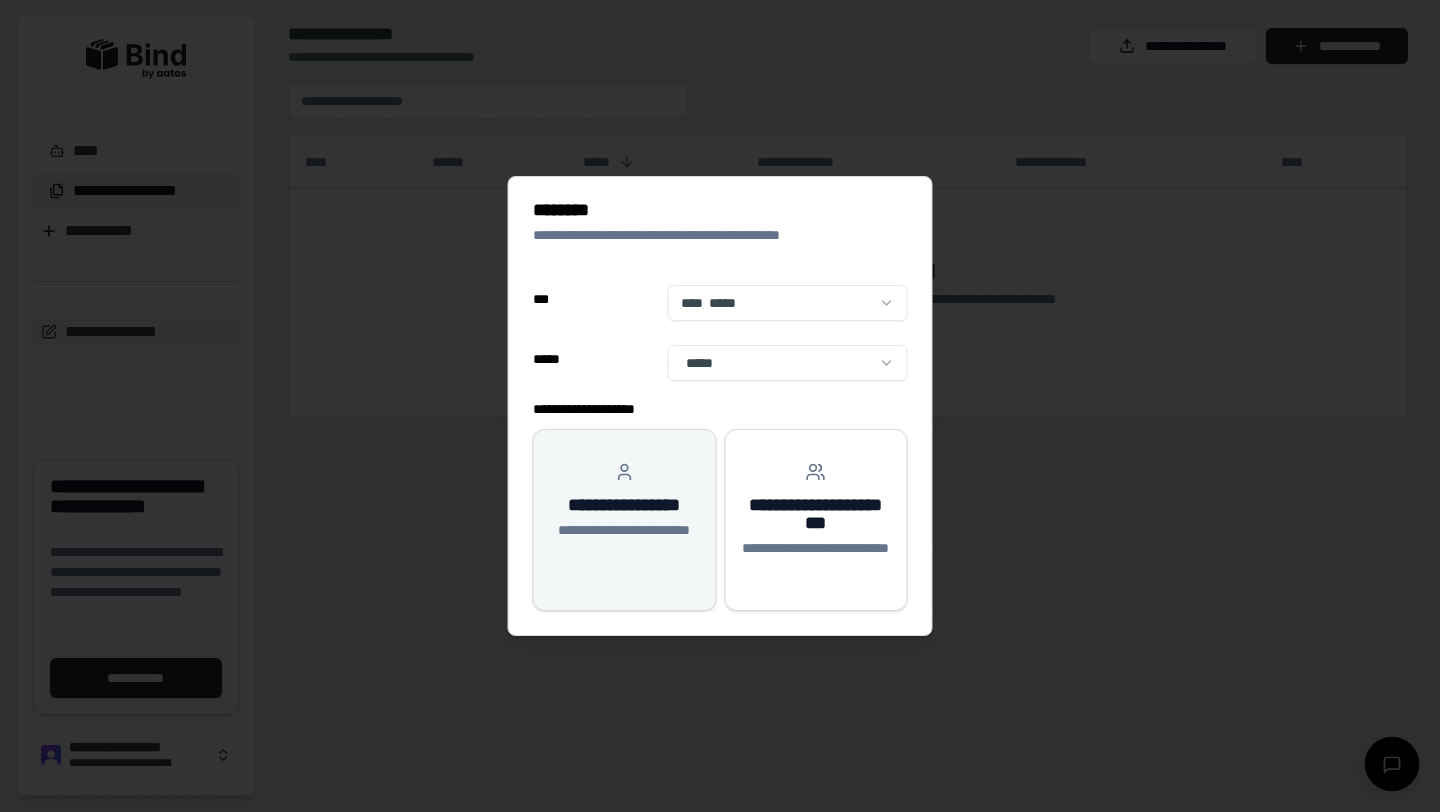 click on "**********" at bounding box center (625, 520) 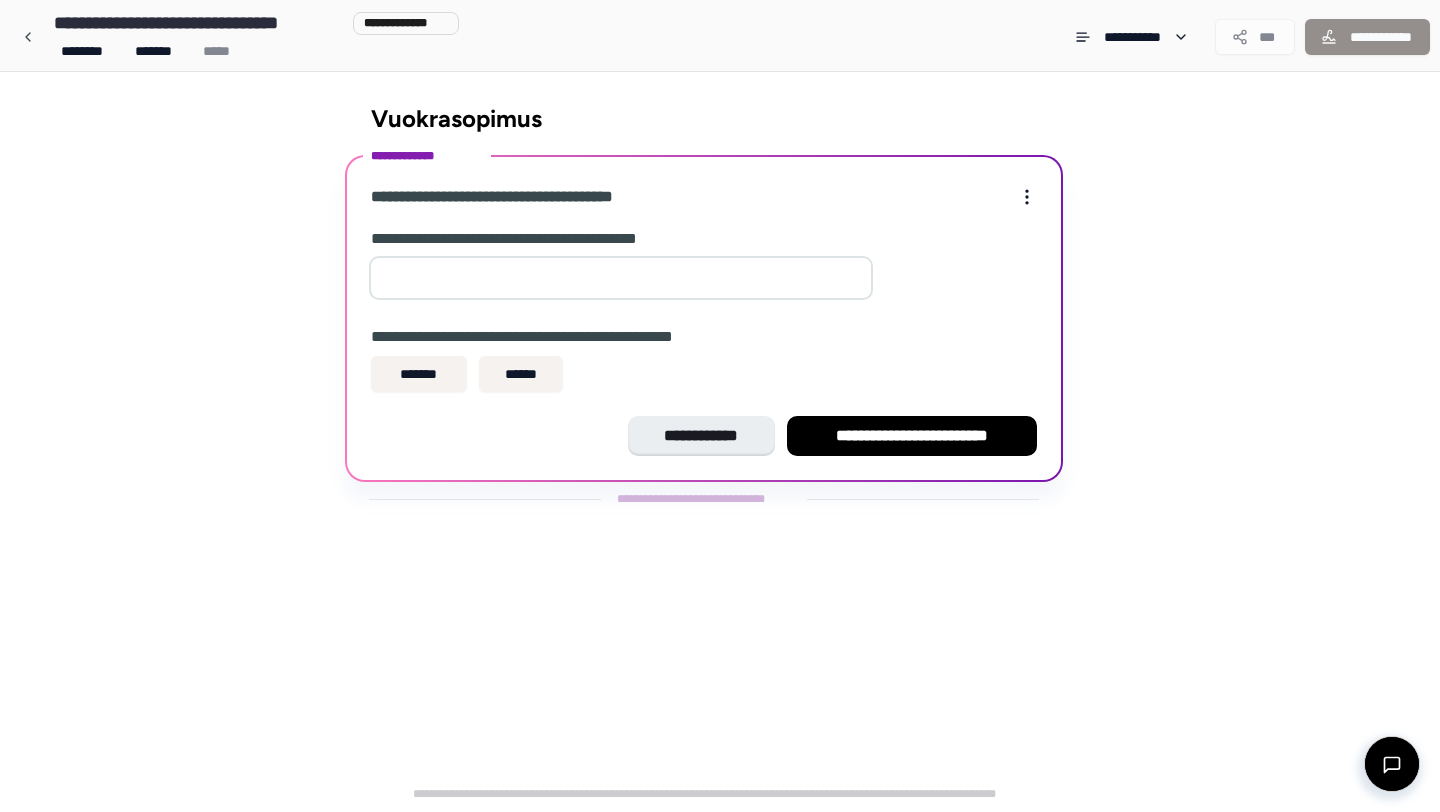 click at bounding box center [621, 278] 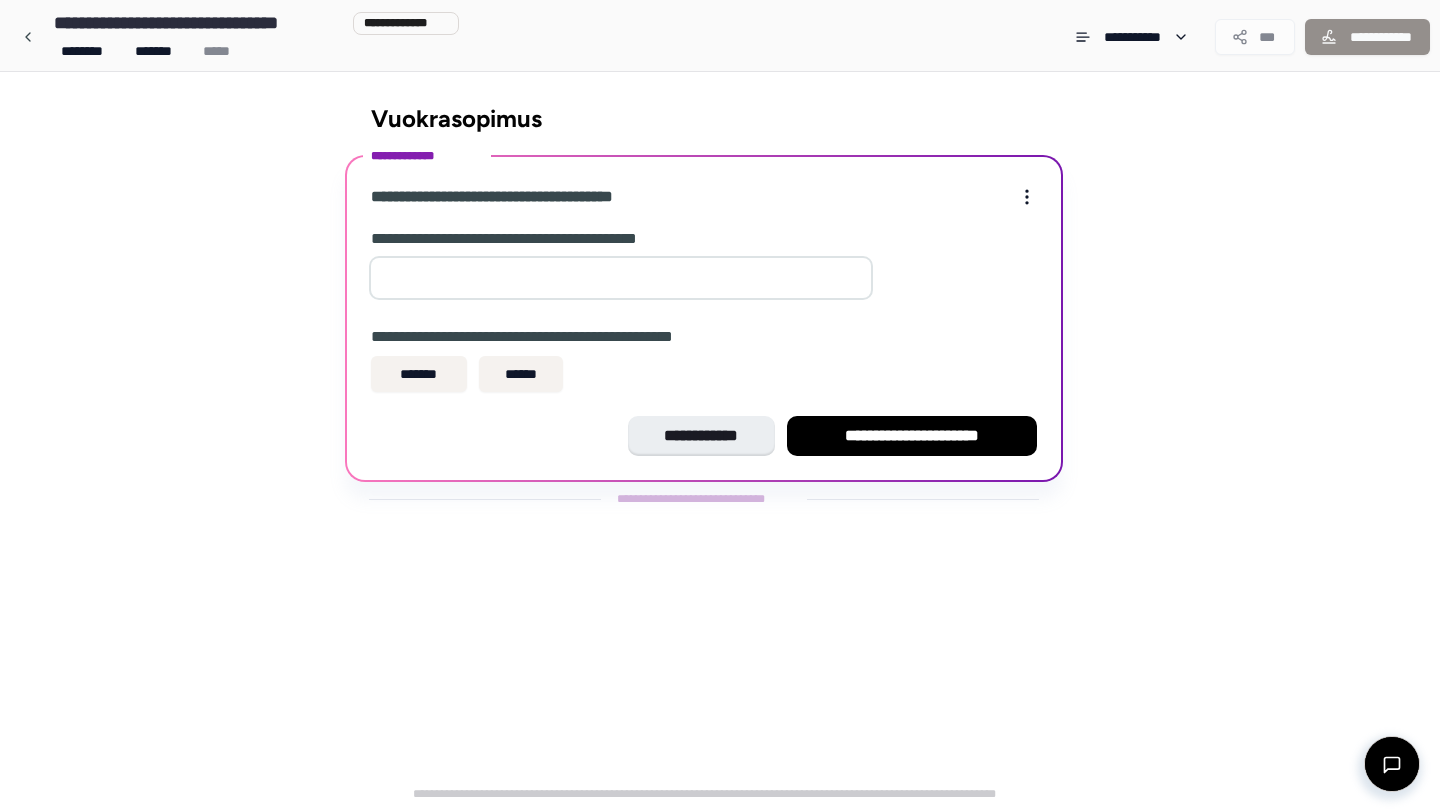 click on "**" at bounding box center [621, 278] 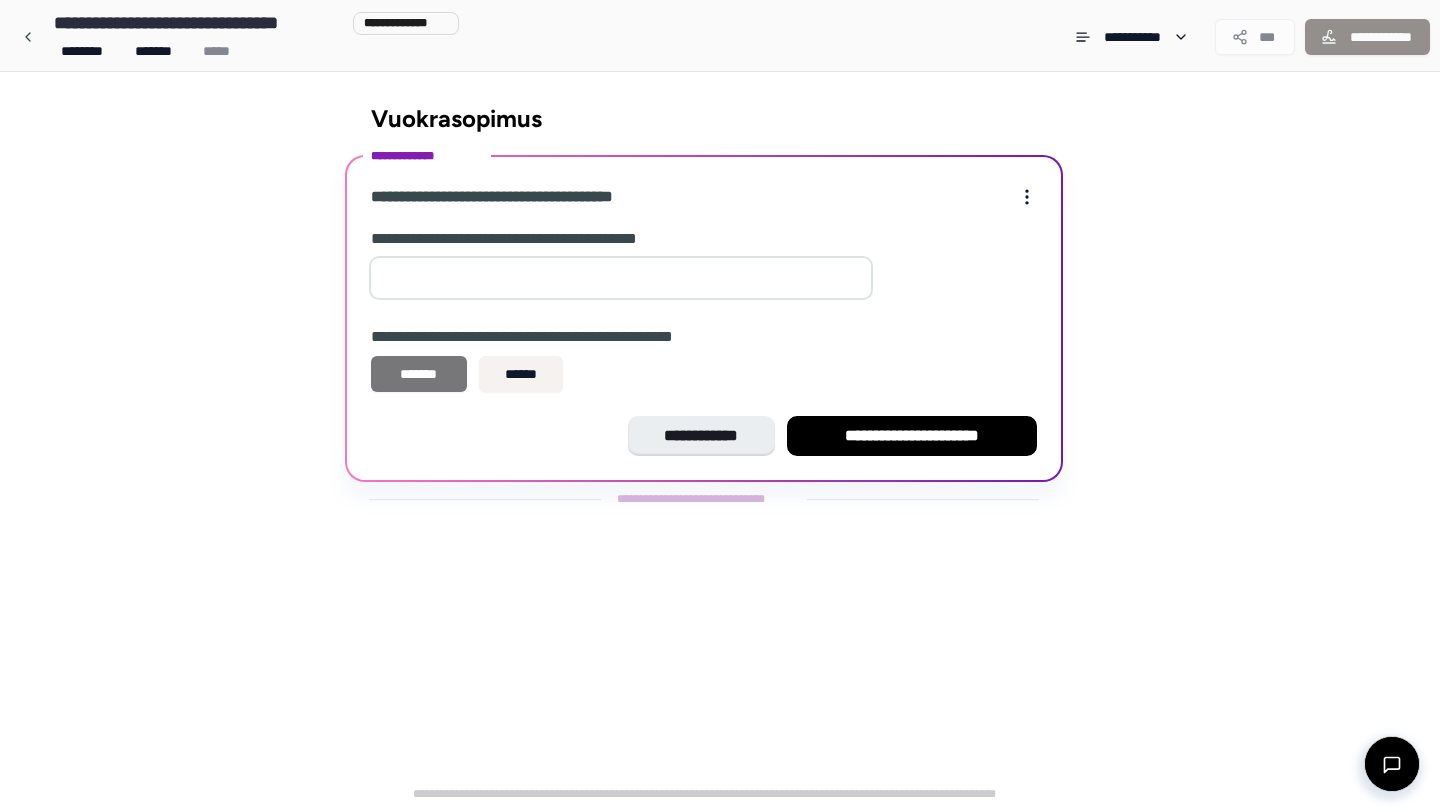 click on "*******" at bounding box center (419, 374) 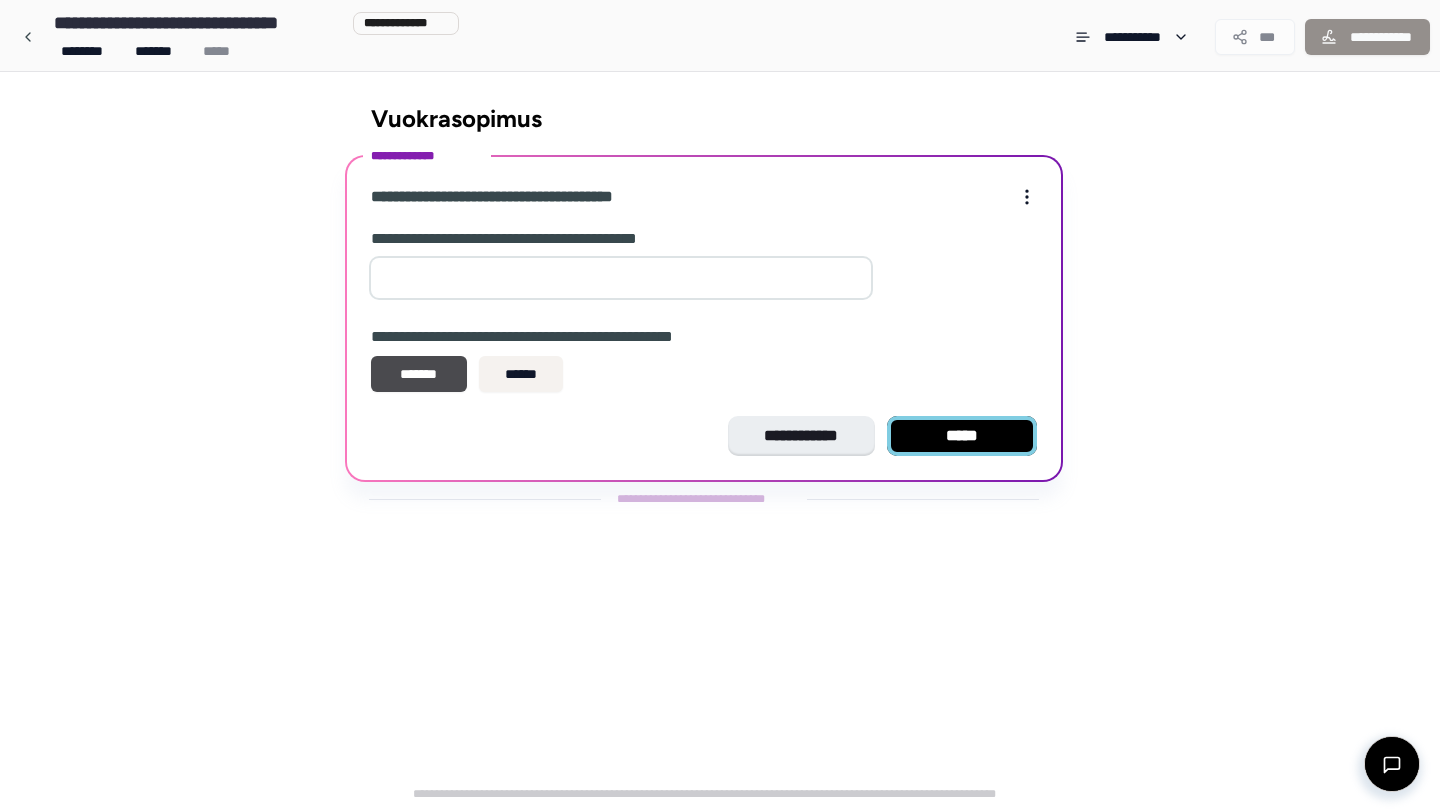click on "*****" at bounding box center [962, 436] 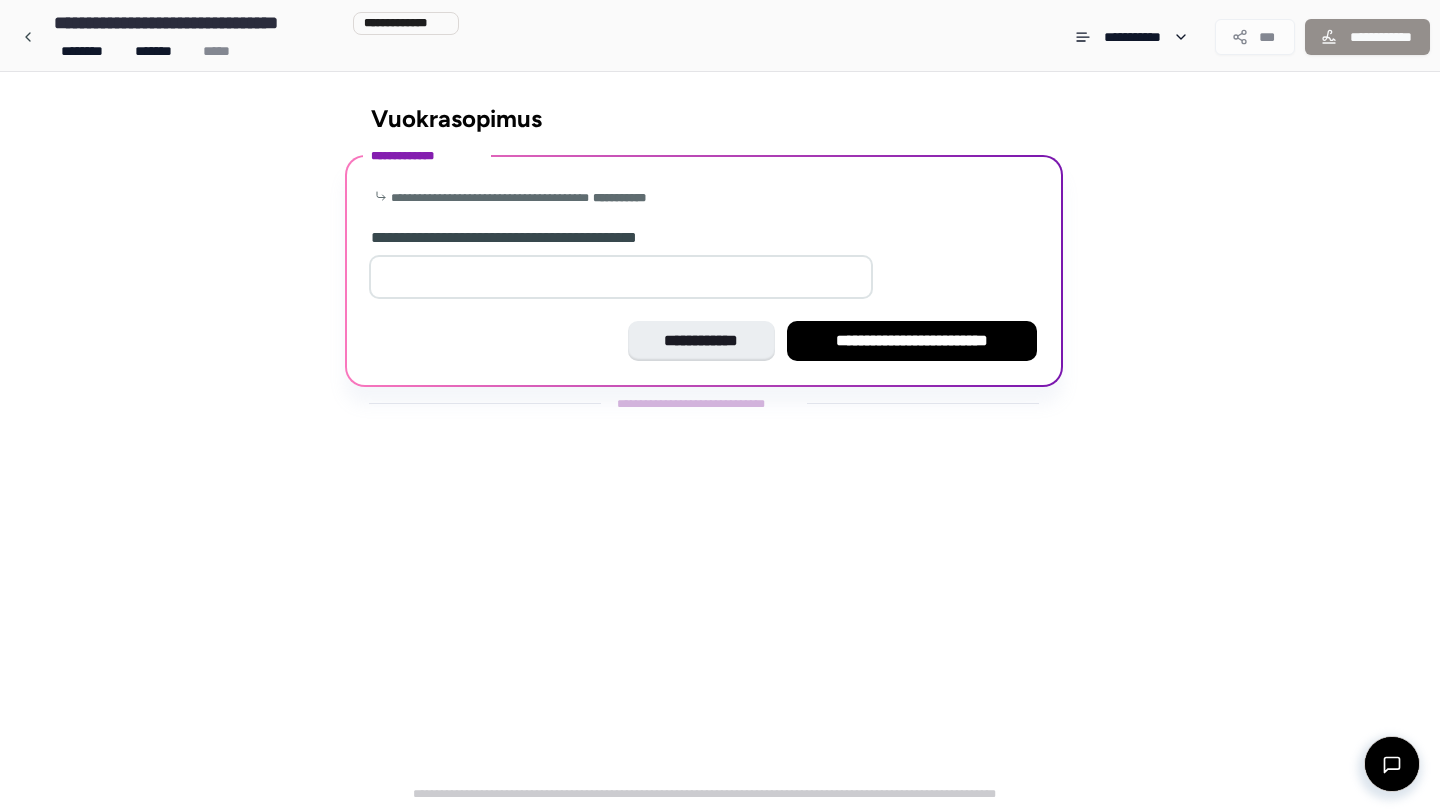 click at bounding box center [621, 277] 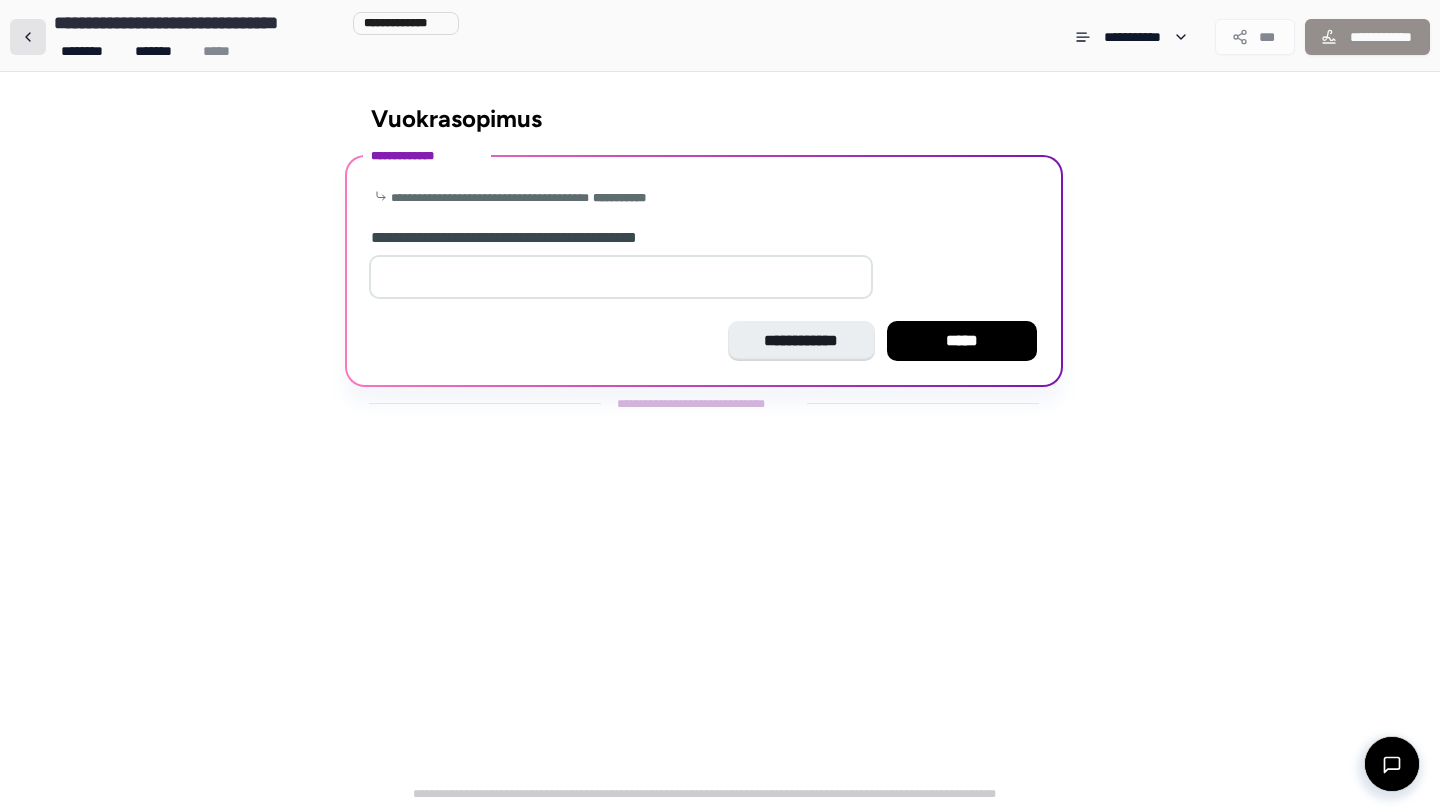 type on "*" 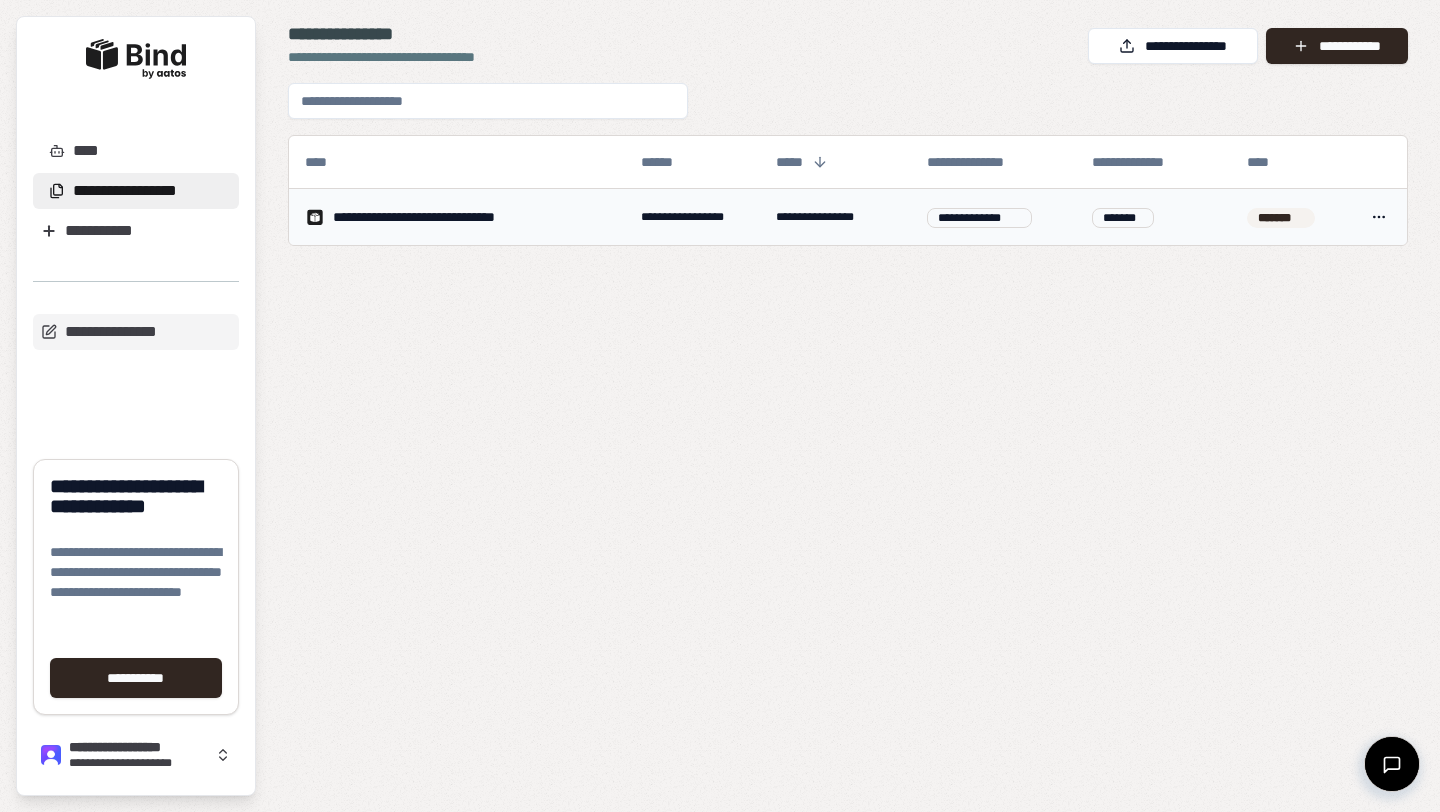 click on "**********" at bounding box center (443, 217) 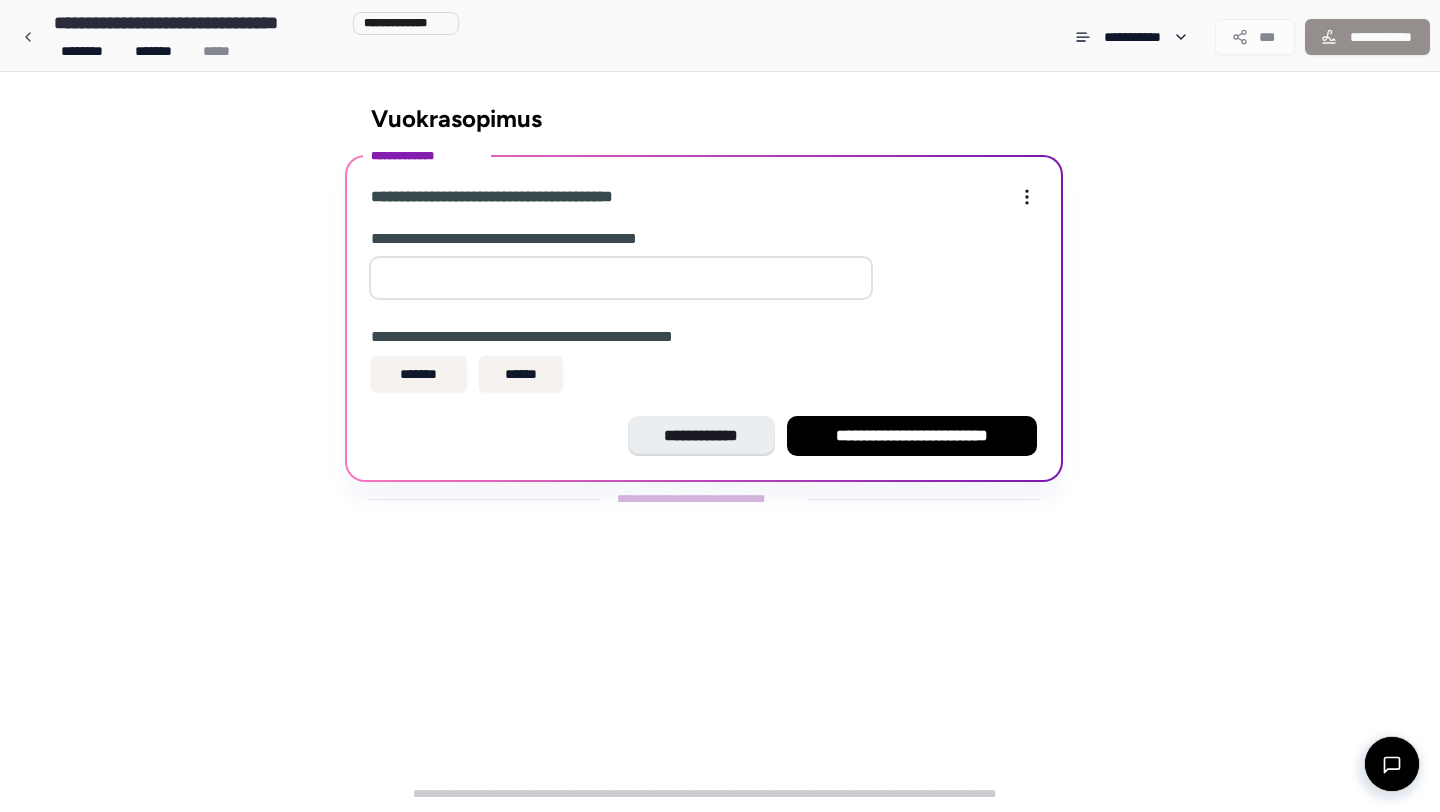 click at bounding box center [621, 278] 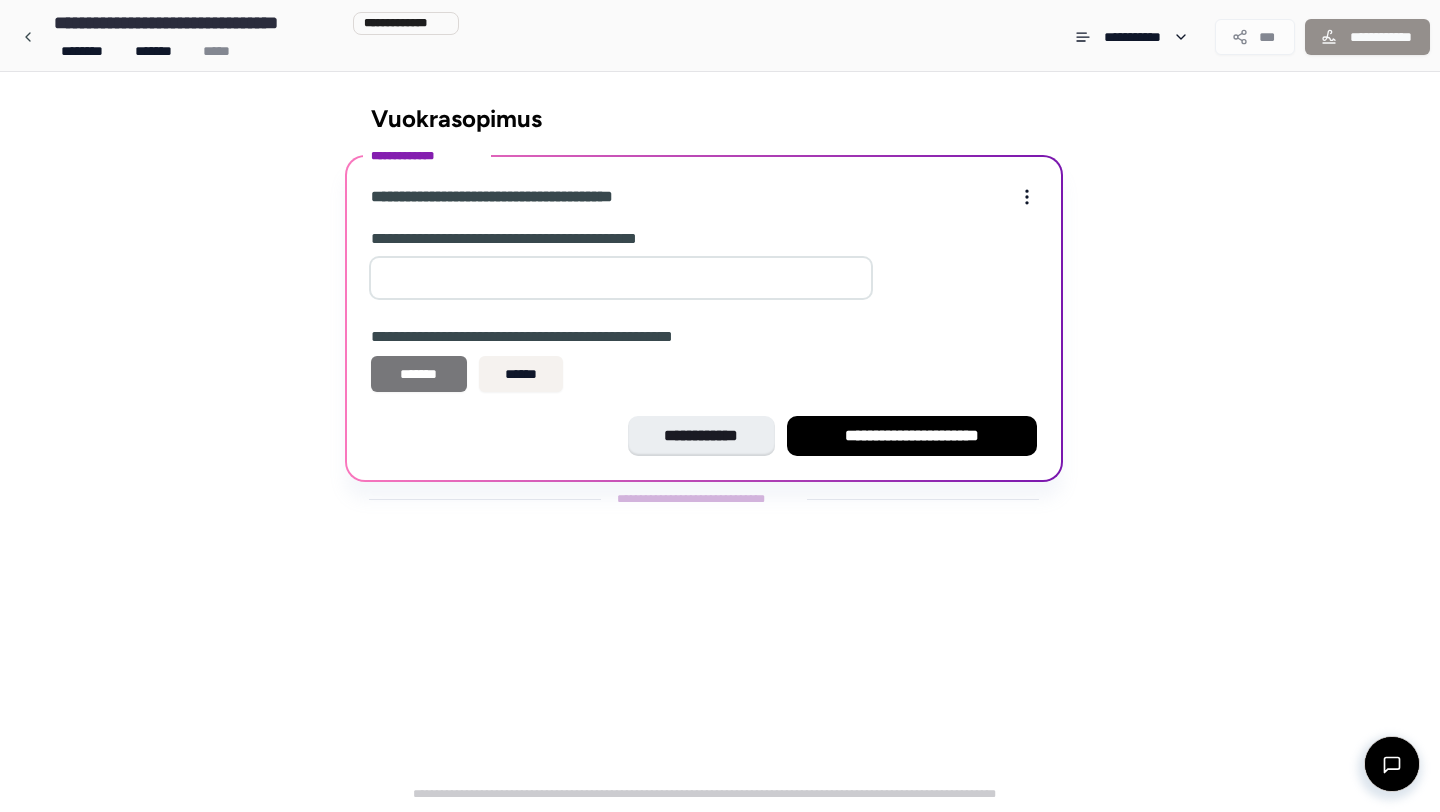 type on "*" 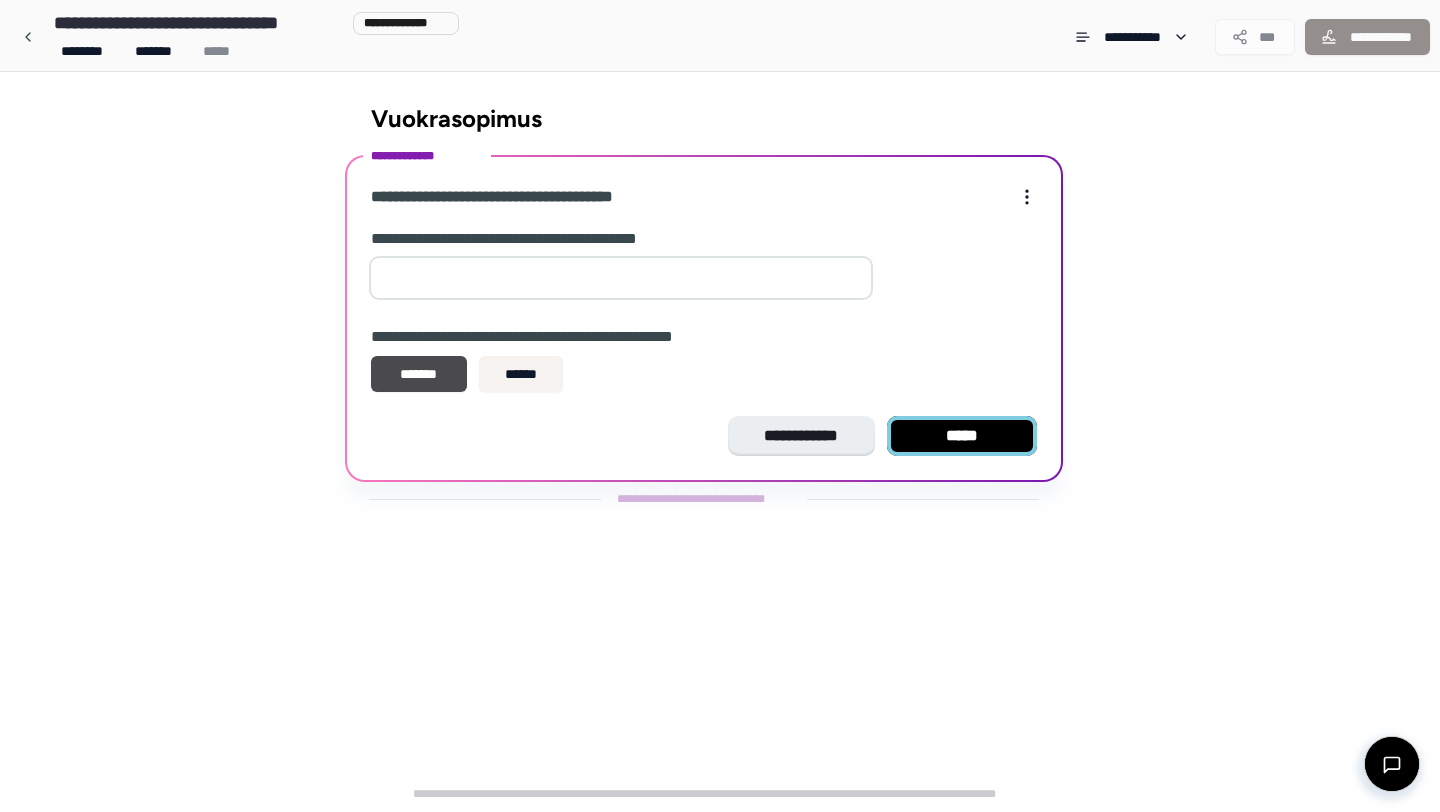 click on "*****" at bounding box center (962, 436) 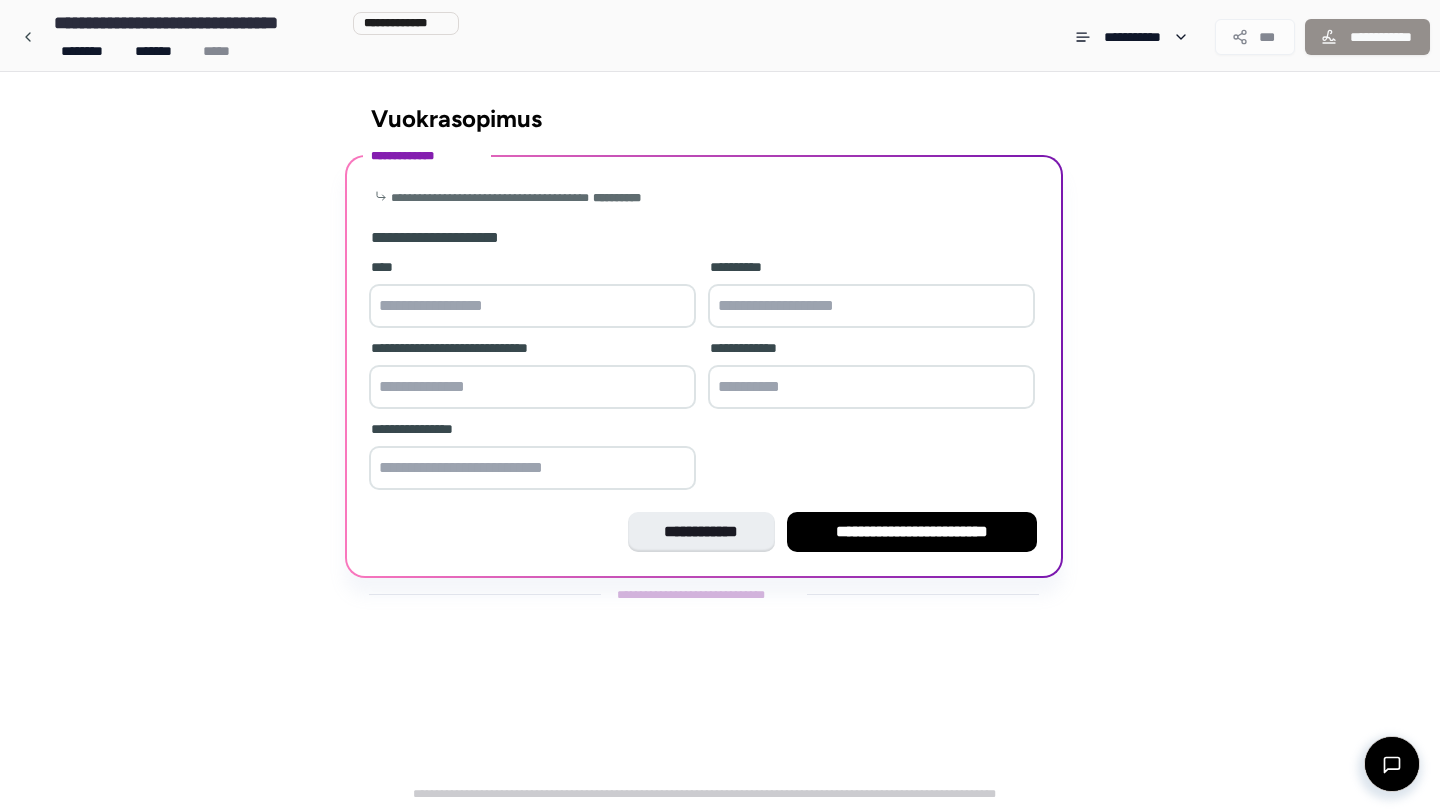 click at bounding box center [532, 306] 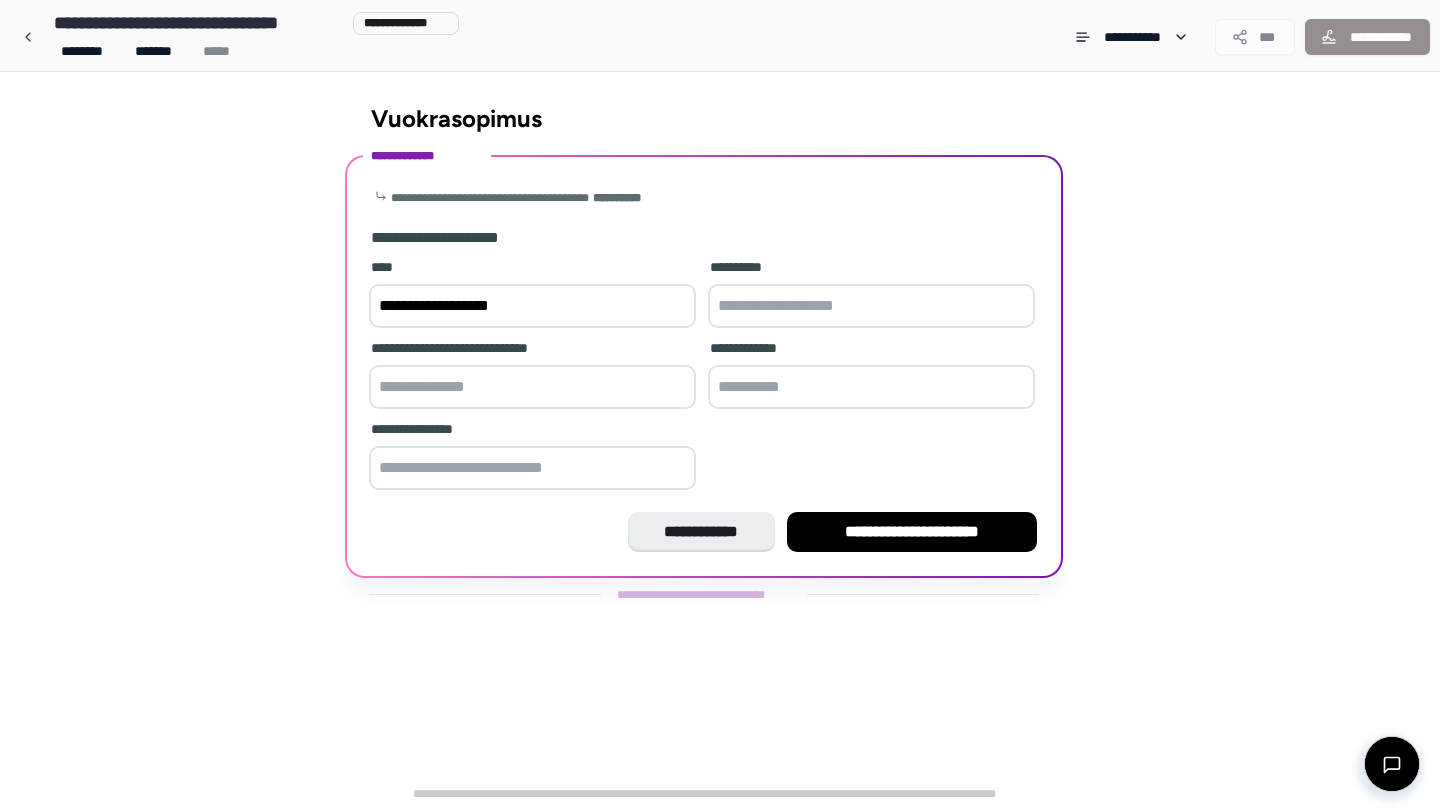 type on "**********" 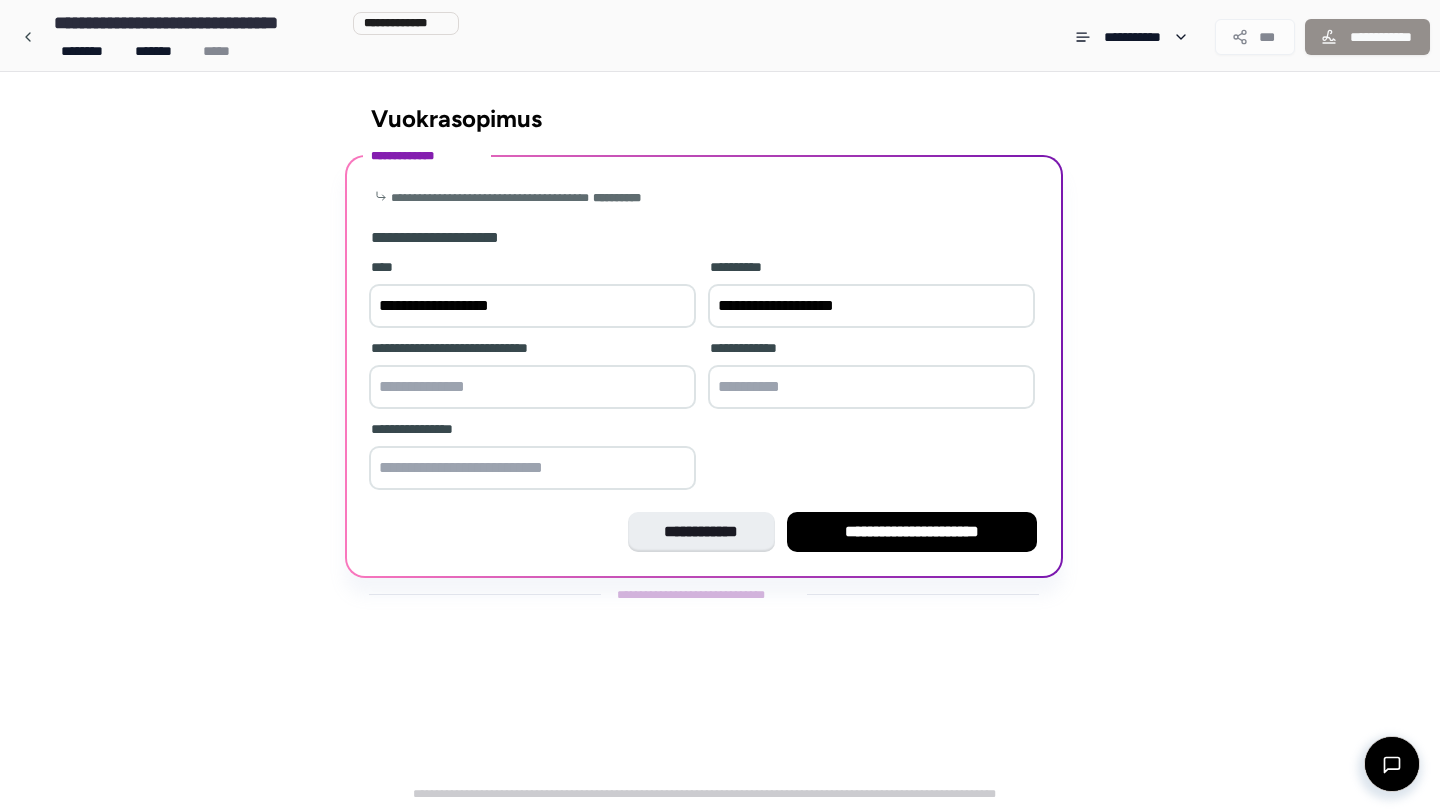 type on "**********" 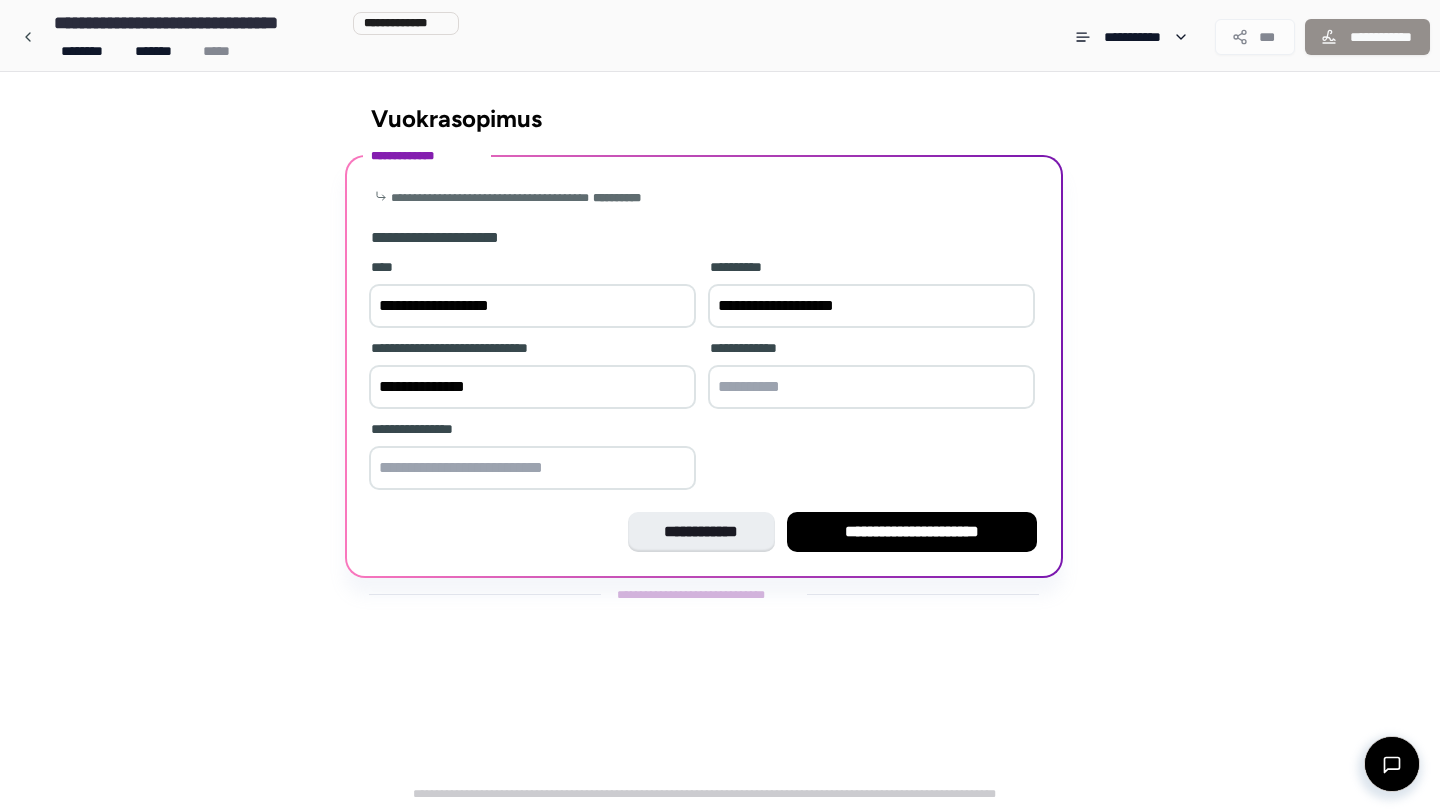 type on "**********" 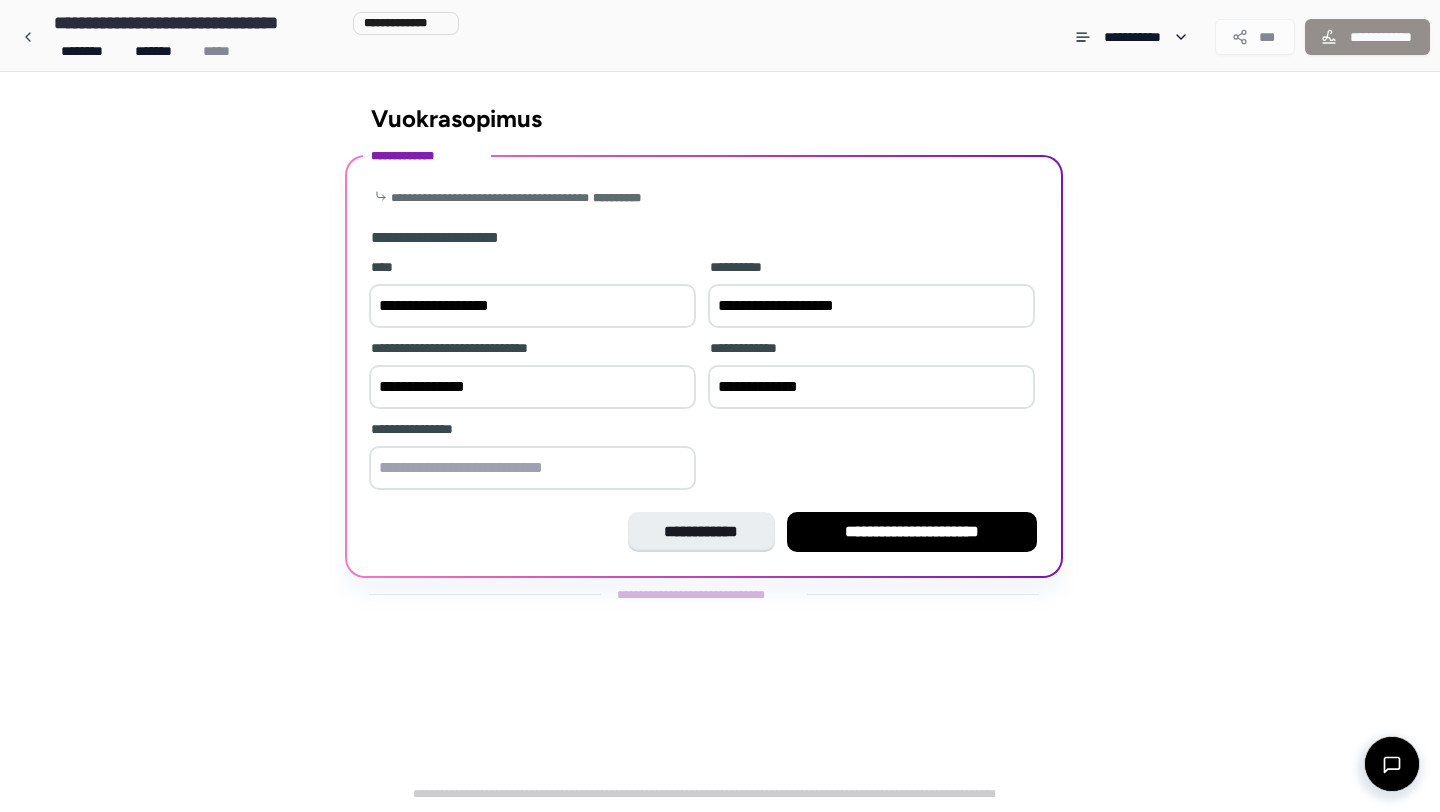 type on "**********" 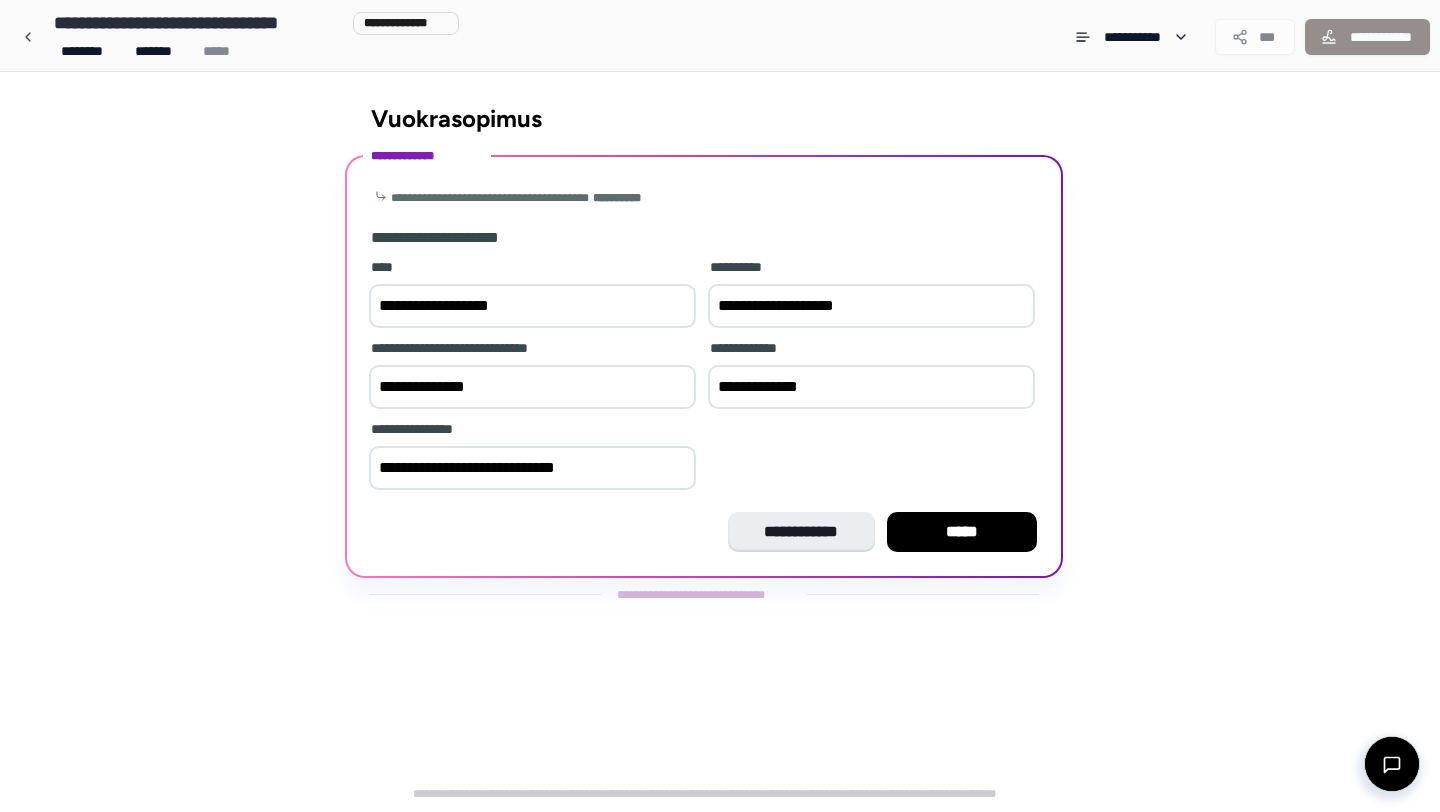 click on "**********" at bounding box center [704, 376] 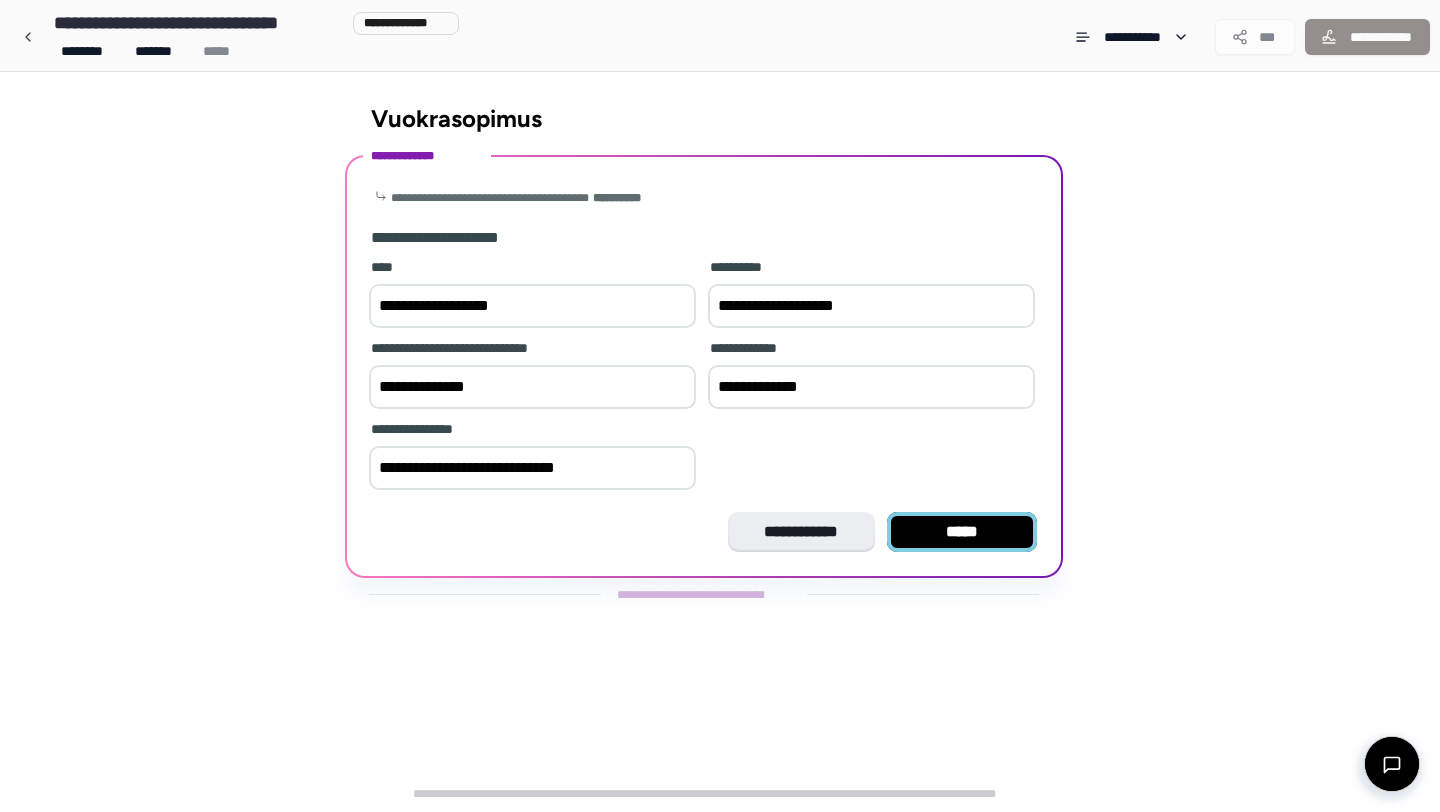 click on "*****" at bounding box center [962, 532] 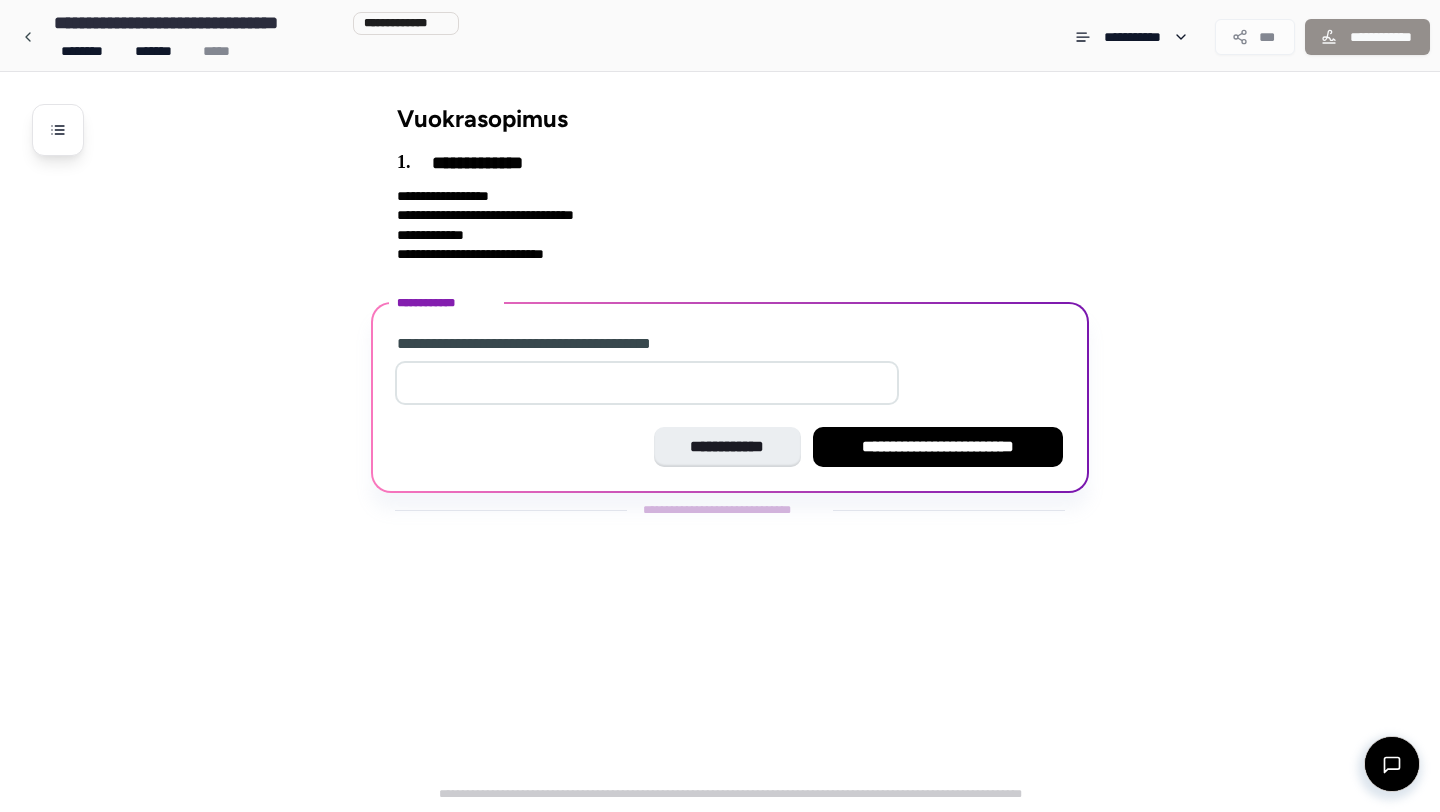 click at bounding box center [647, 383] 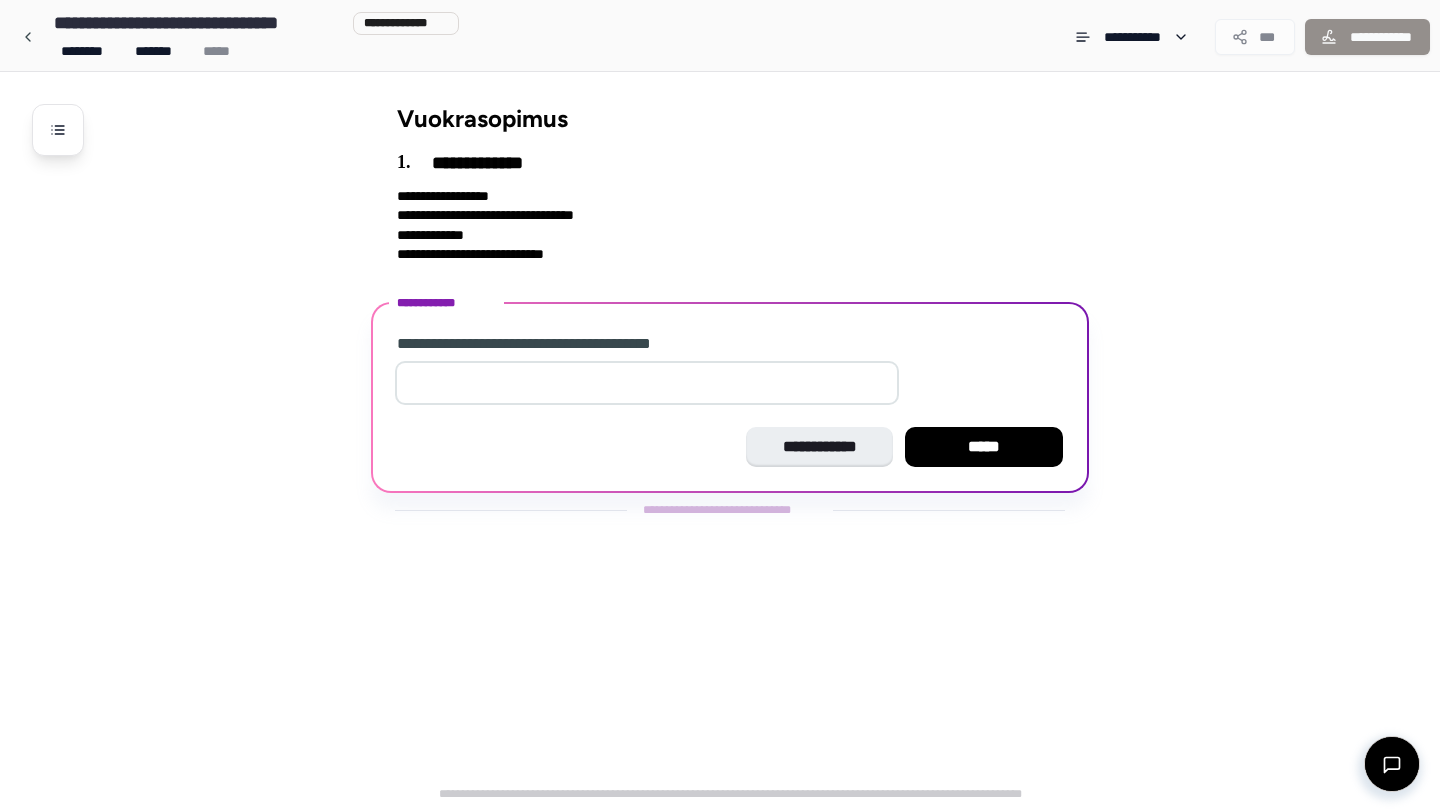 type on "*" 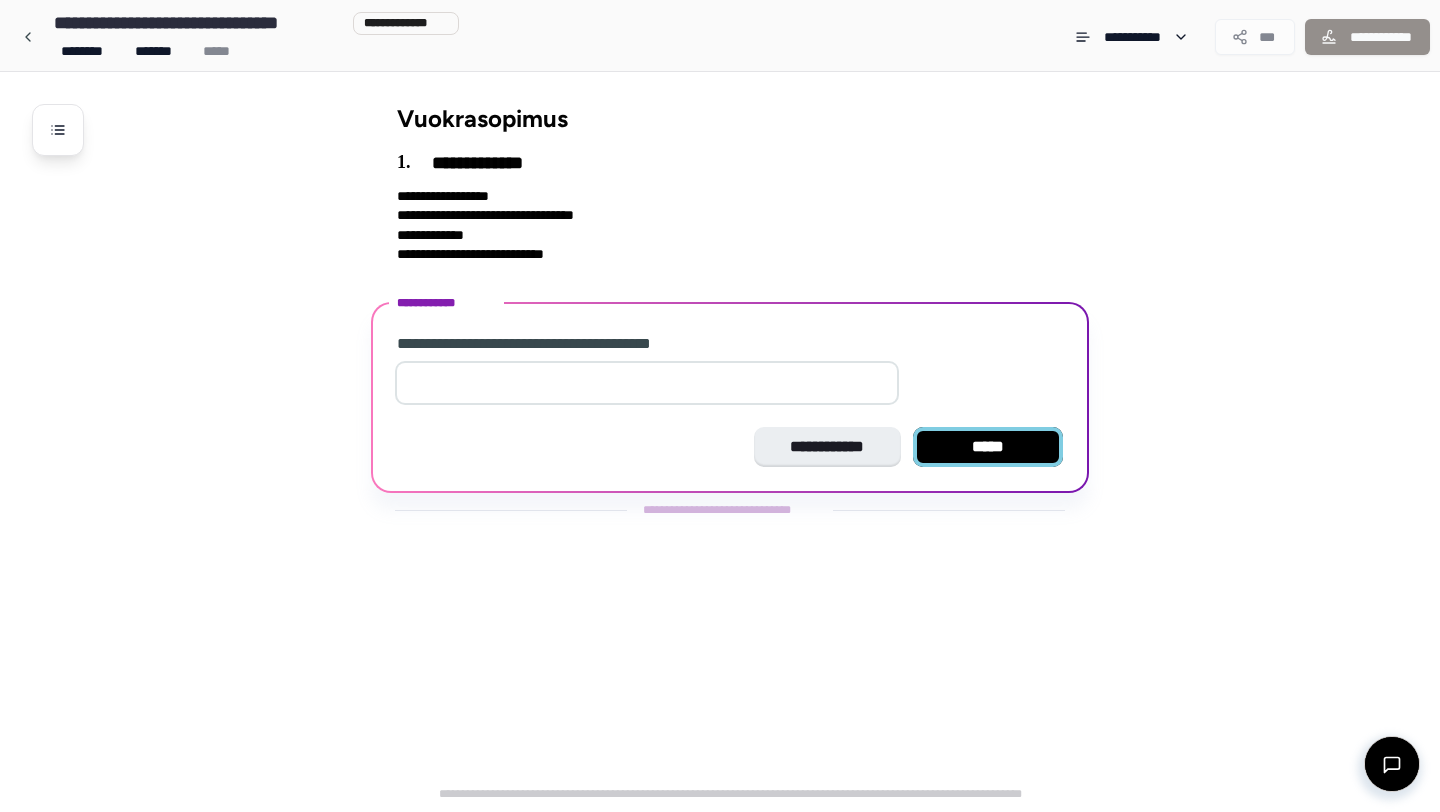 click on "*****" at bounding box center [988, 447] 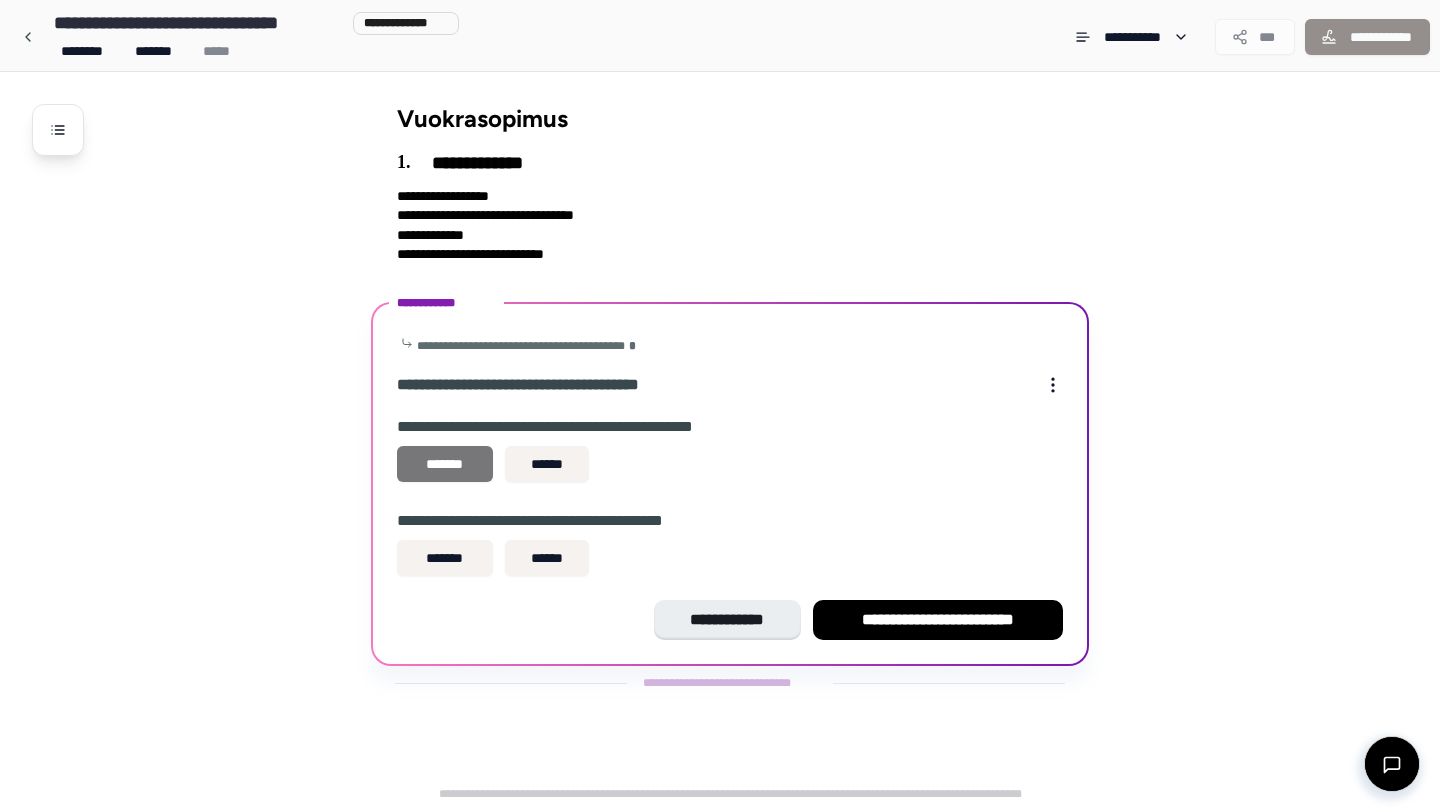 click on "*******" at bounding box center (445, 464) 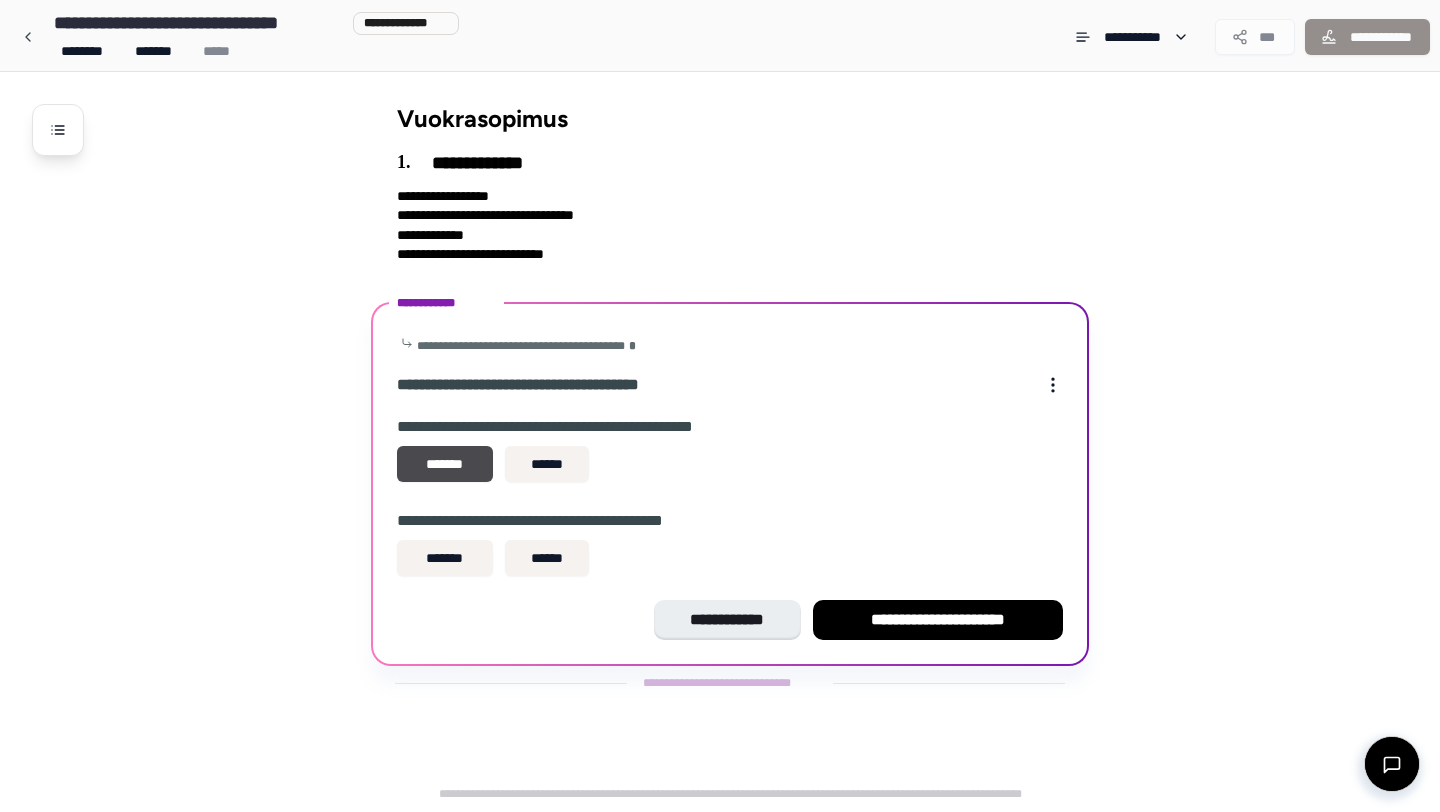 click on "**********" at bounding box center (730, 547) 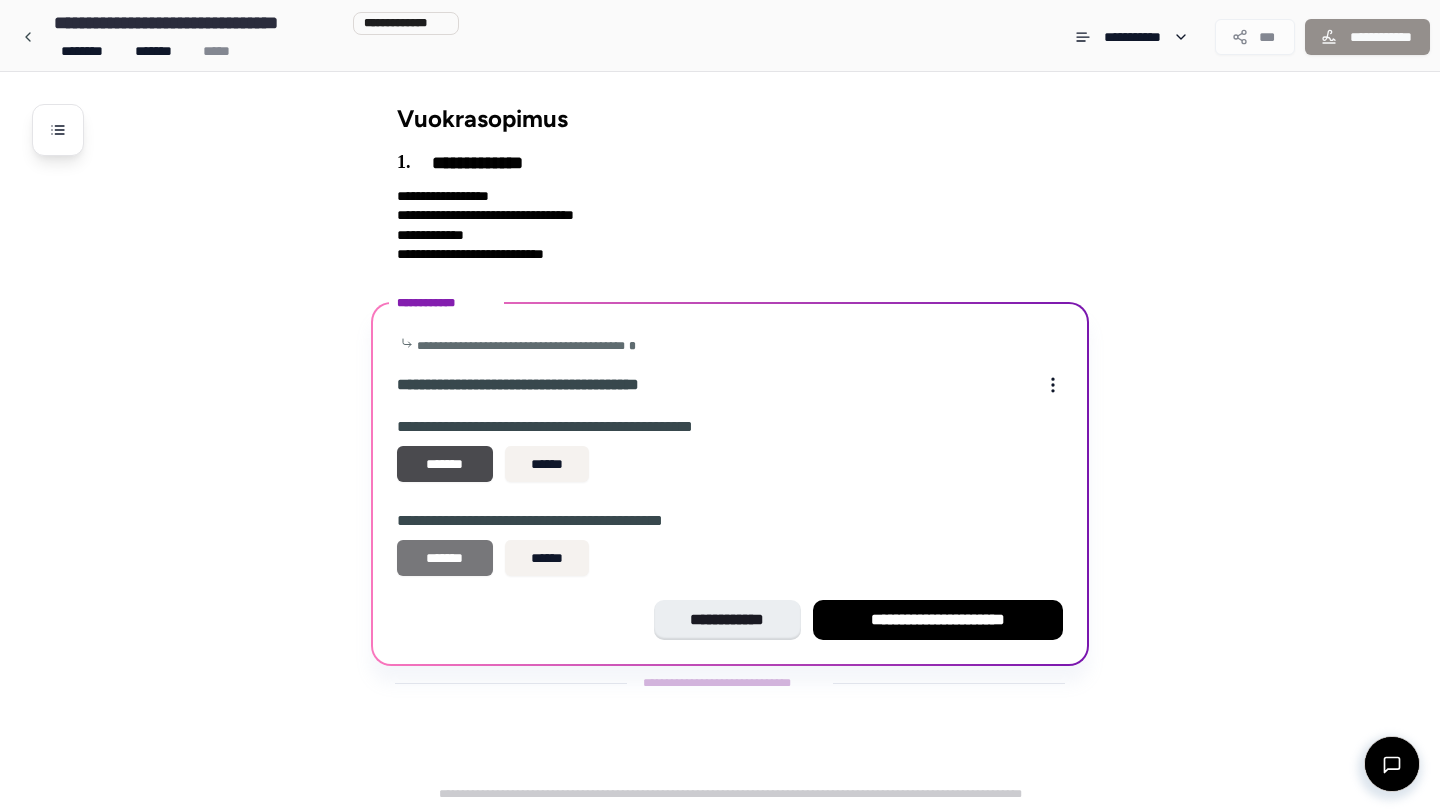 click on "*******" at bounding box center (445, 558) 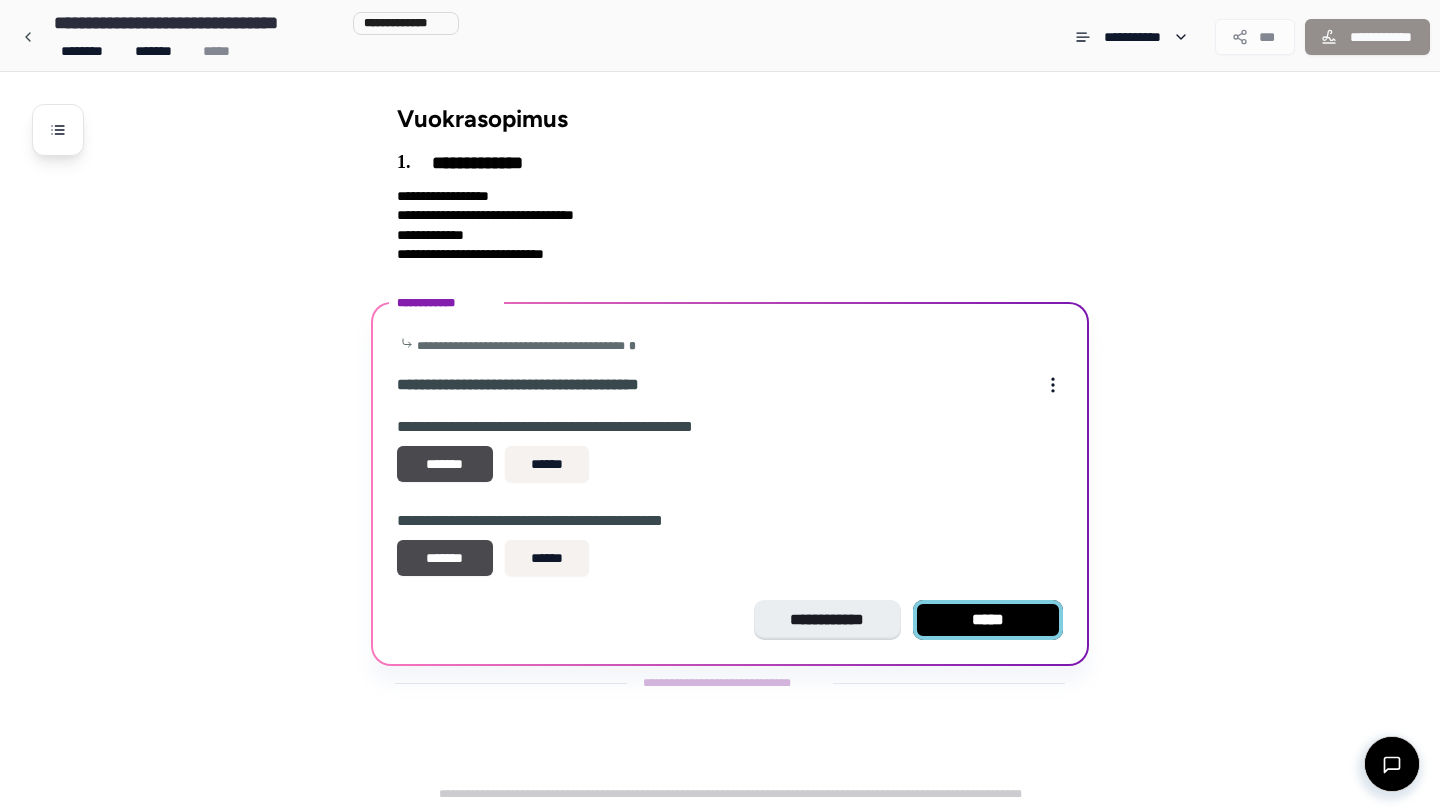 click on "*****" at bounding box center [988, 620] 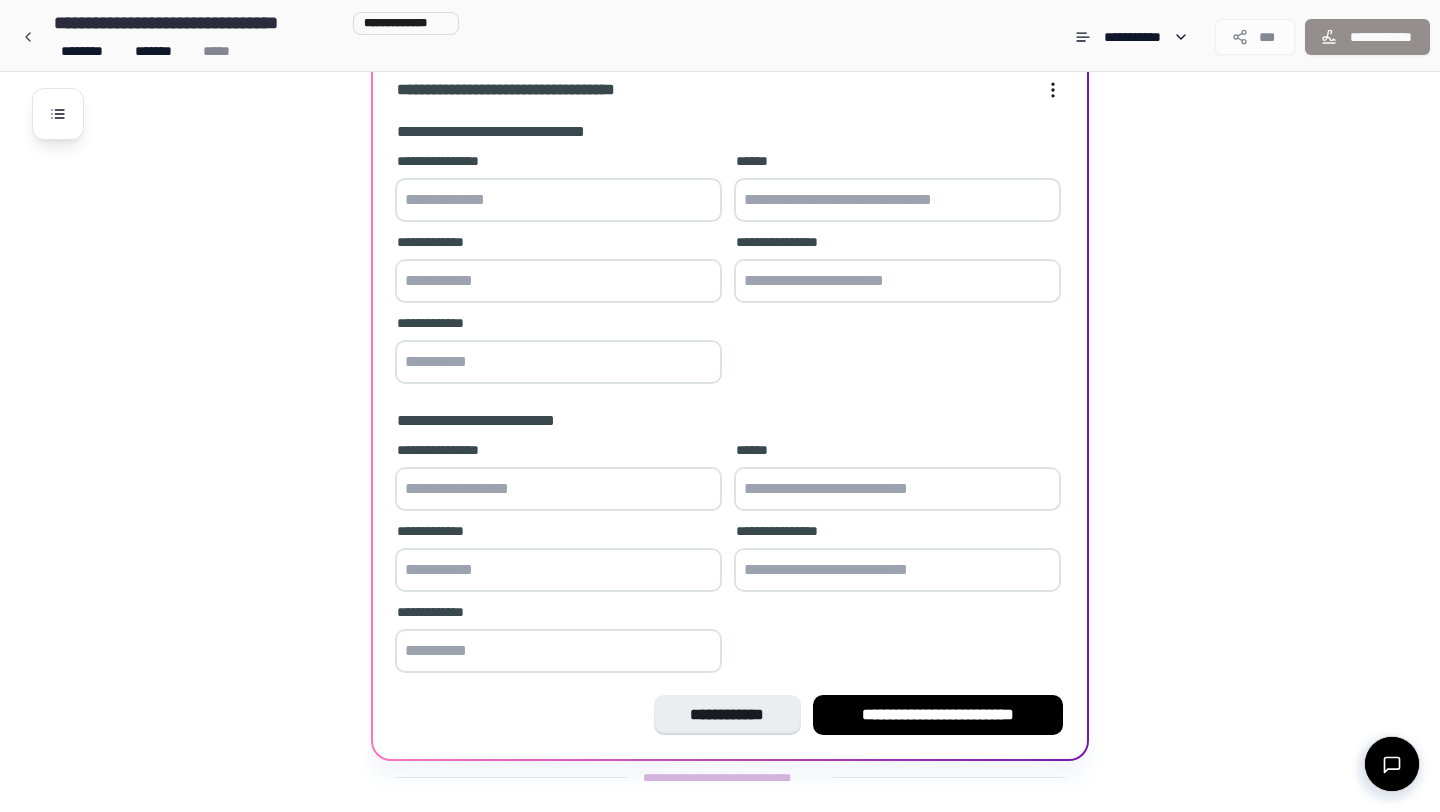 scroll, scrollTop: 318, scrollLeft: 0, axis: vertical 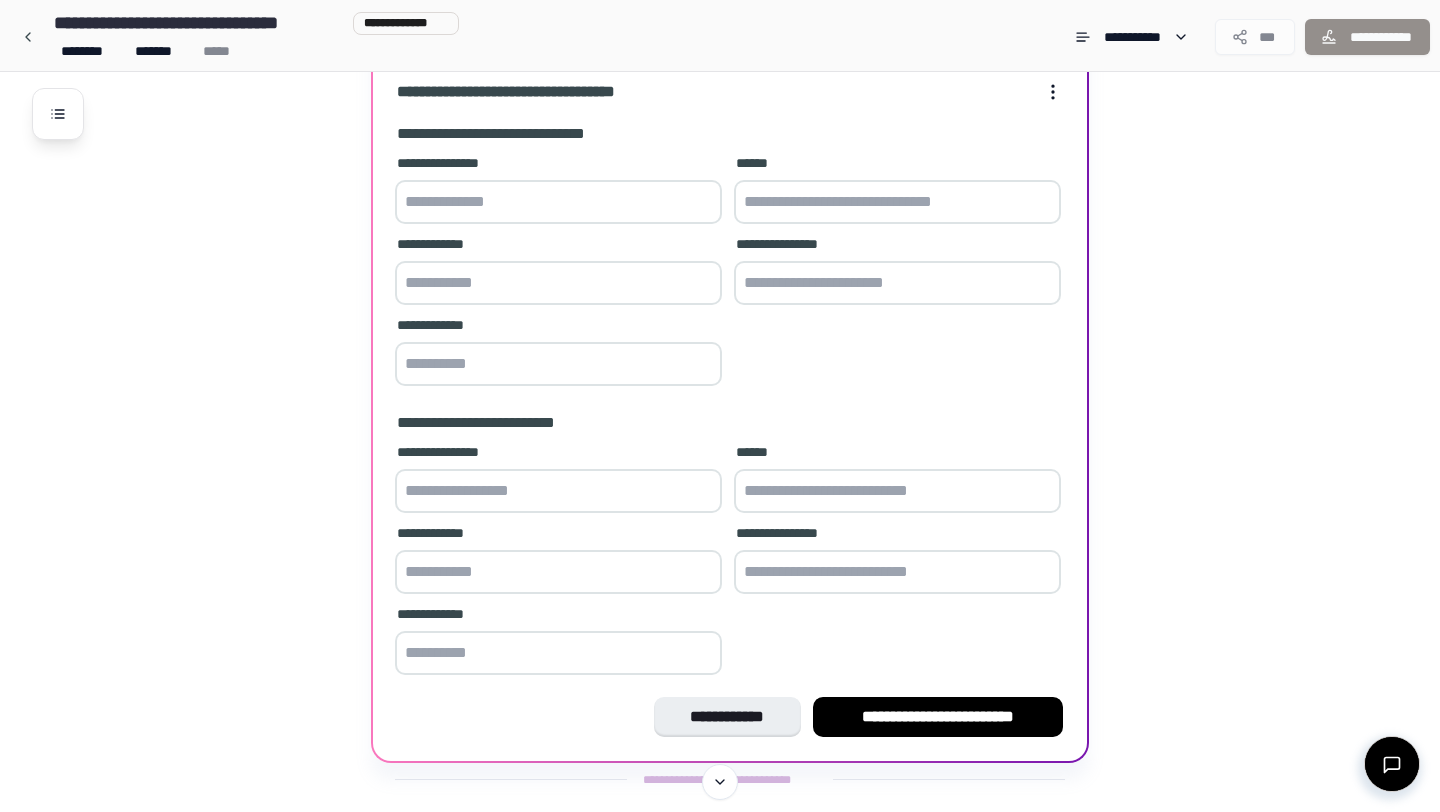 click at bounding box center (558, 202) 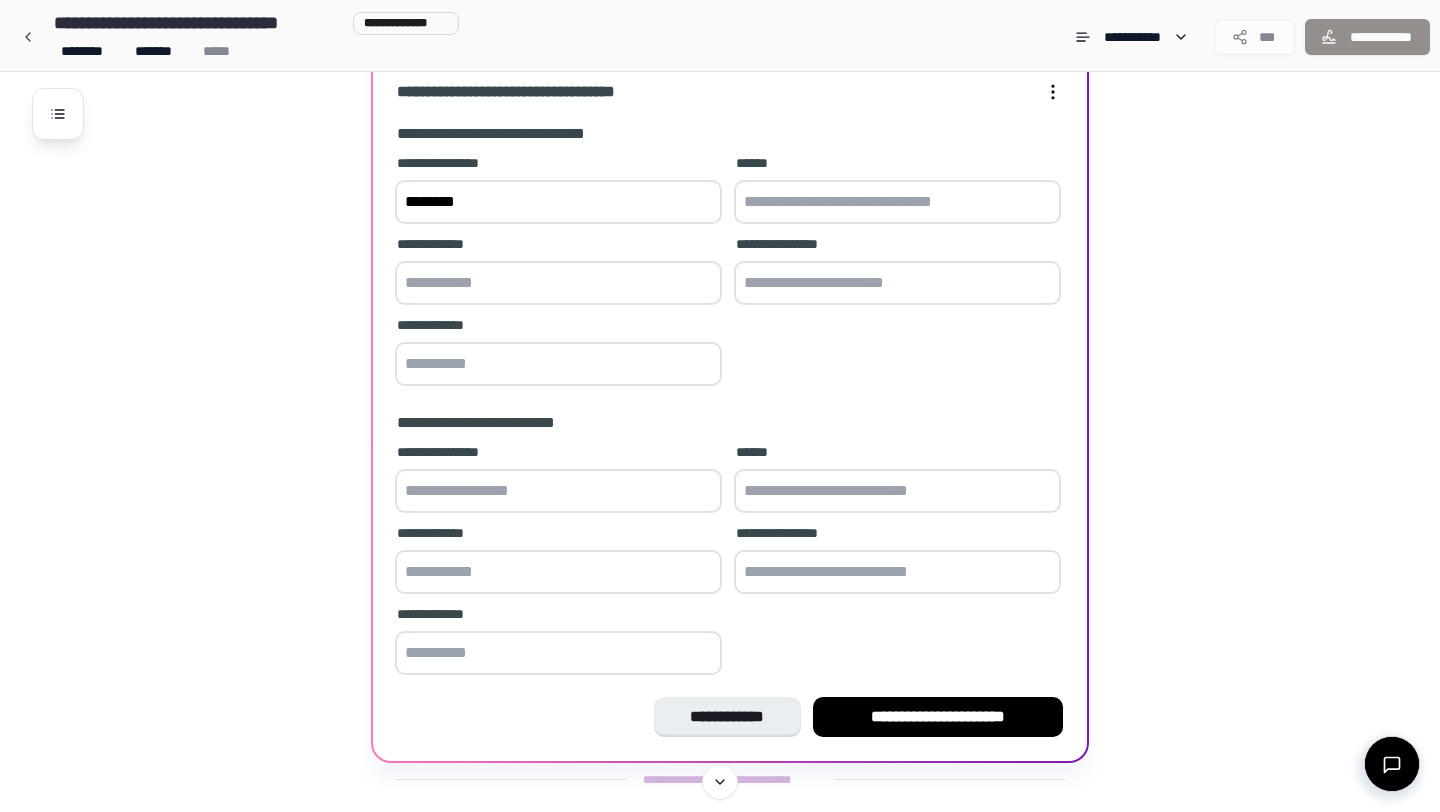 type on "********" 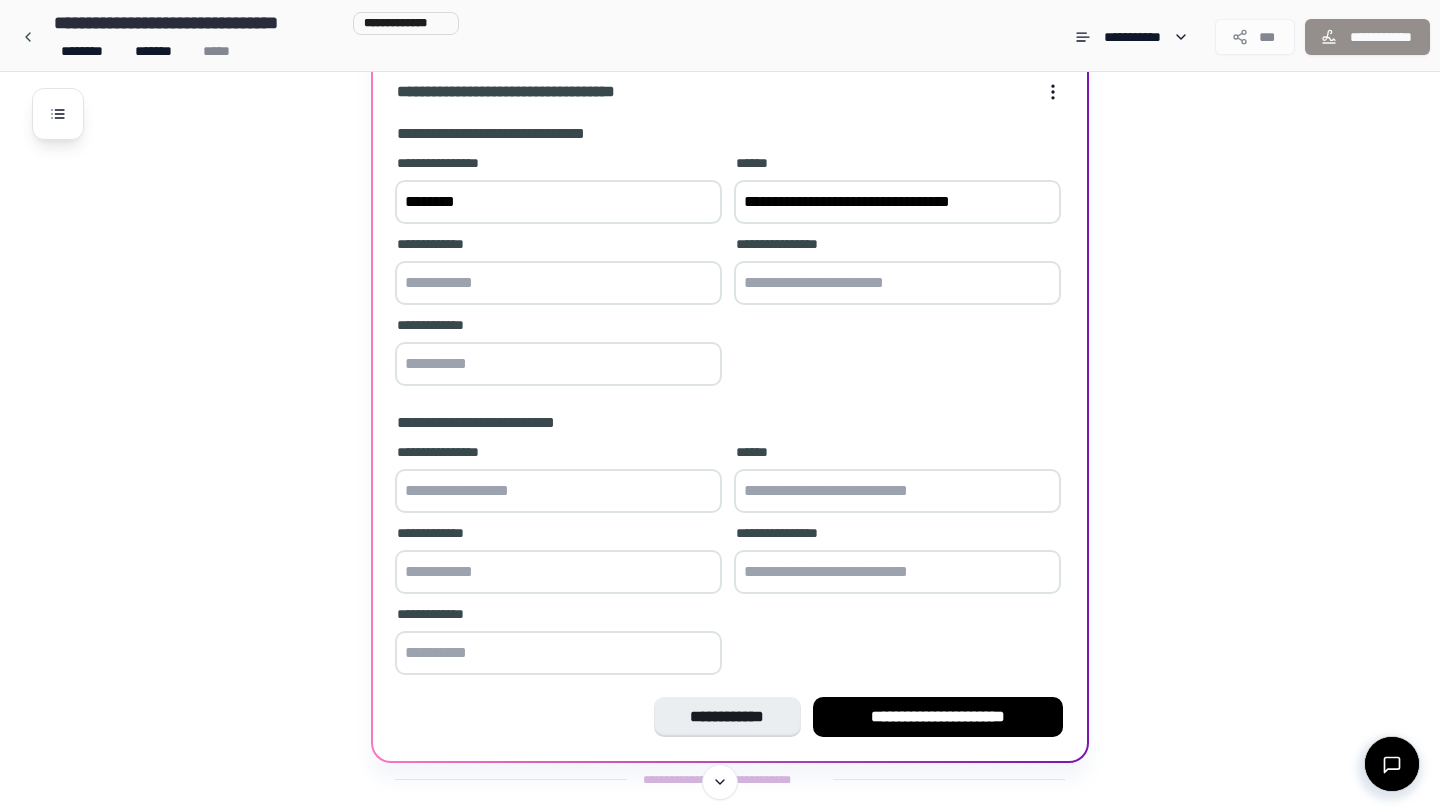 type on "**********" 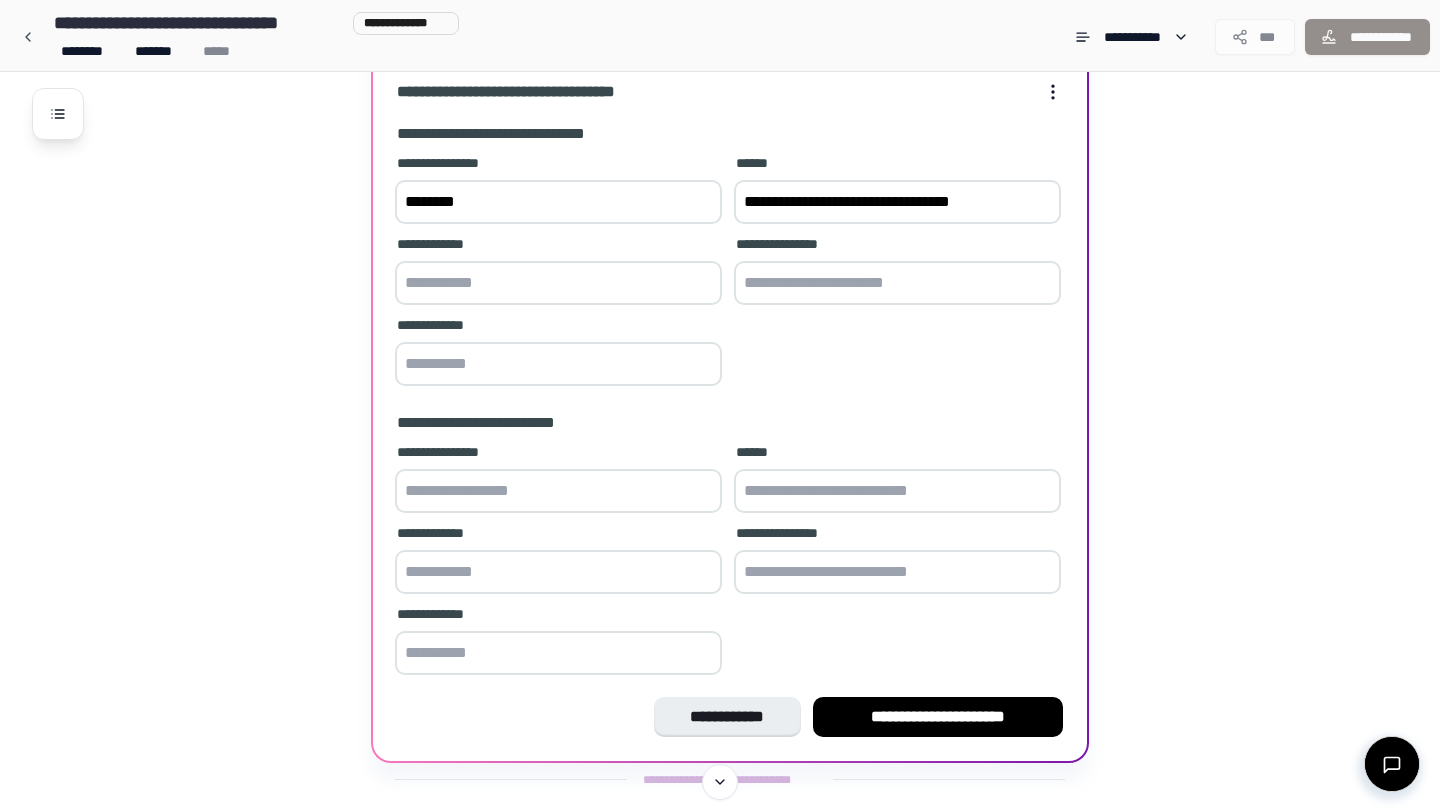 type on "**********" 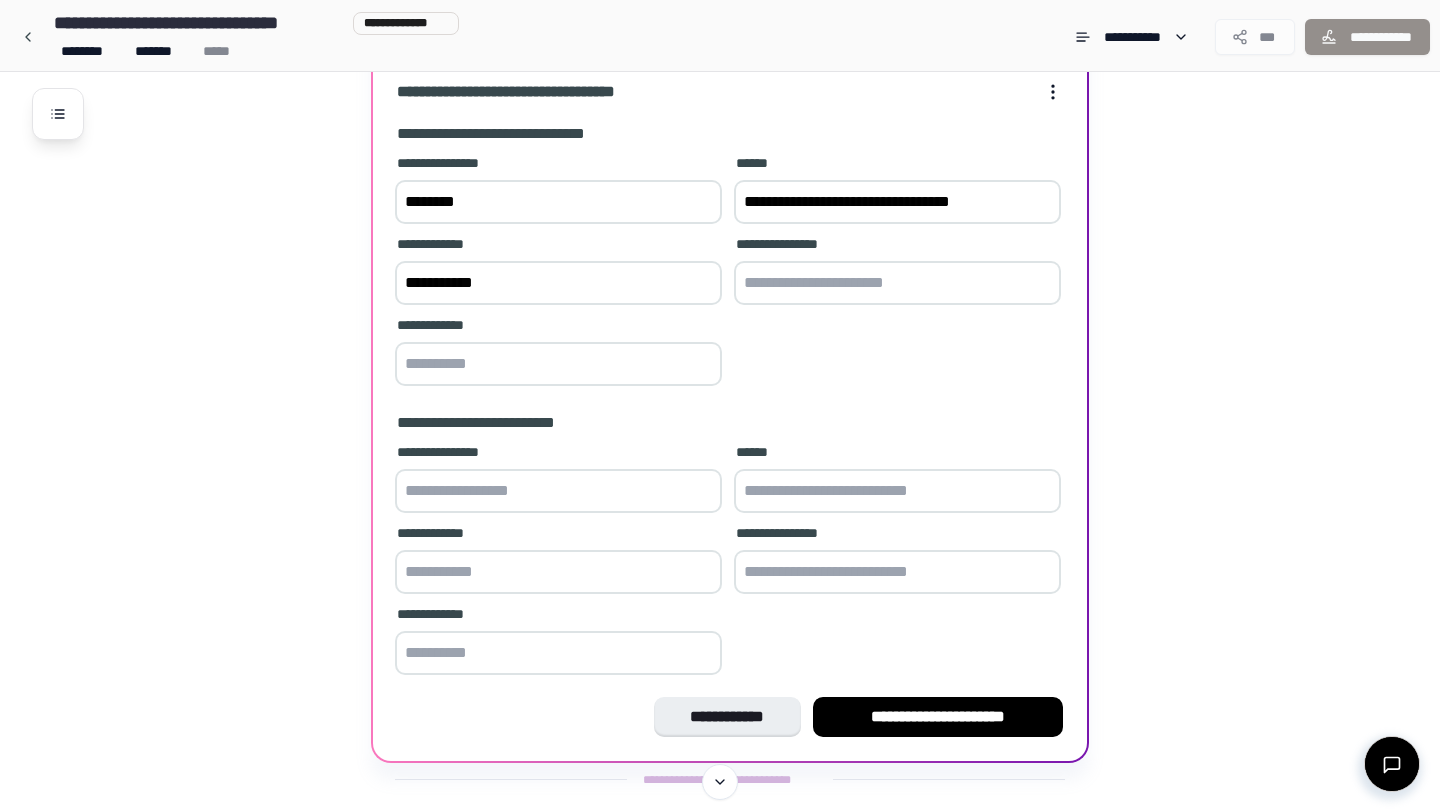 drag, startPoint x: 630, startPoint y: 289, endPoint x: 371, endPoint y: 289, distance: 259 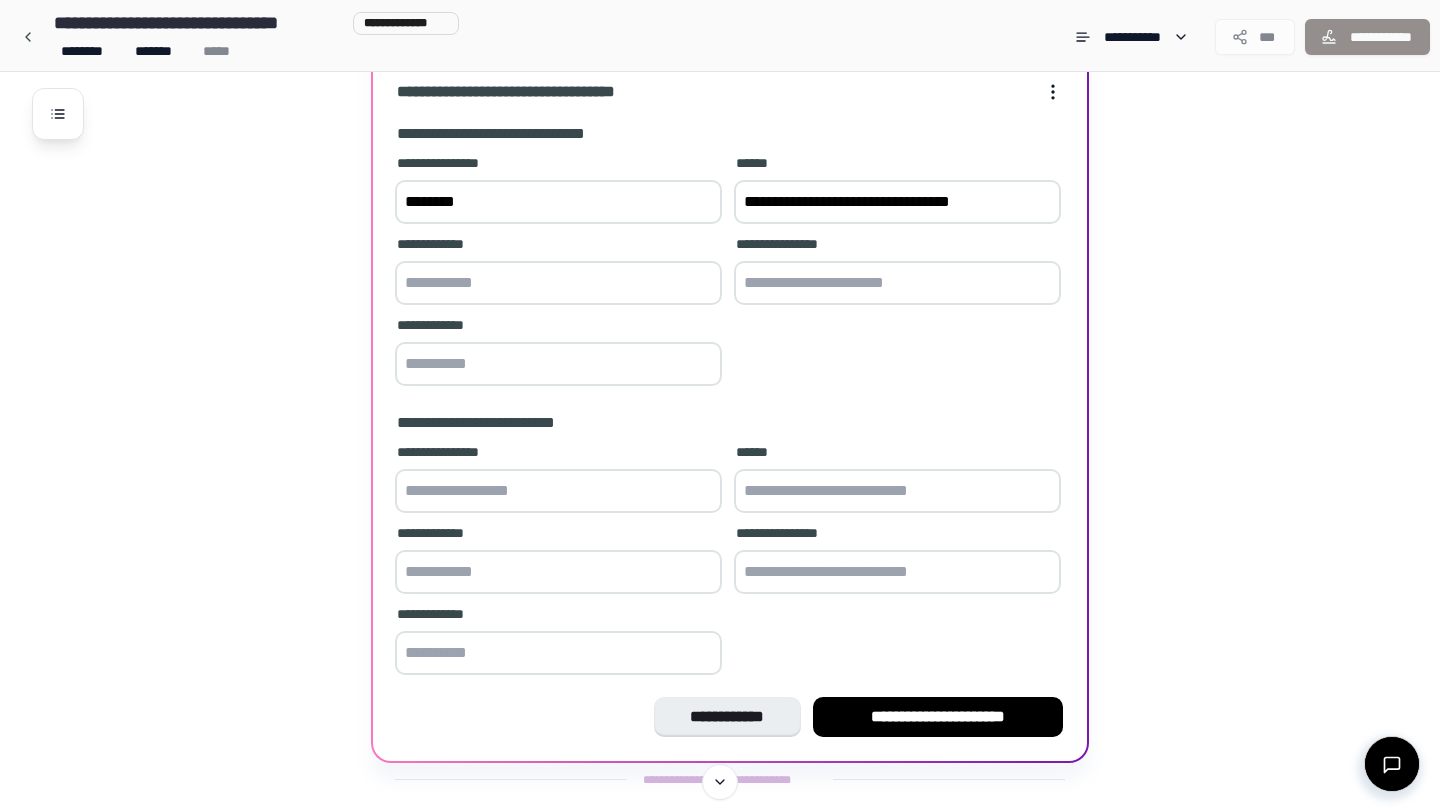 type on "**********" 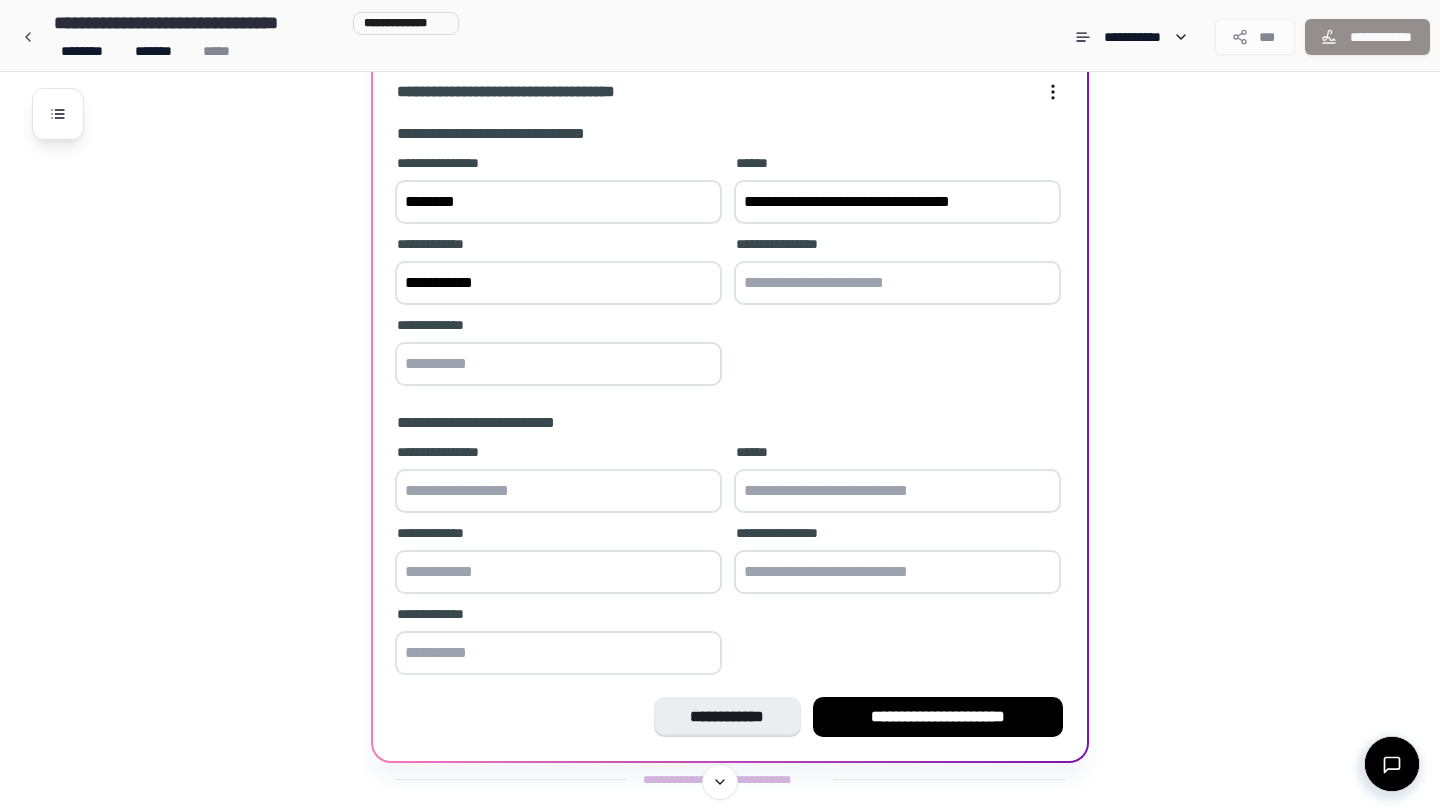 click at bounding box center (897, 283) 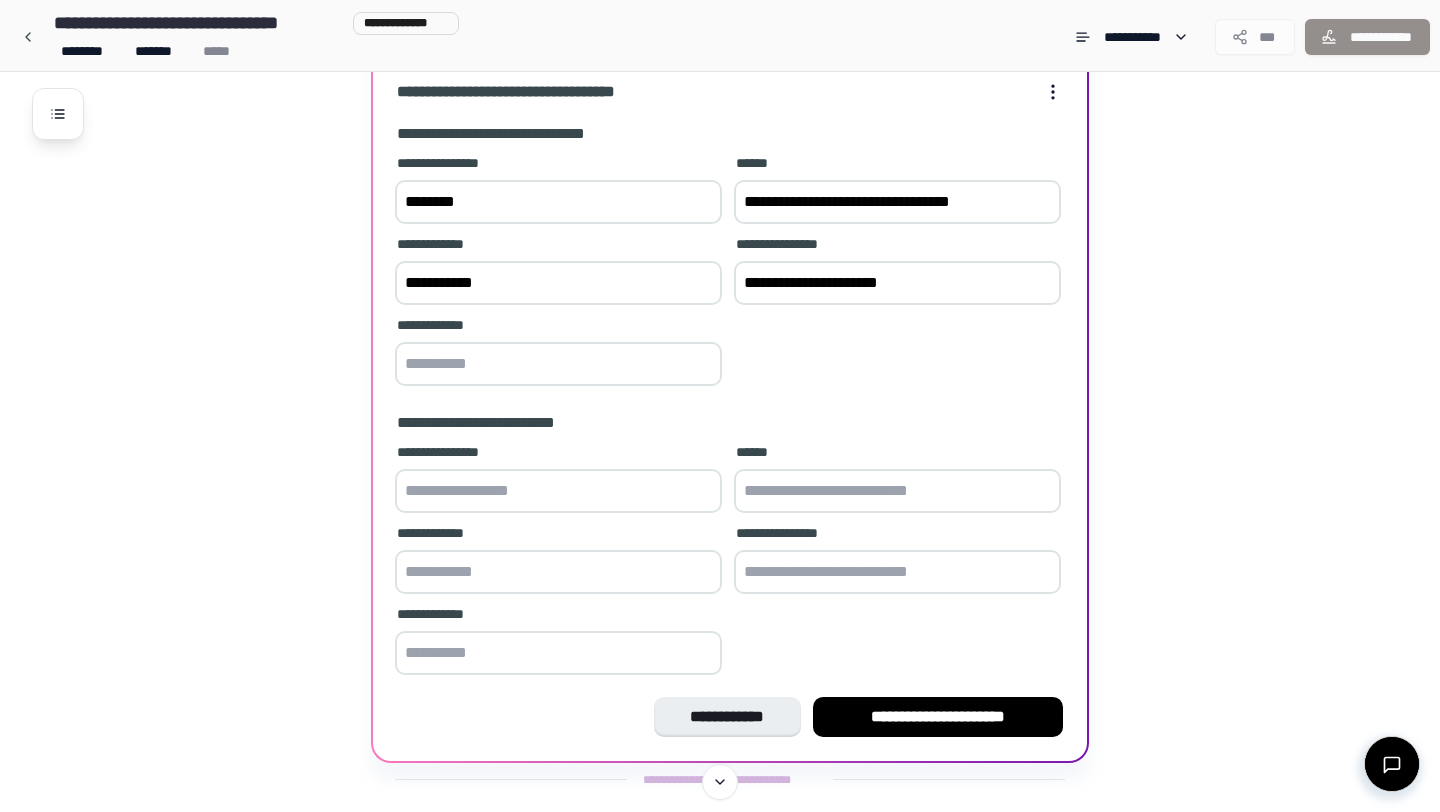 type on "**********" 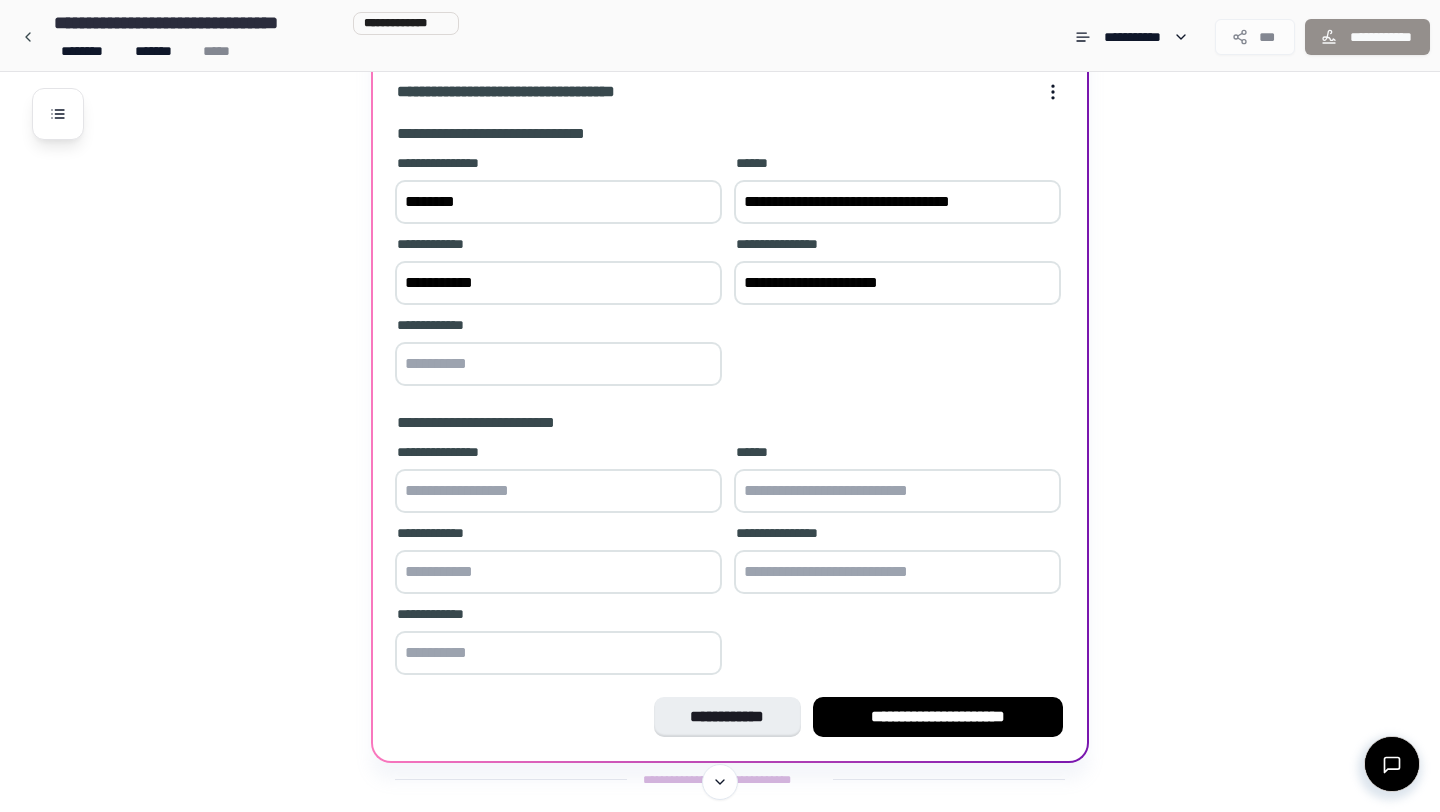 click on "**********" at bounding box center [558, 283] 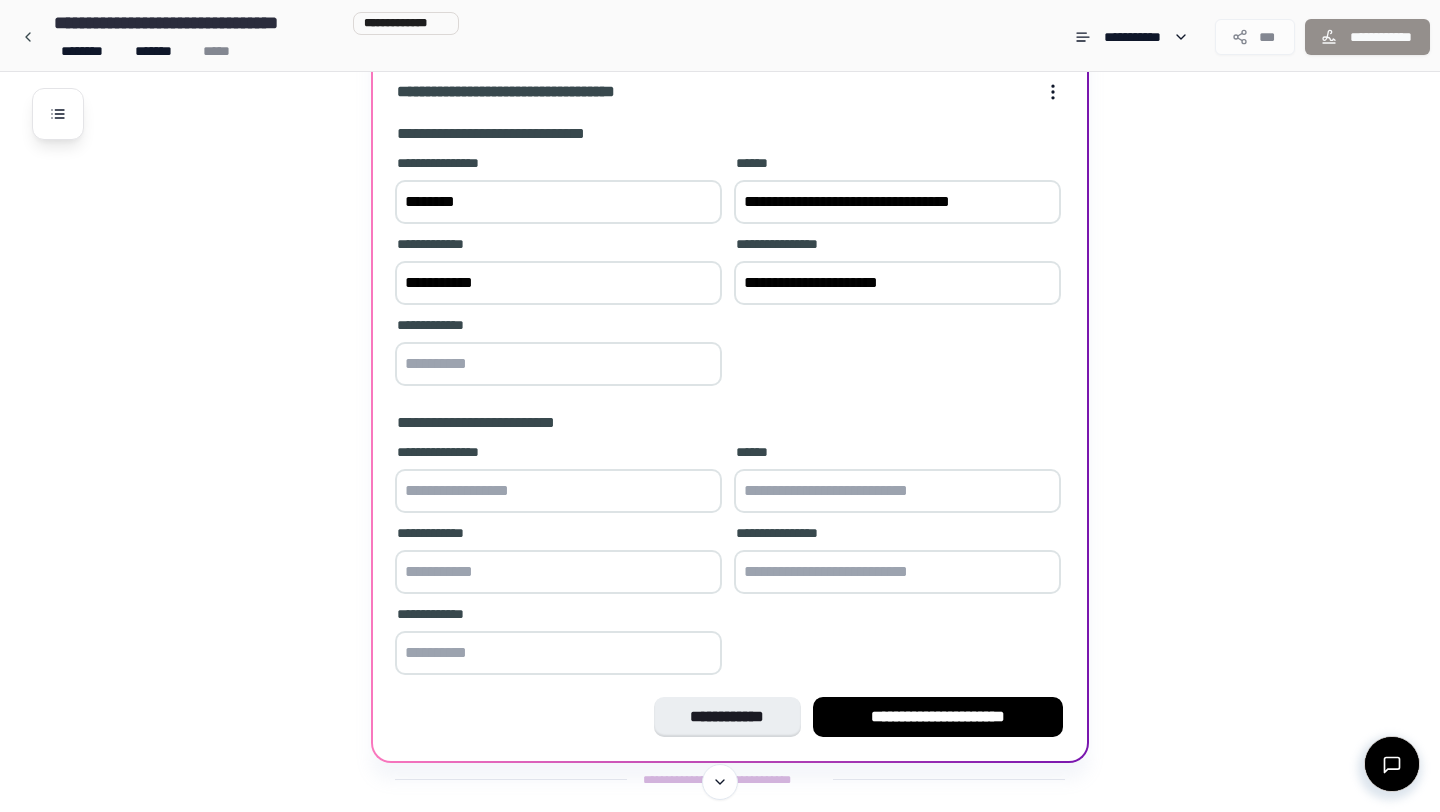 drag, startPoint x: 538, startPoint y: 282, endPoint x: 276, endPoint y: 281, distance: 262.00192 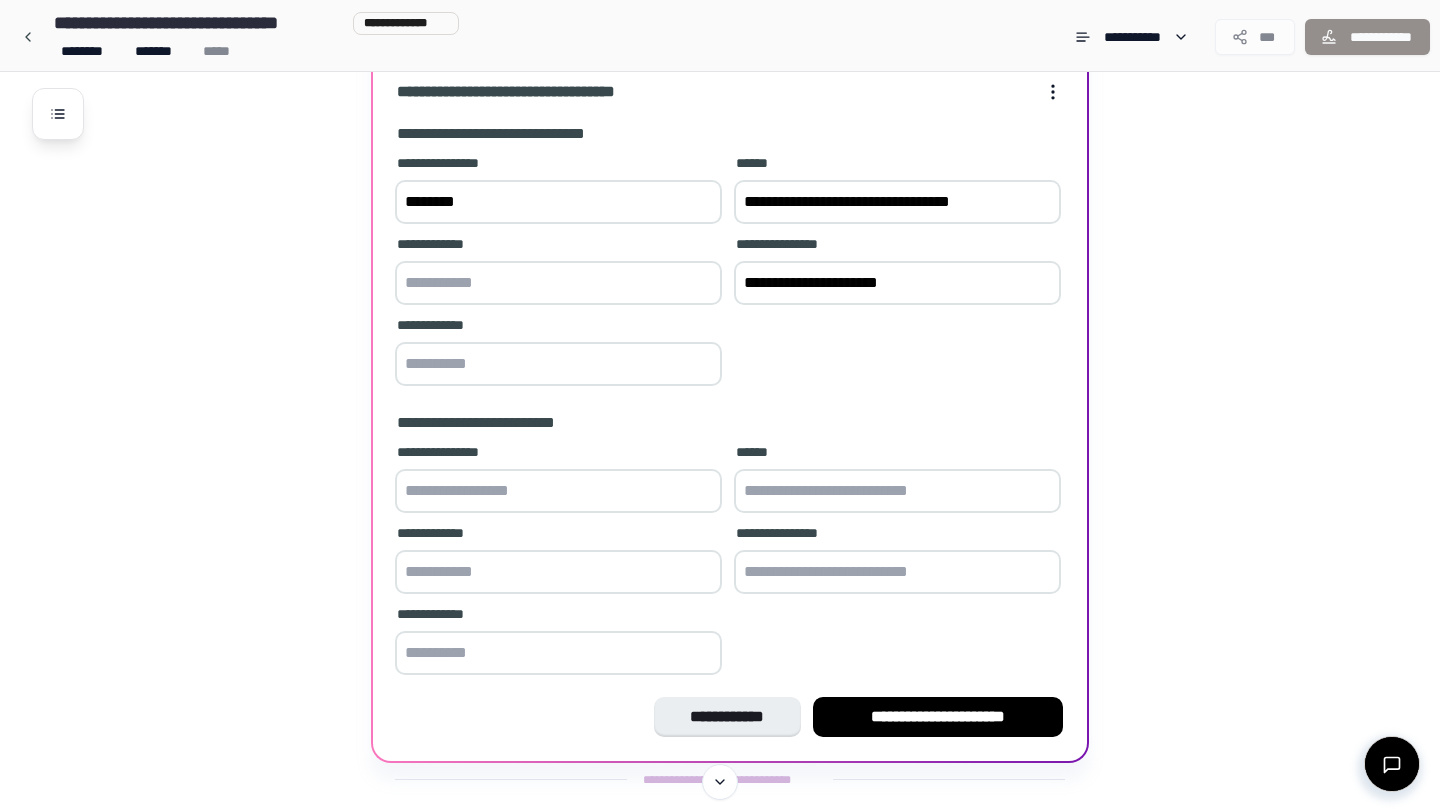 type 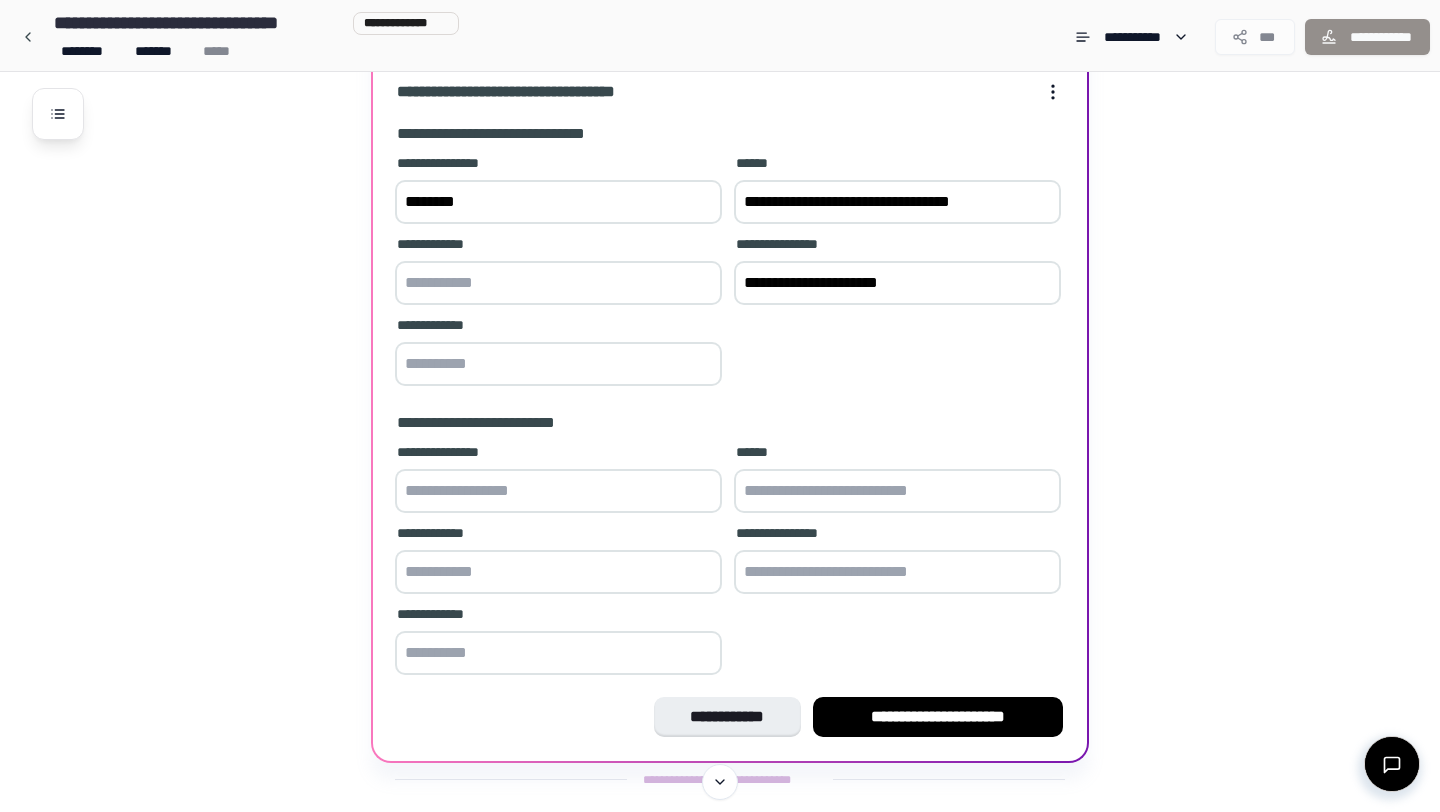 drag, startPoint x: 748, startPoint y: 195, endPoint x: 1175, endPoint y: 198, distance: 427.01053 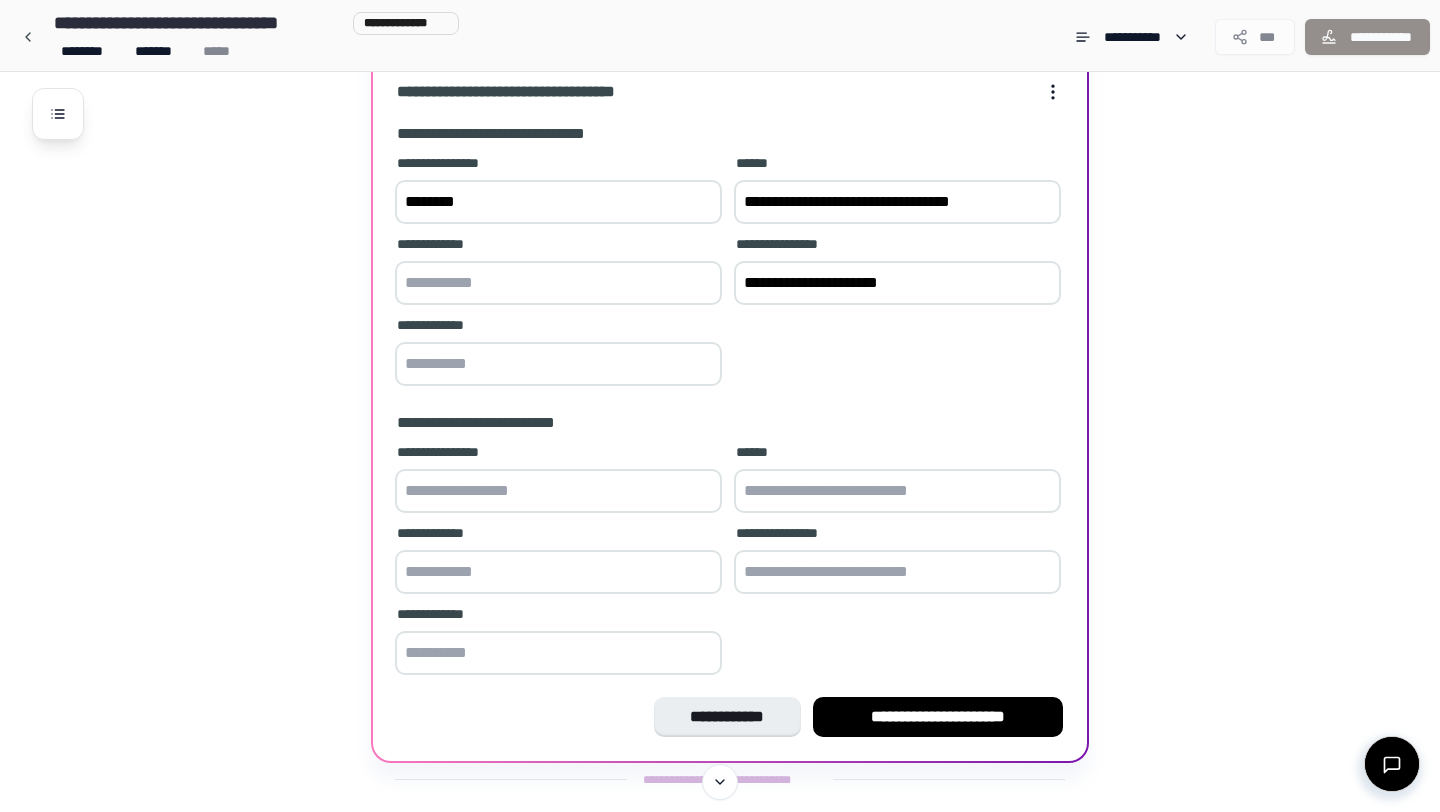 click at bounding box center (897, 491) 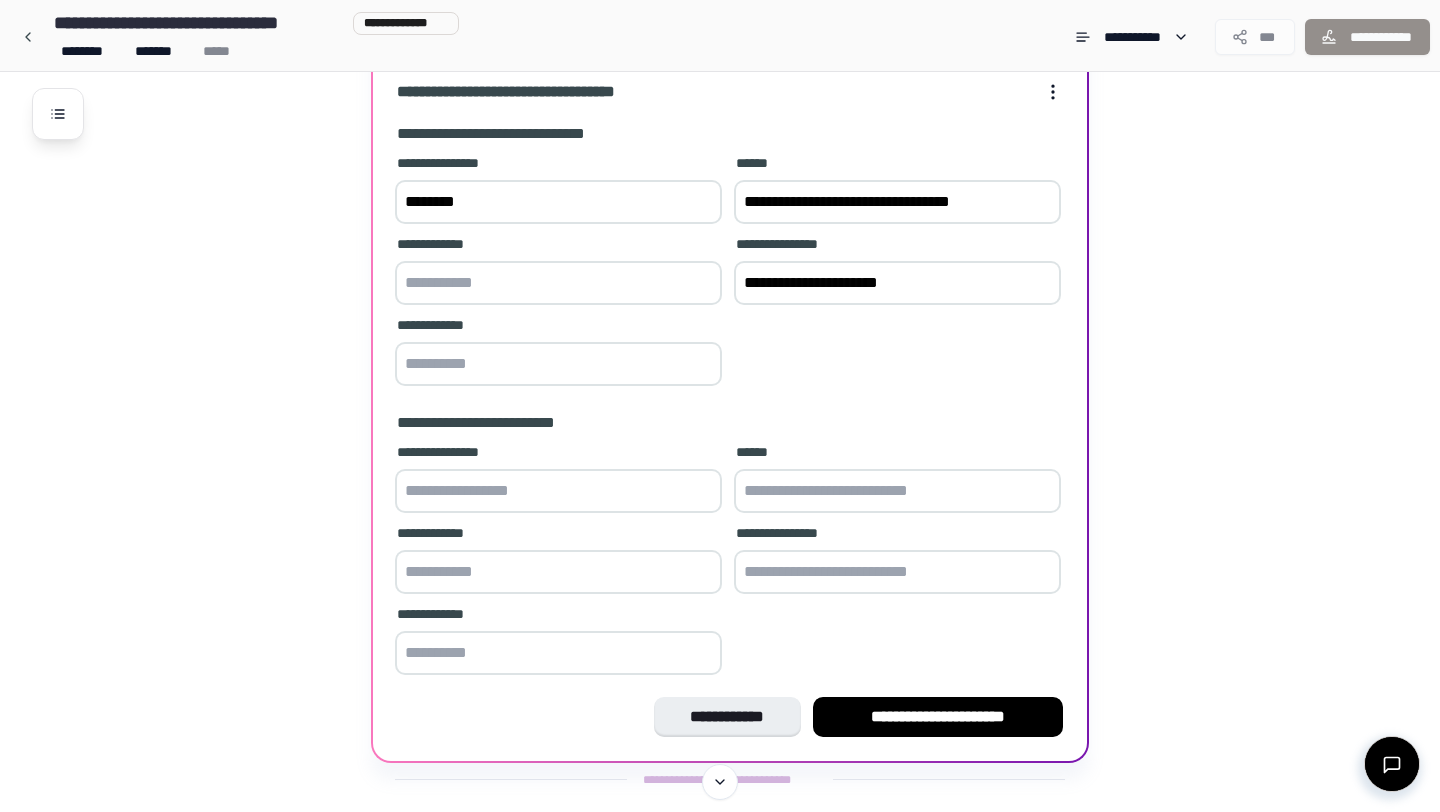 paste on "**********" 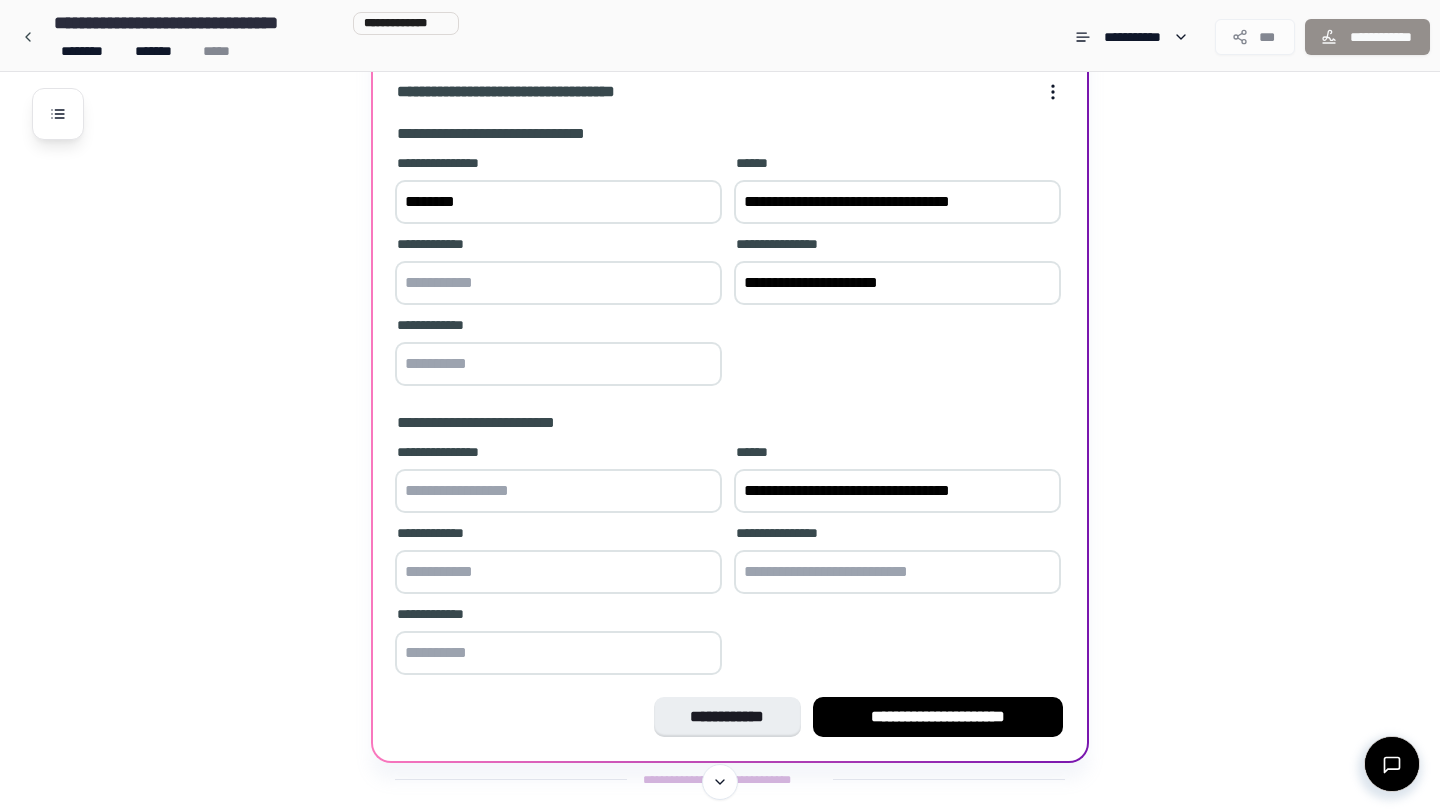 type on "**********" 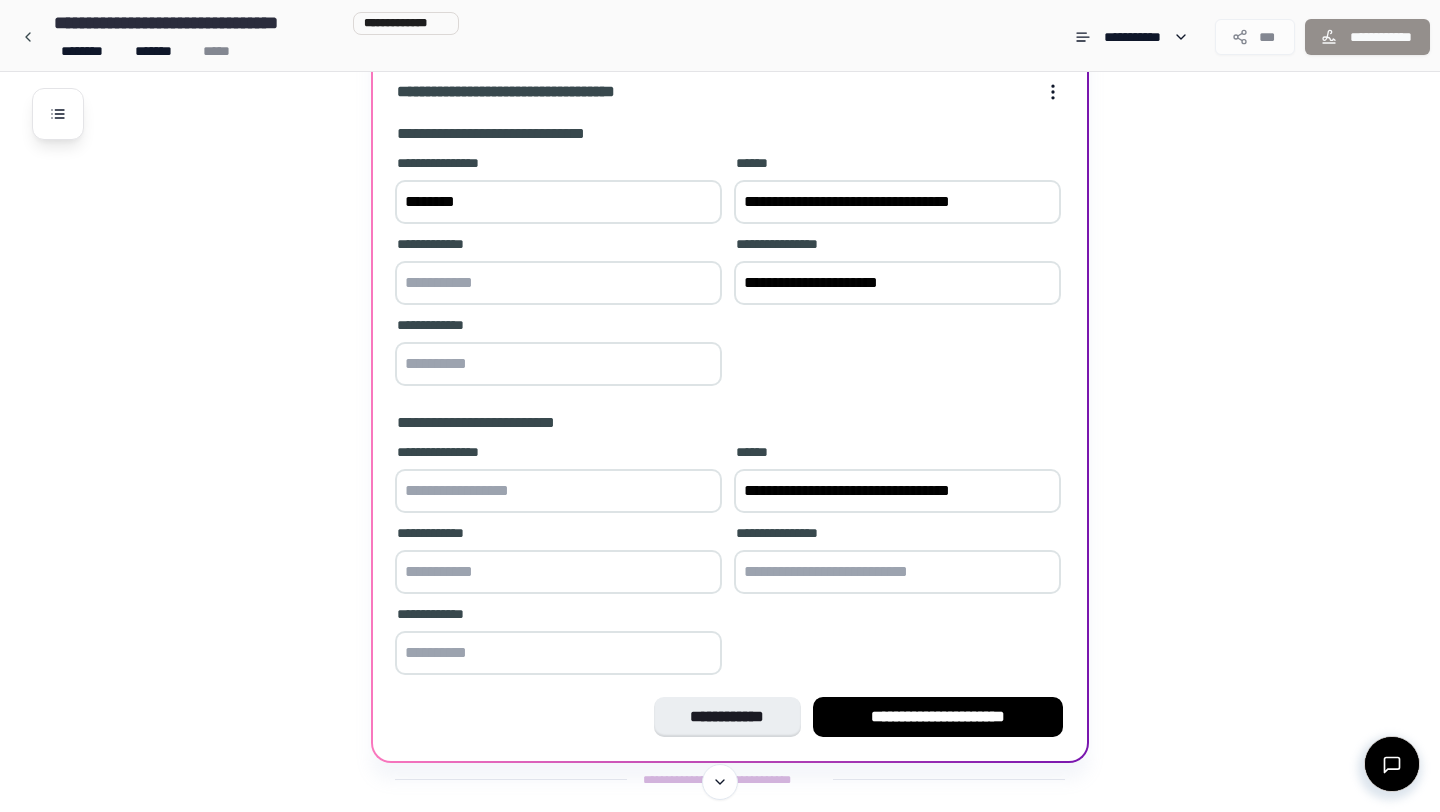 click at bounding box center [897, 572] 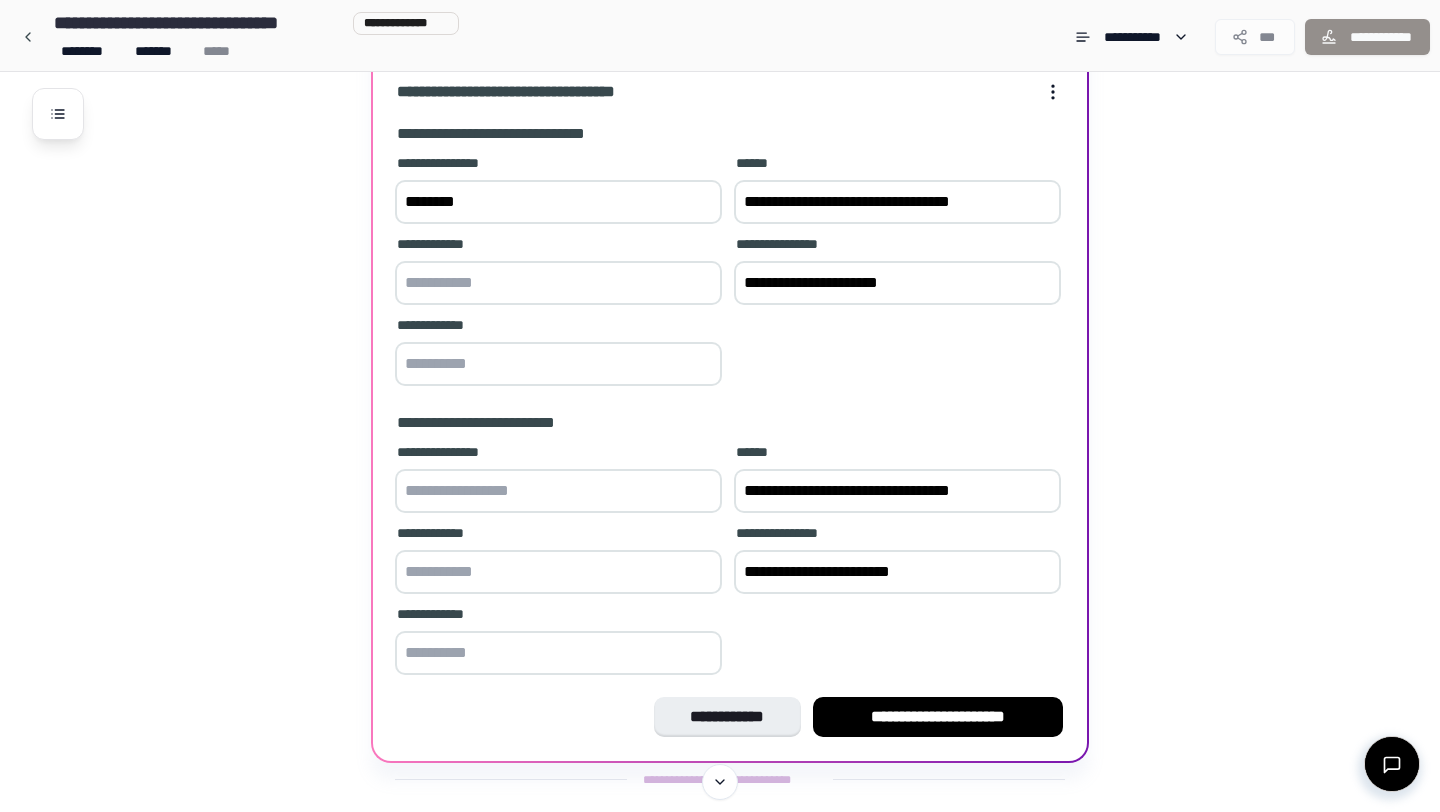 type on "**********" 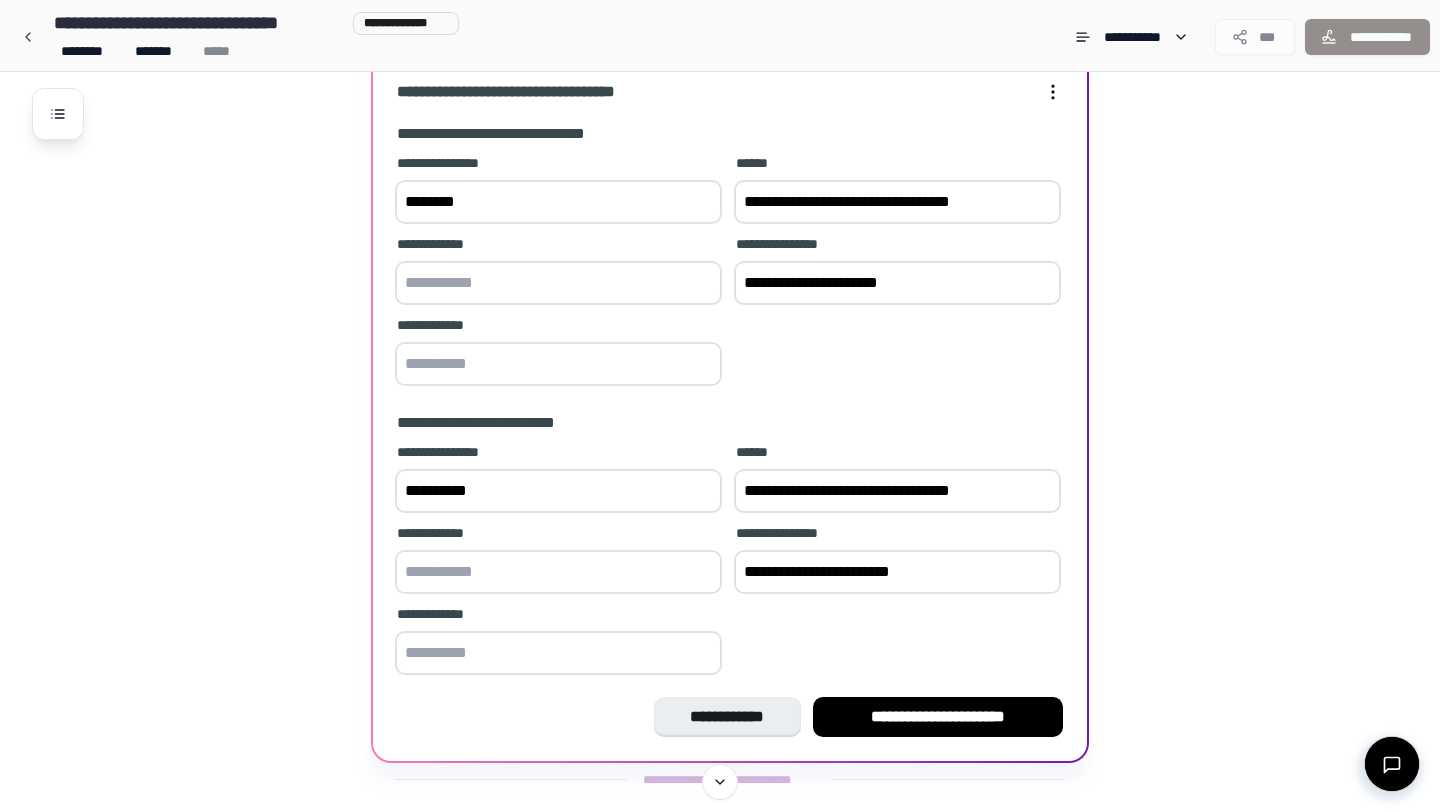 type on "**********" 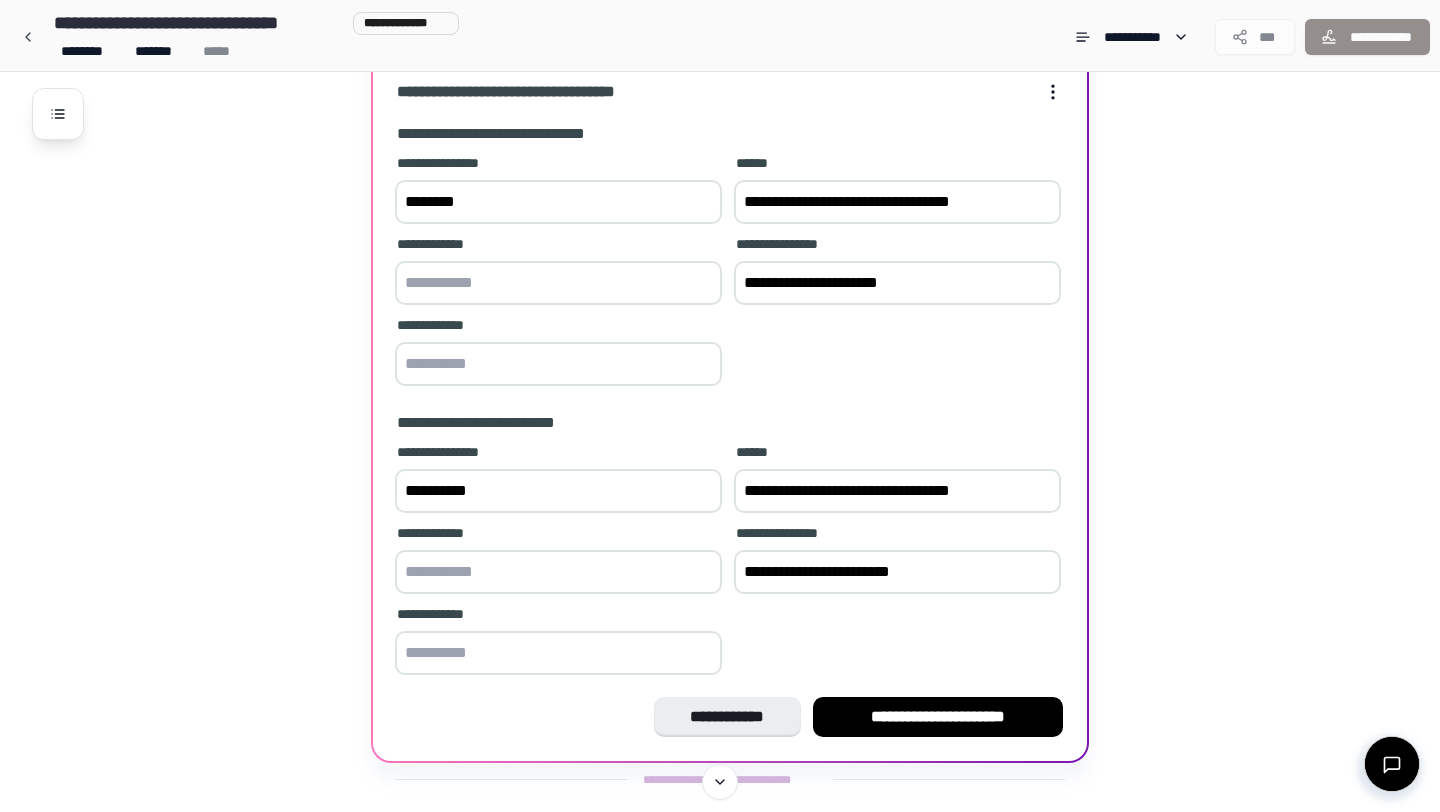 drag, startPoint x: 765, startPoint y: 202, endPoint x: 1156, endPoint y: 286, distance: 399.92123 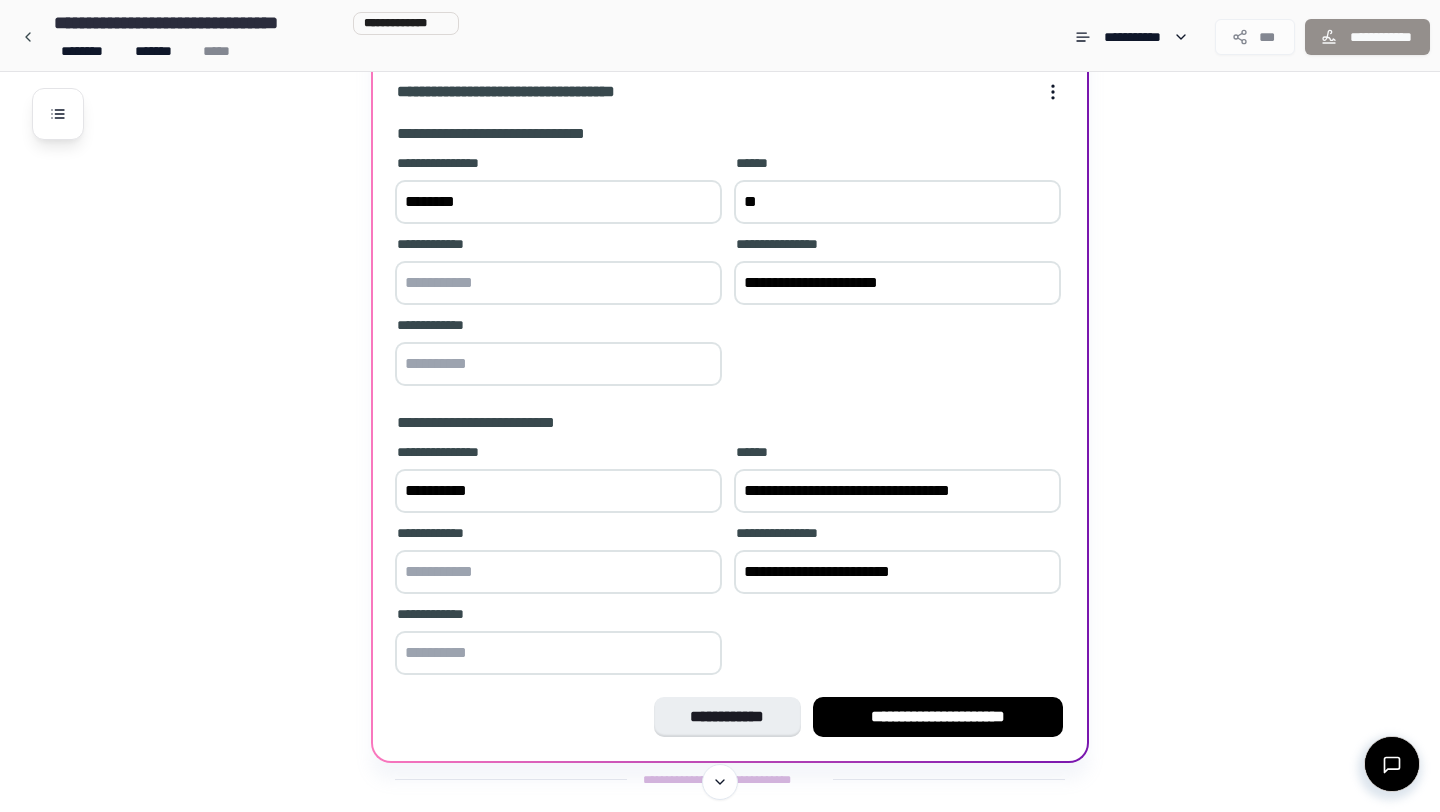 type on "*" 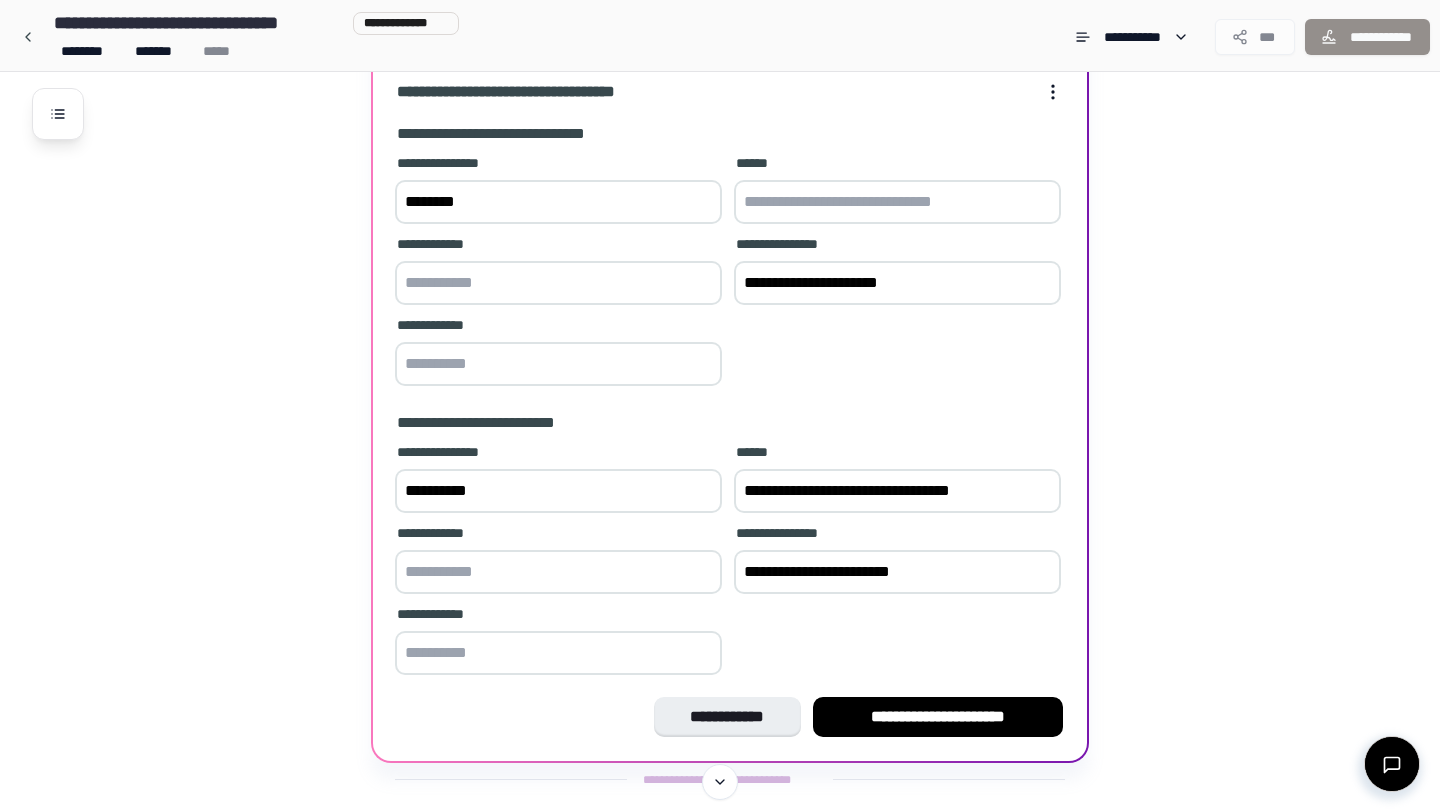 type 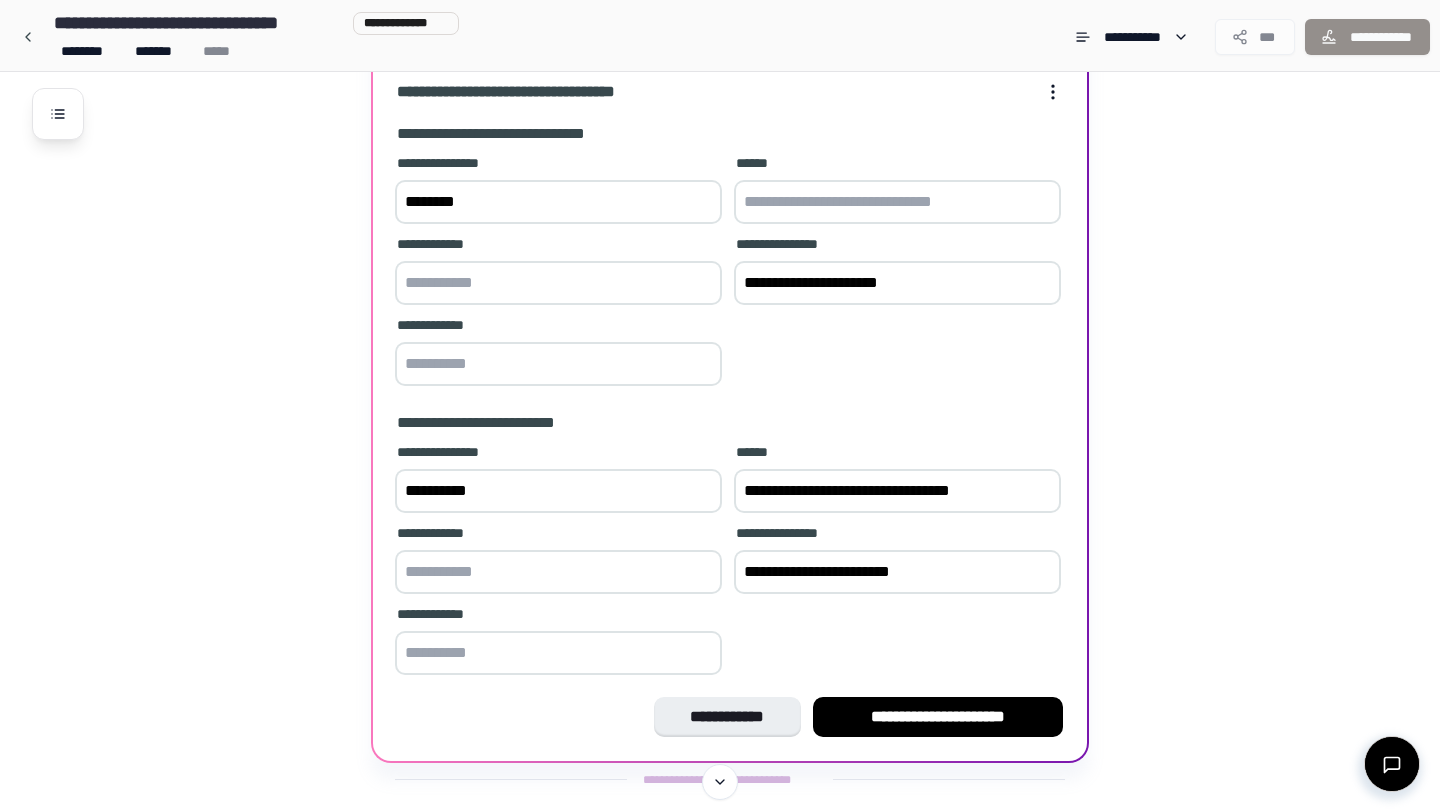 type on "*" 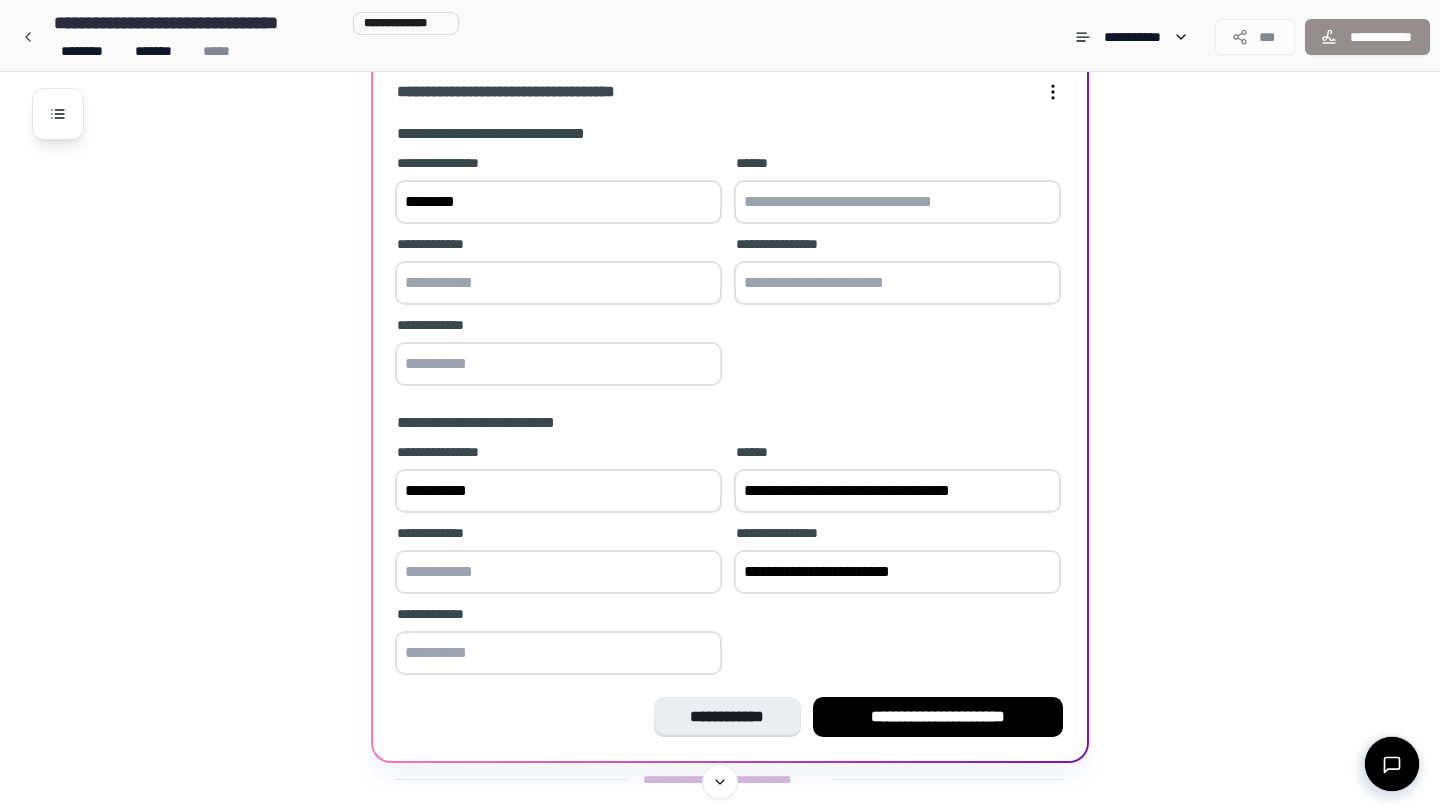 type 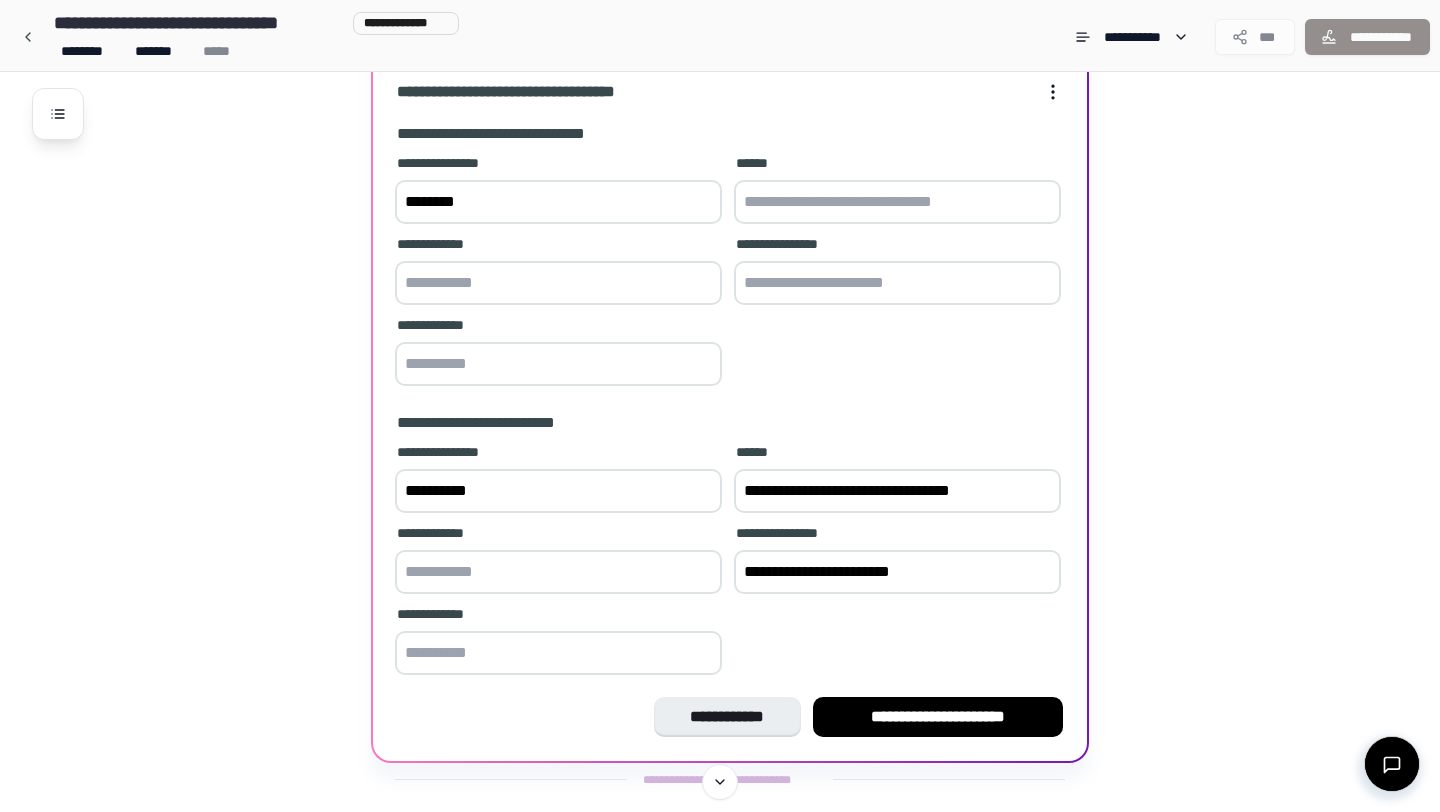 drag, startPoint x: 746, startPoint y: 498, endPoint x: 1275, endPoint y: 541, distance: 530.74475 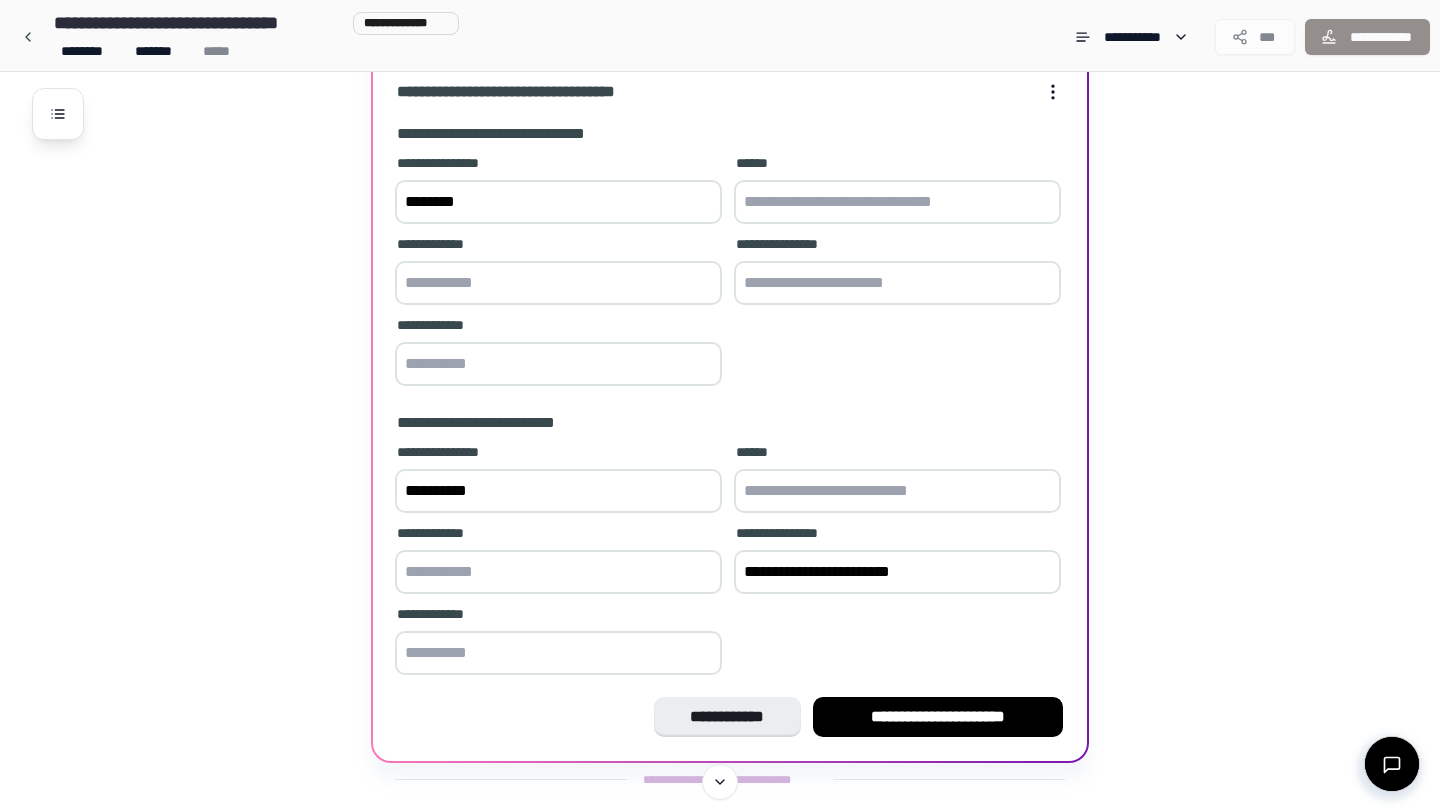 type 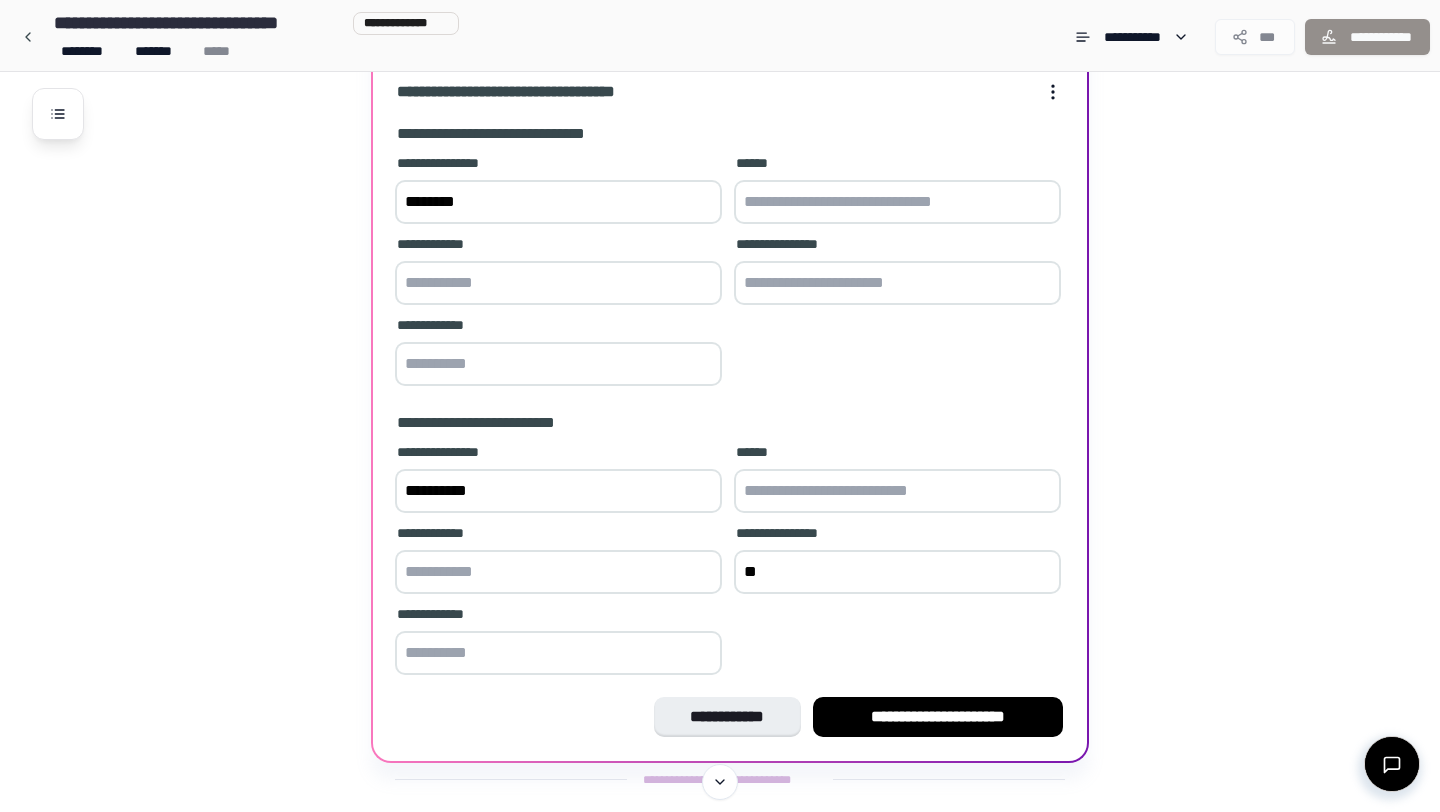 type on "*" 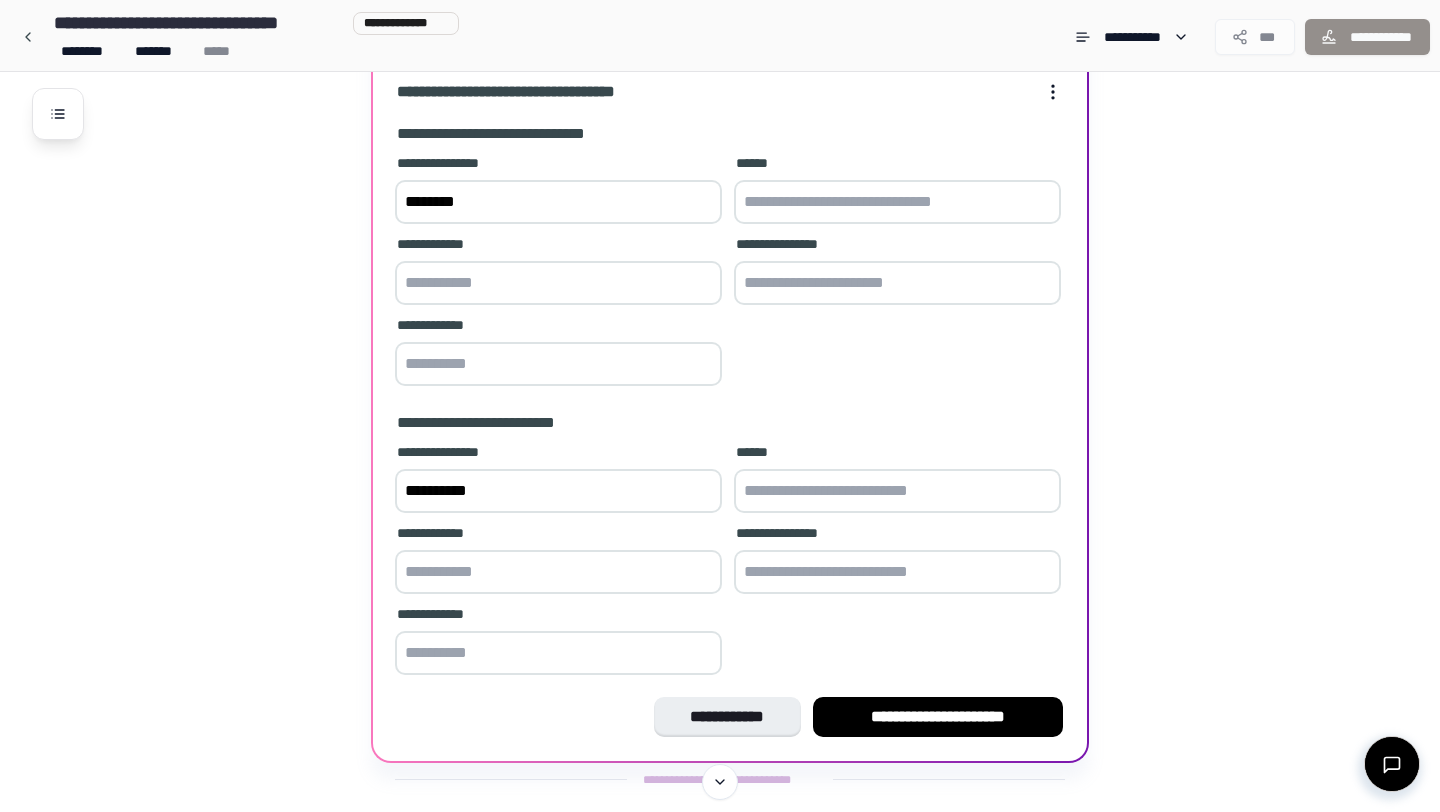 type 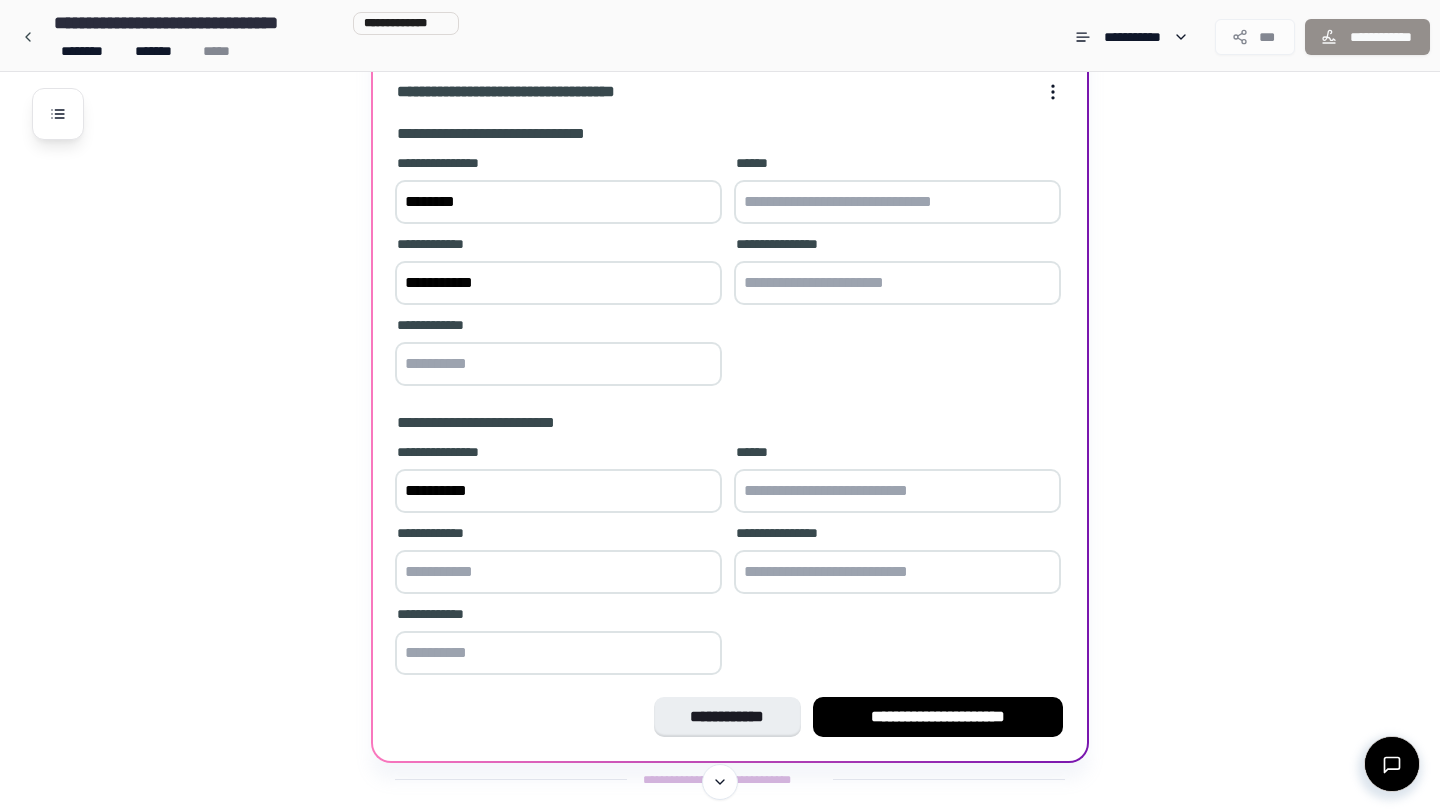 type on "**********" 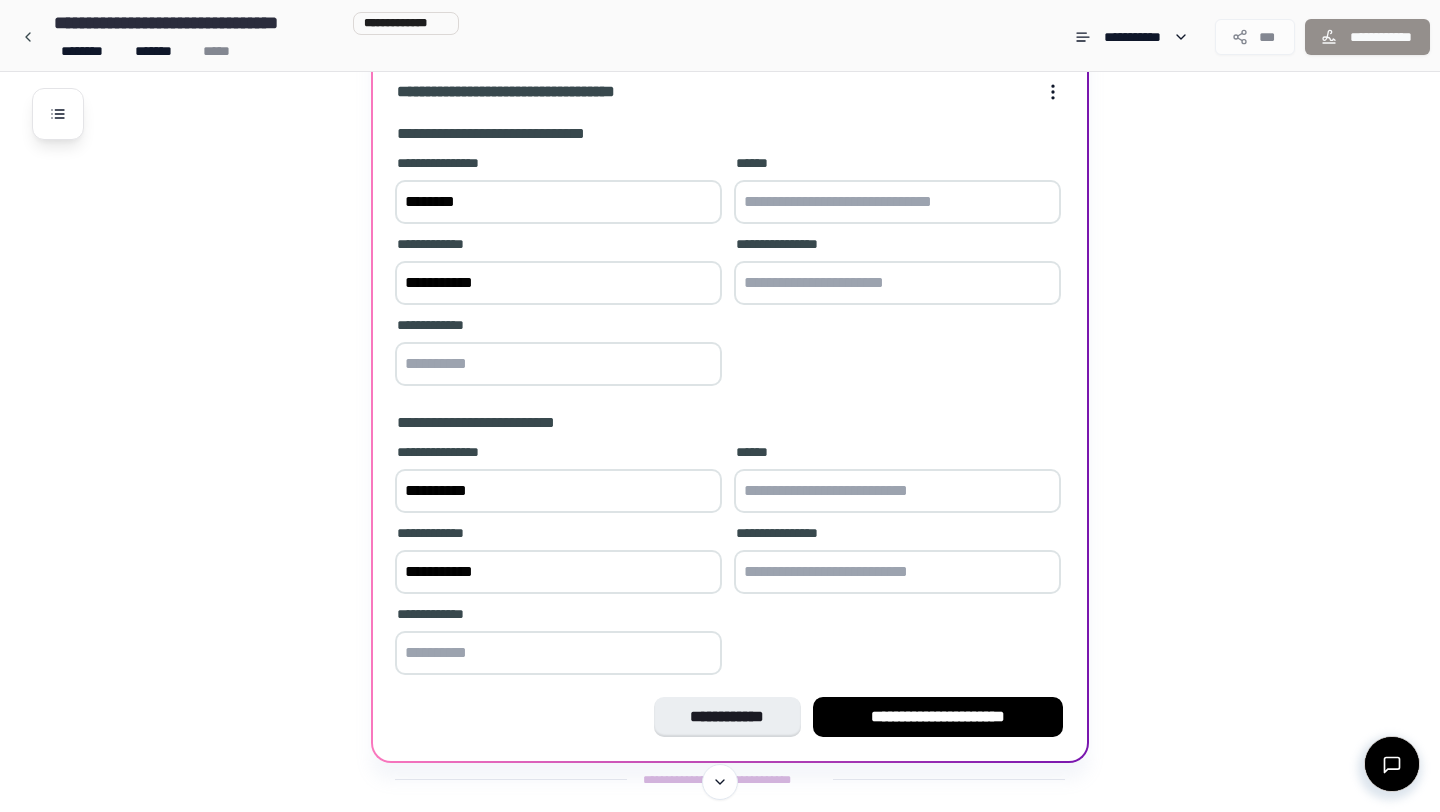 type on "**********" 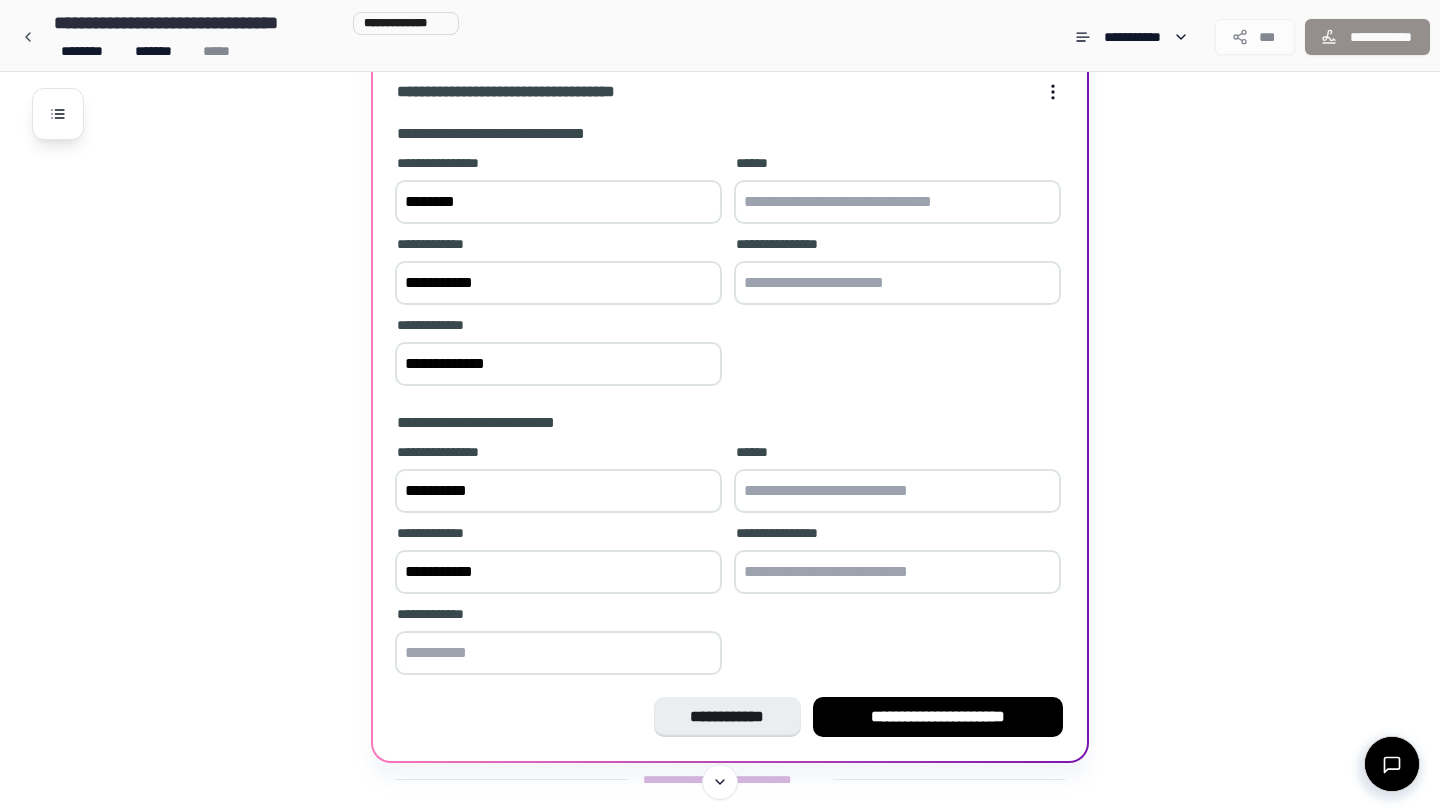 click on "**********" at bounding box center [558, 364] 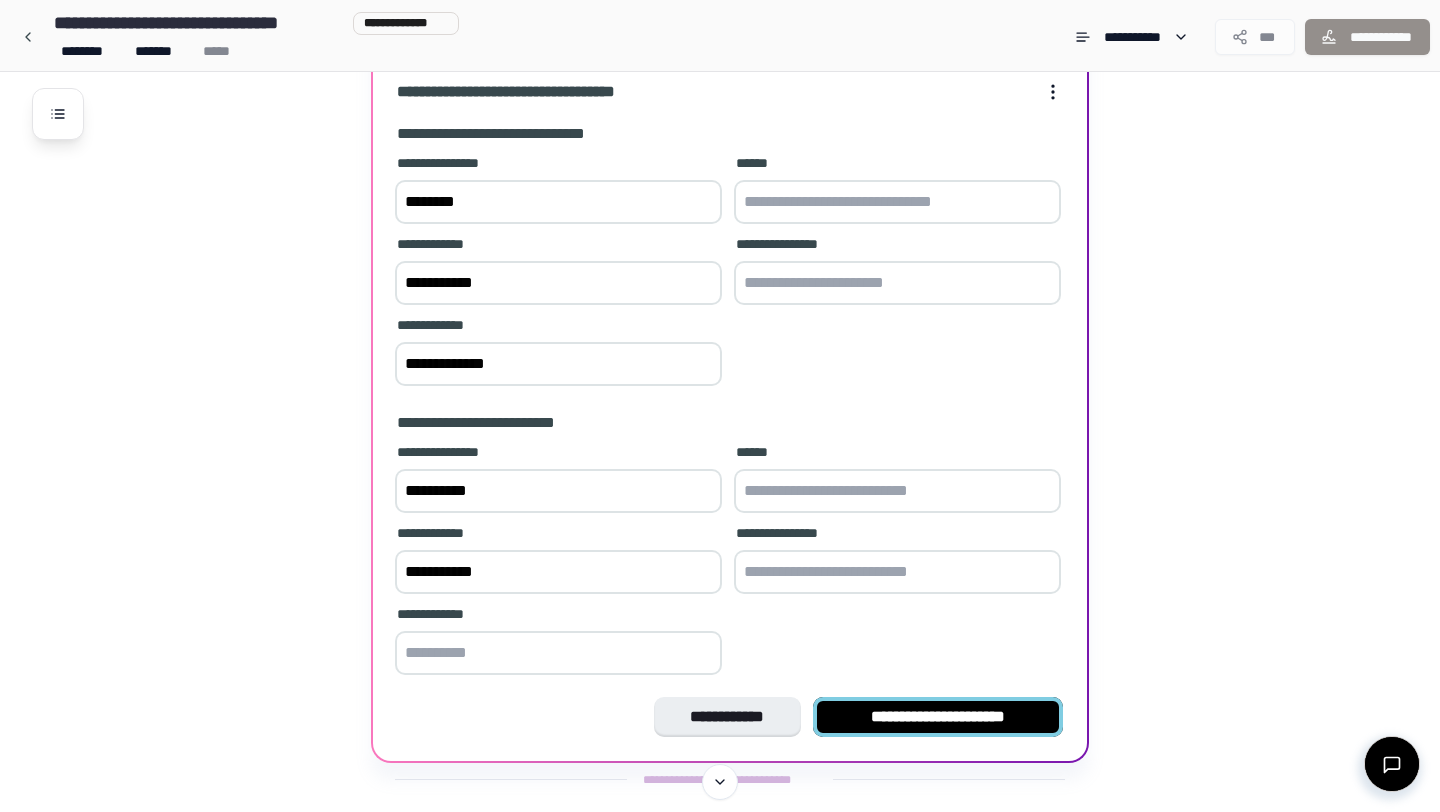 click on "**********" at bounding box center [938, 717] 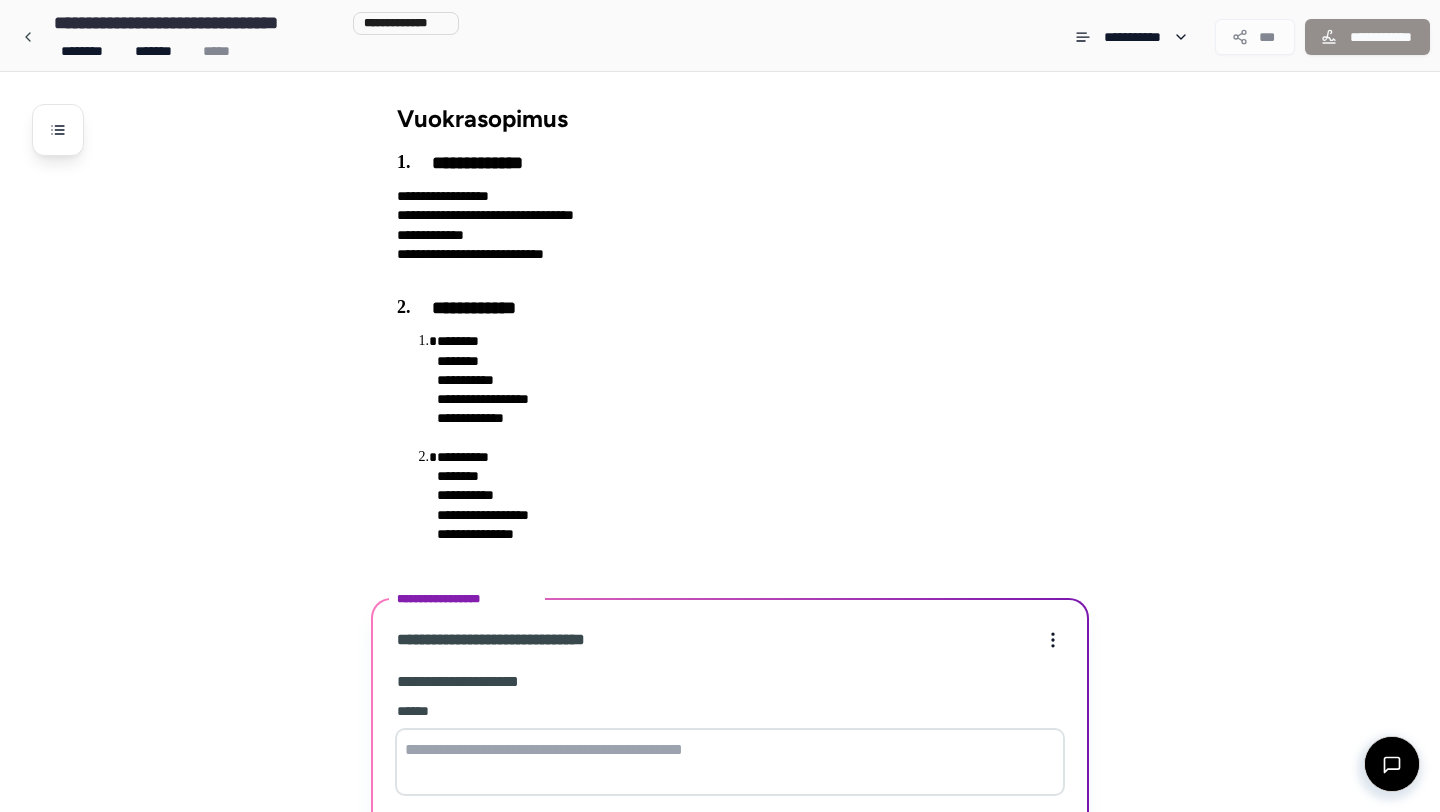scroll, scrollTop: 508, scrollLeft: 0, axis: vertical 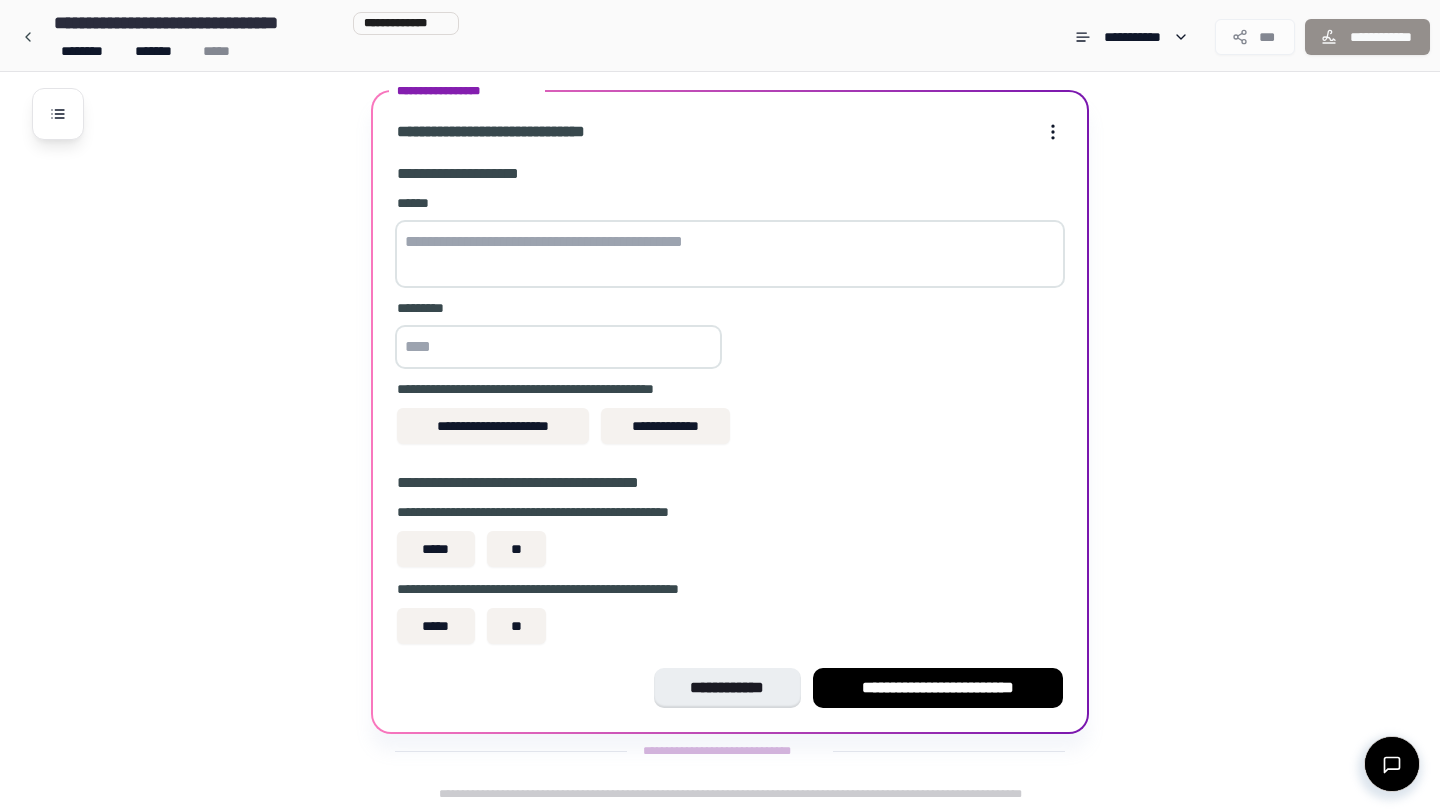 click at bounding box center (730, 254) 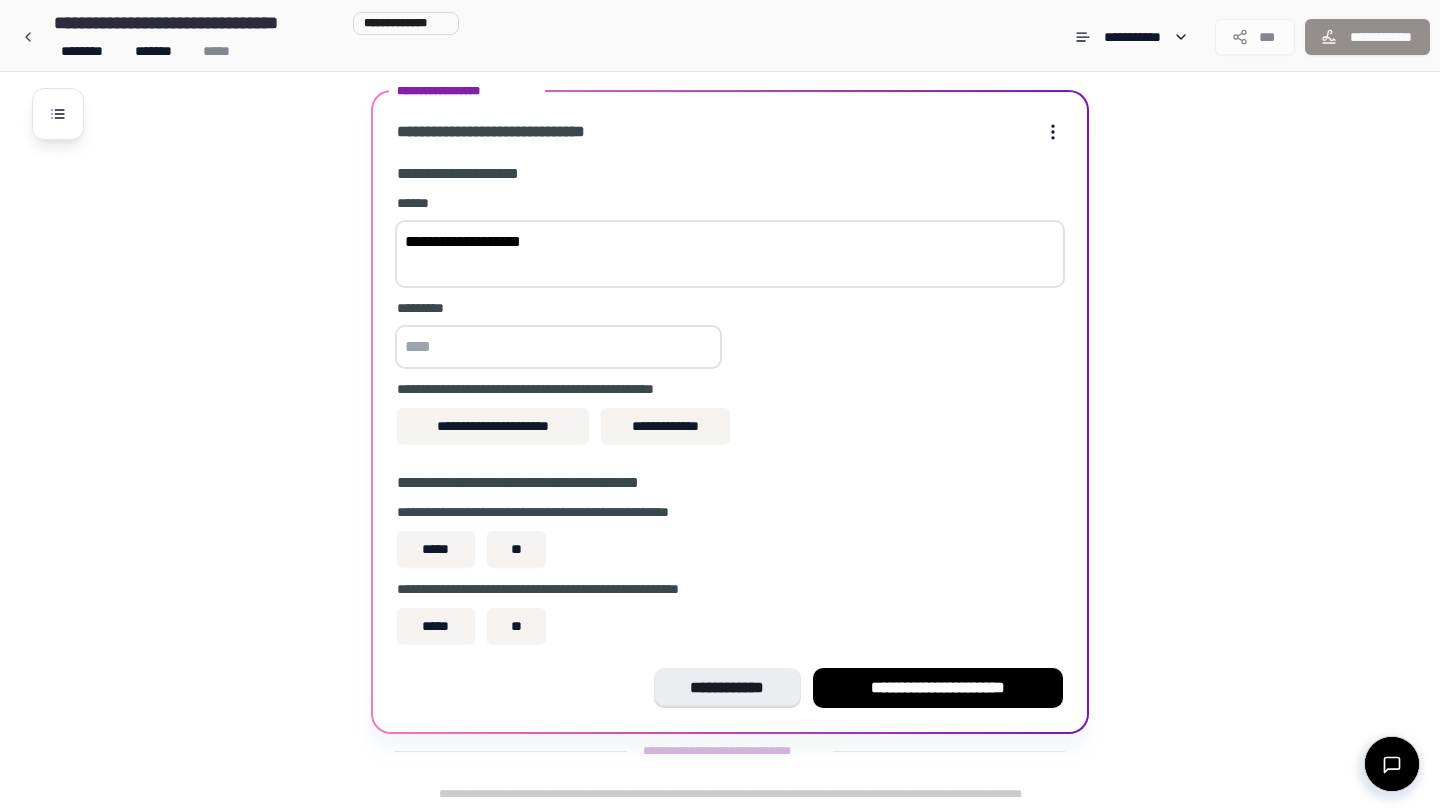 type on "**********" 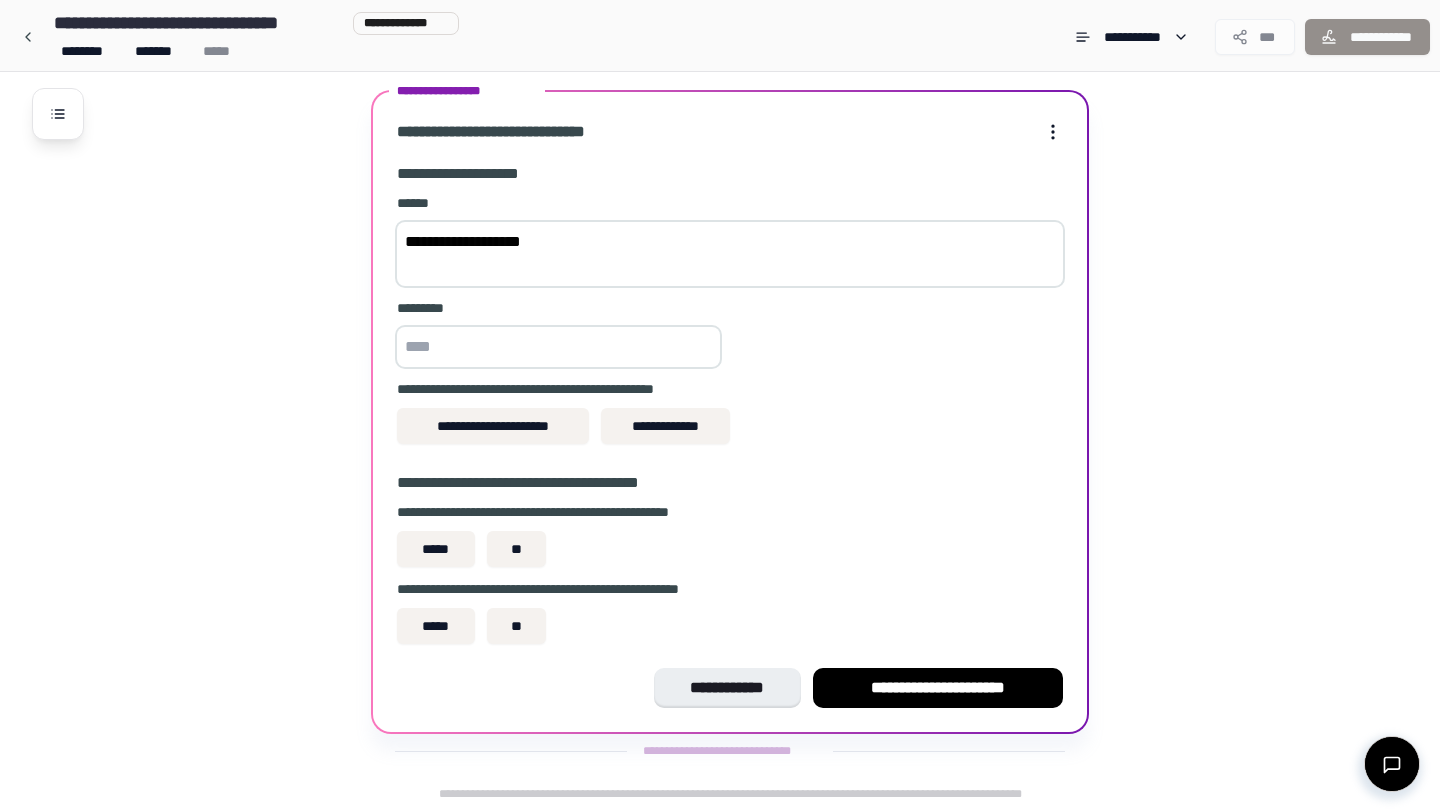 click at bounding box center [558, 347] 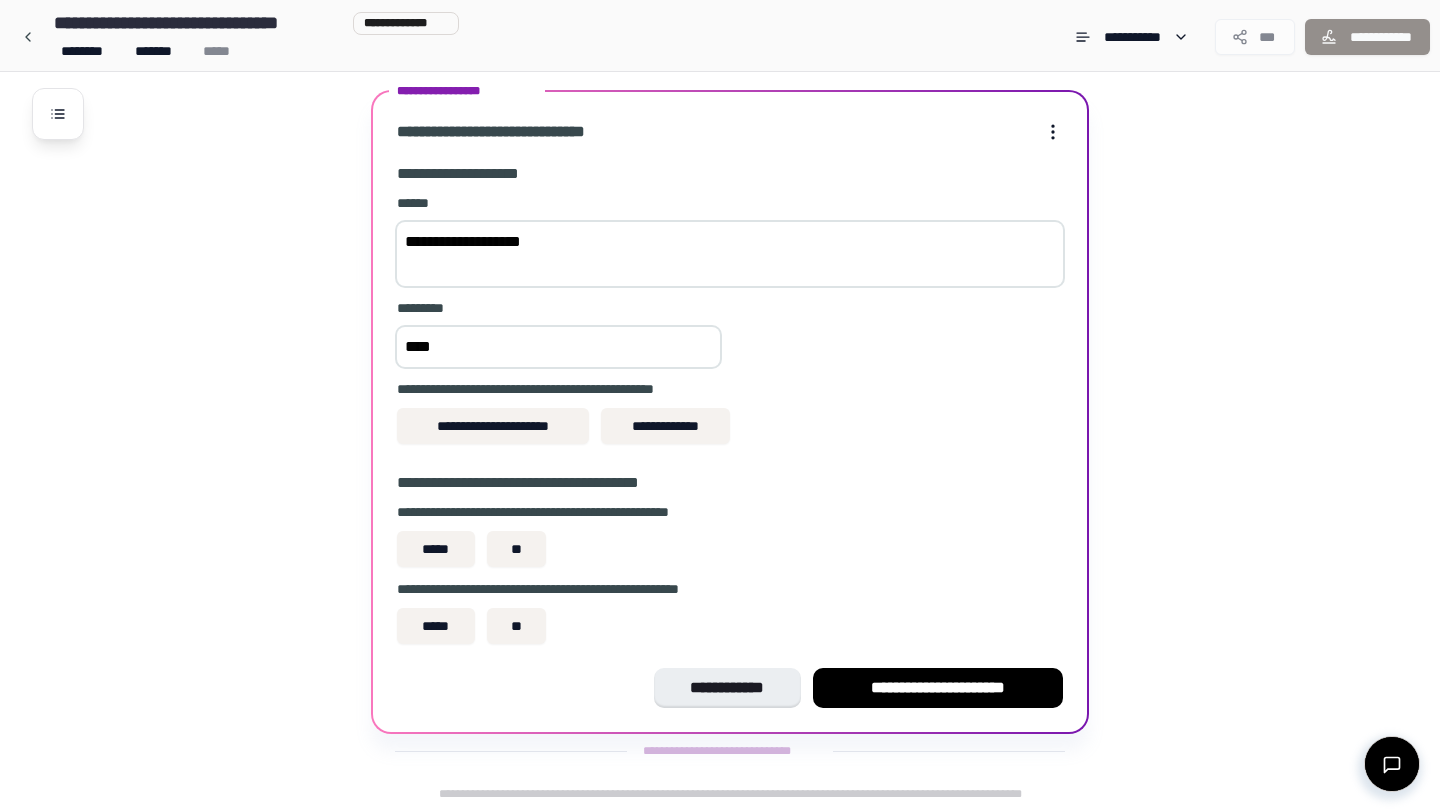 type on "****" 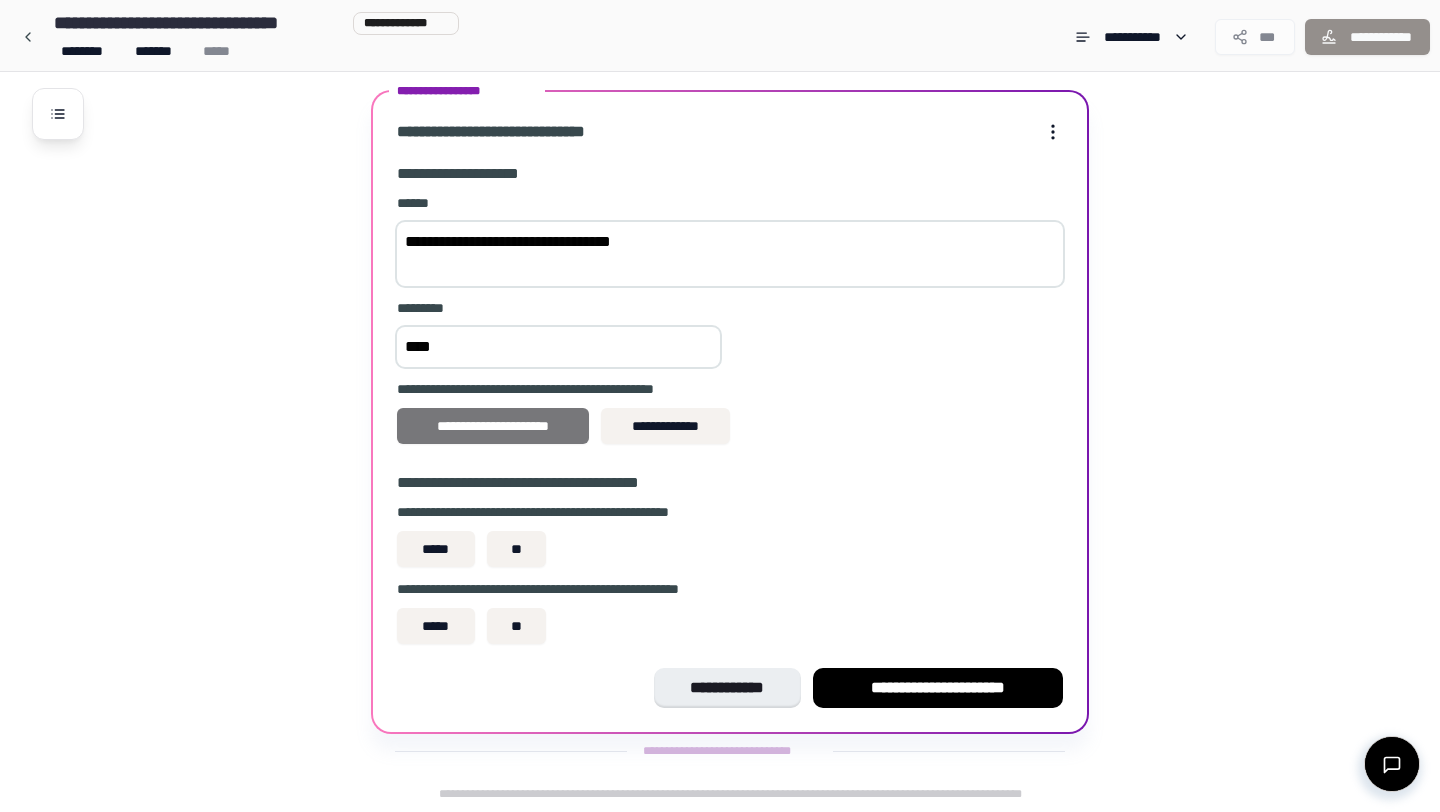 type on "**********" 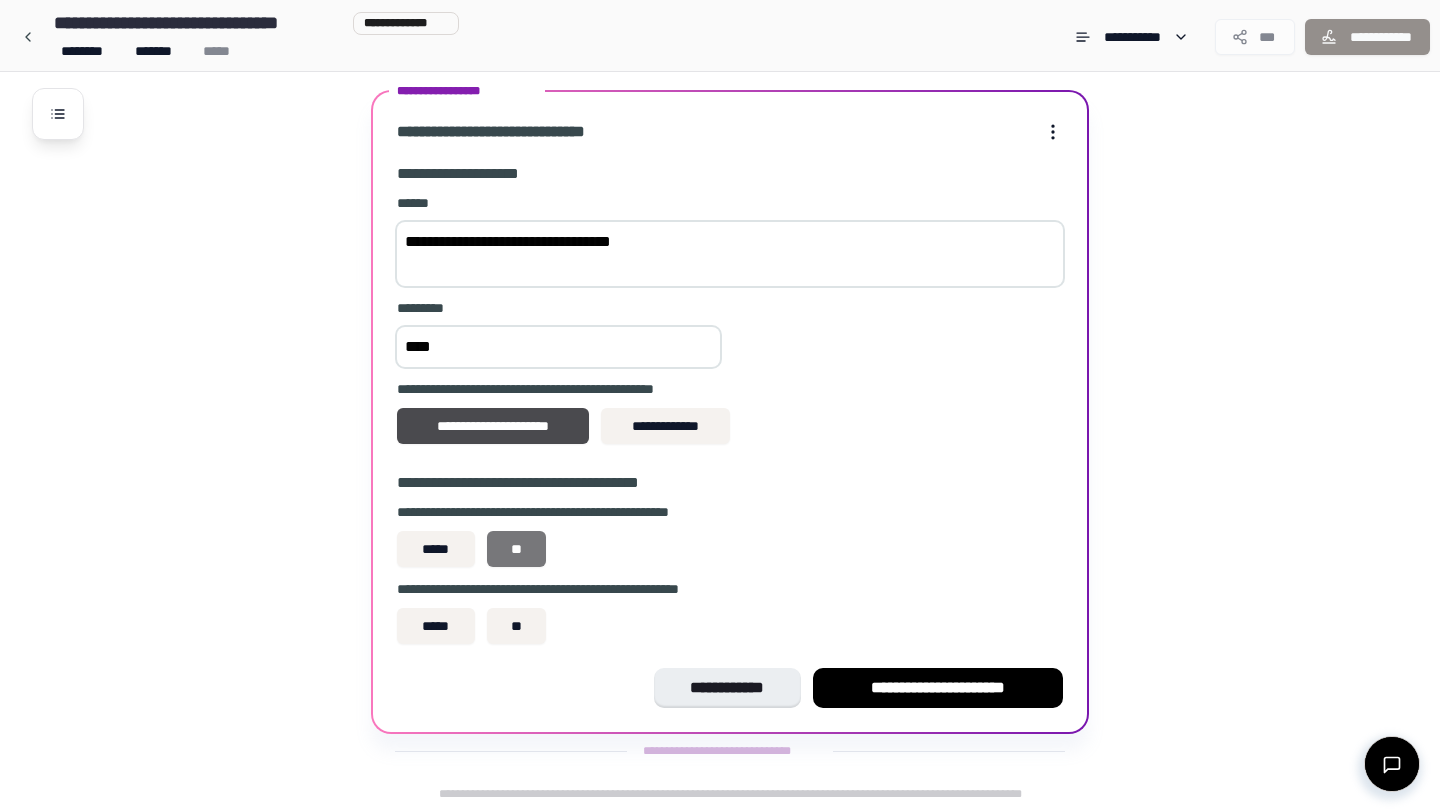 click on "**" at bounding box center [517, 549] 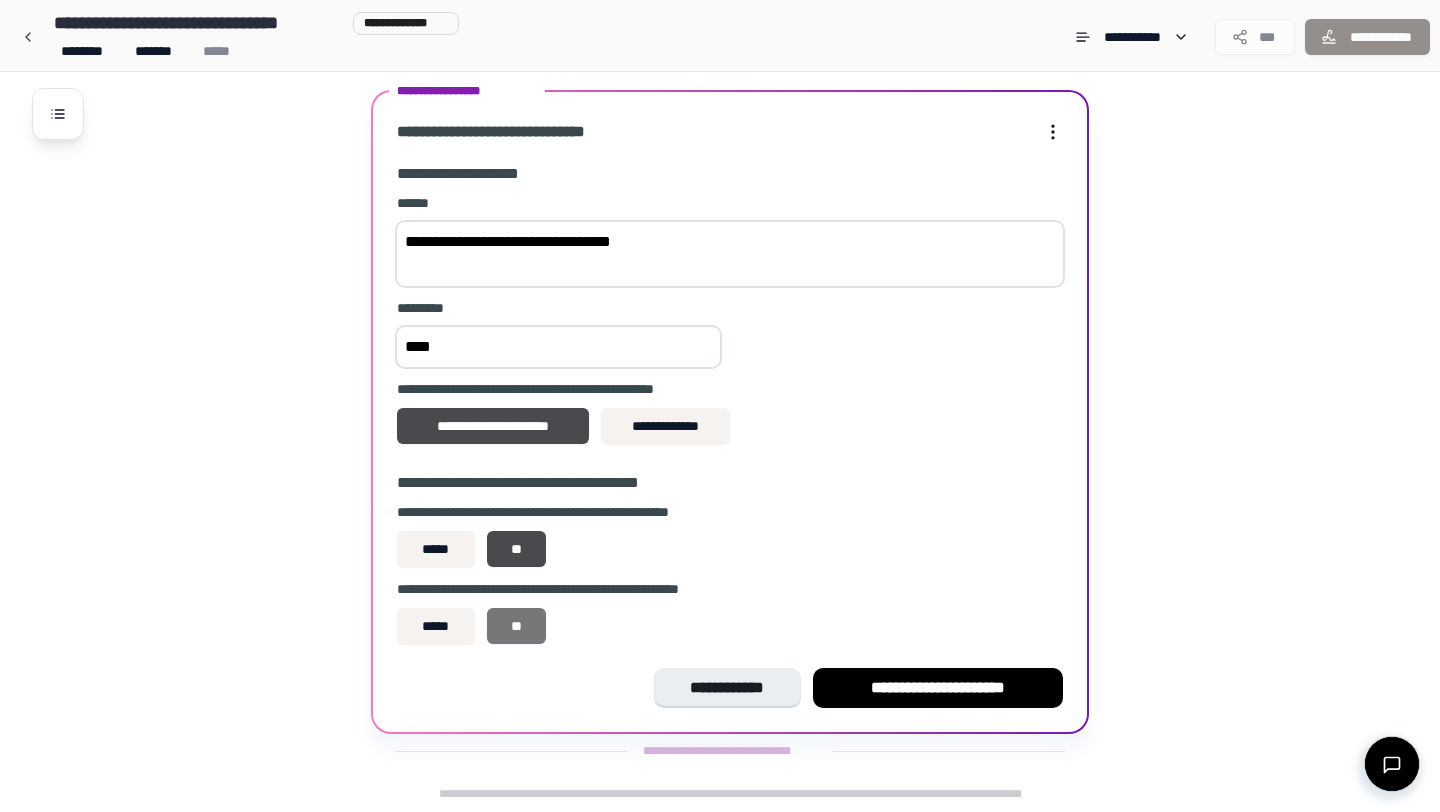 click on "**" at bounding box center (517, 626) 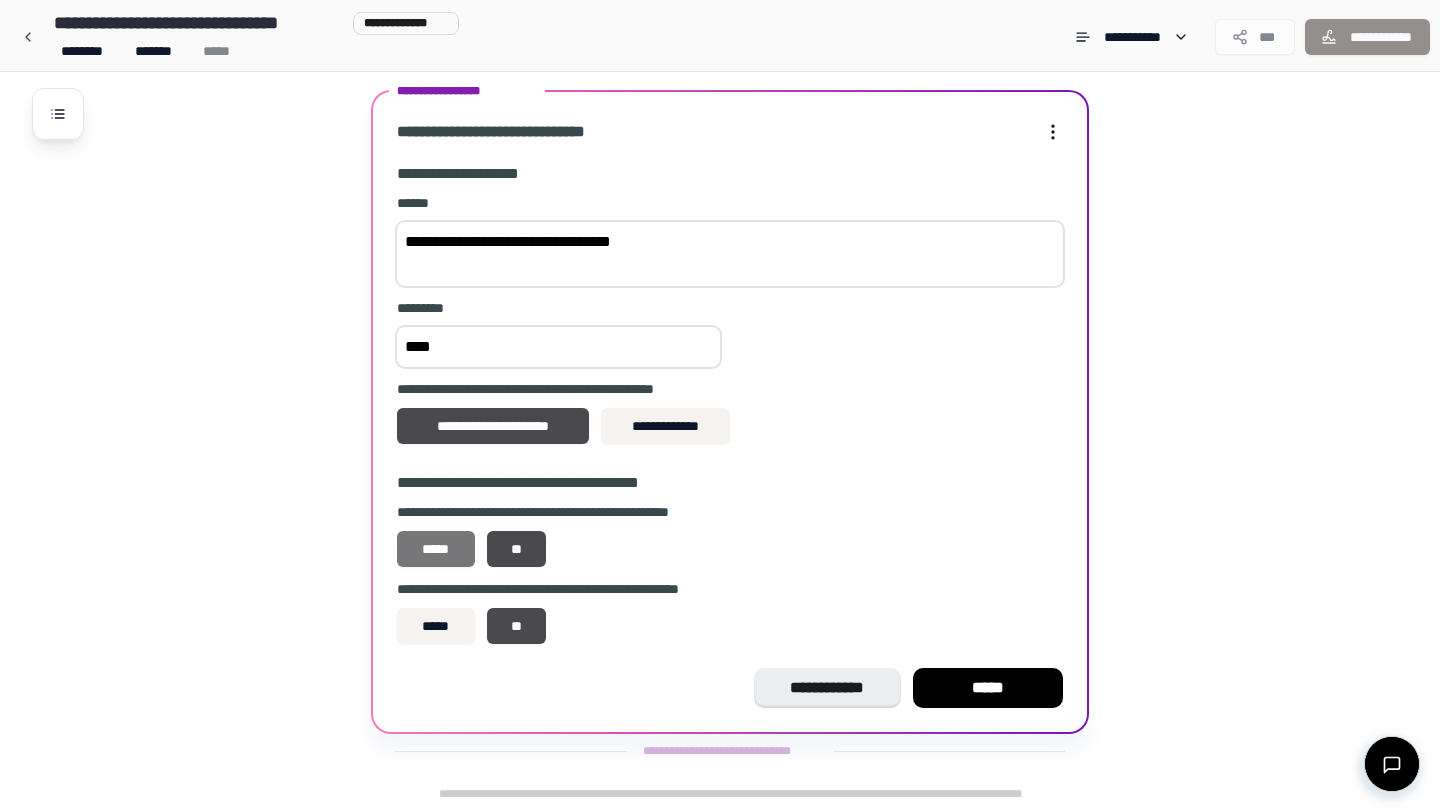 click on "*****" at bounding box center [436, 549] 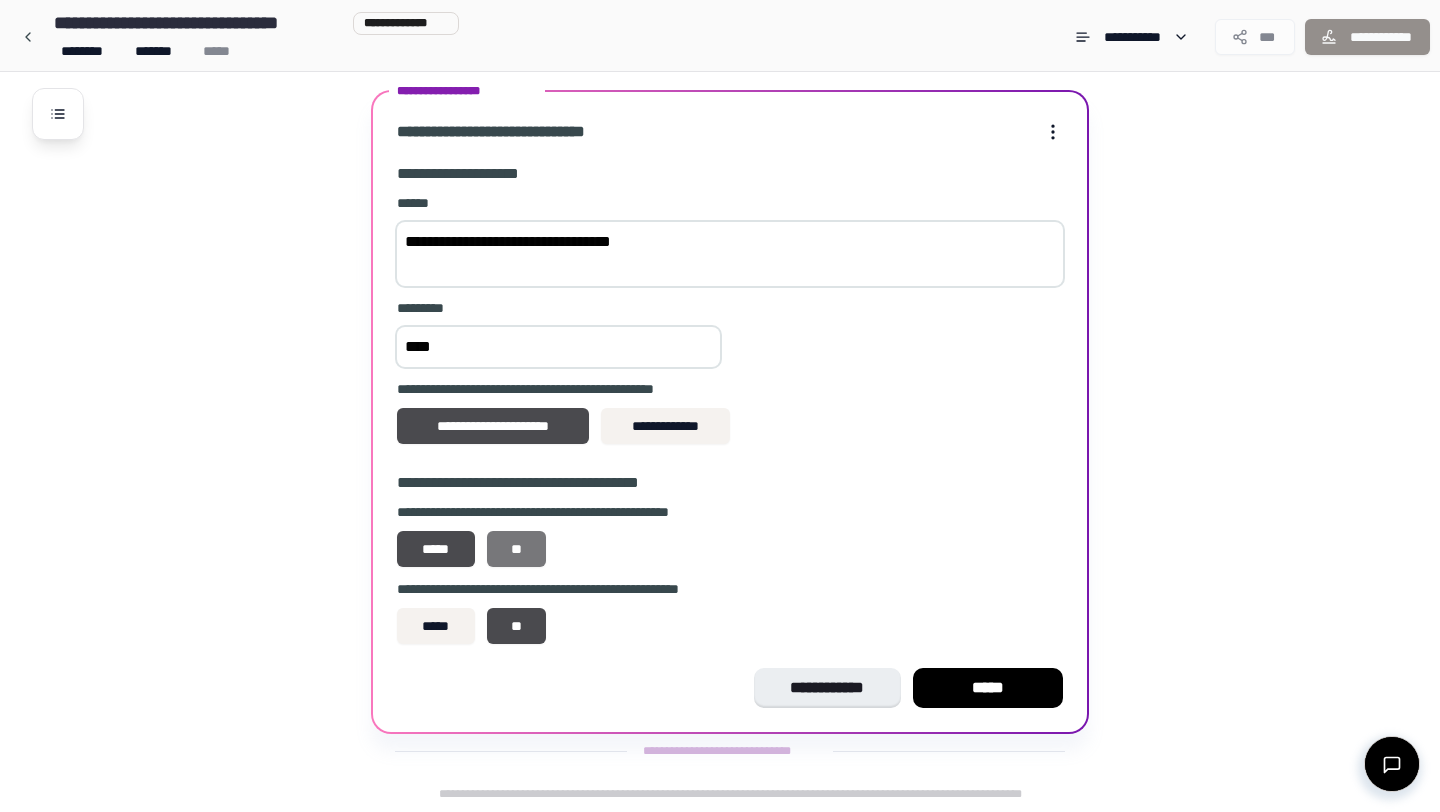 click on "**" at bounding box center [517, 549] 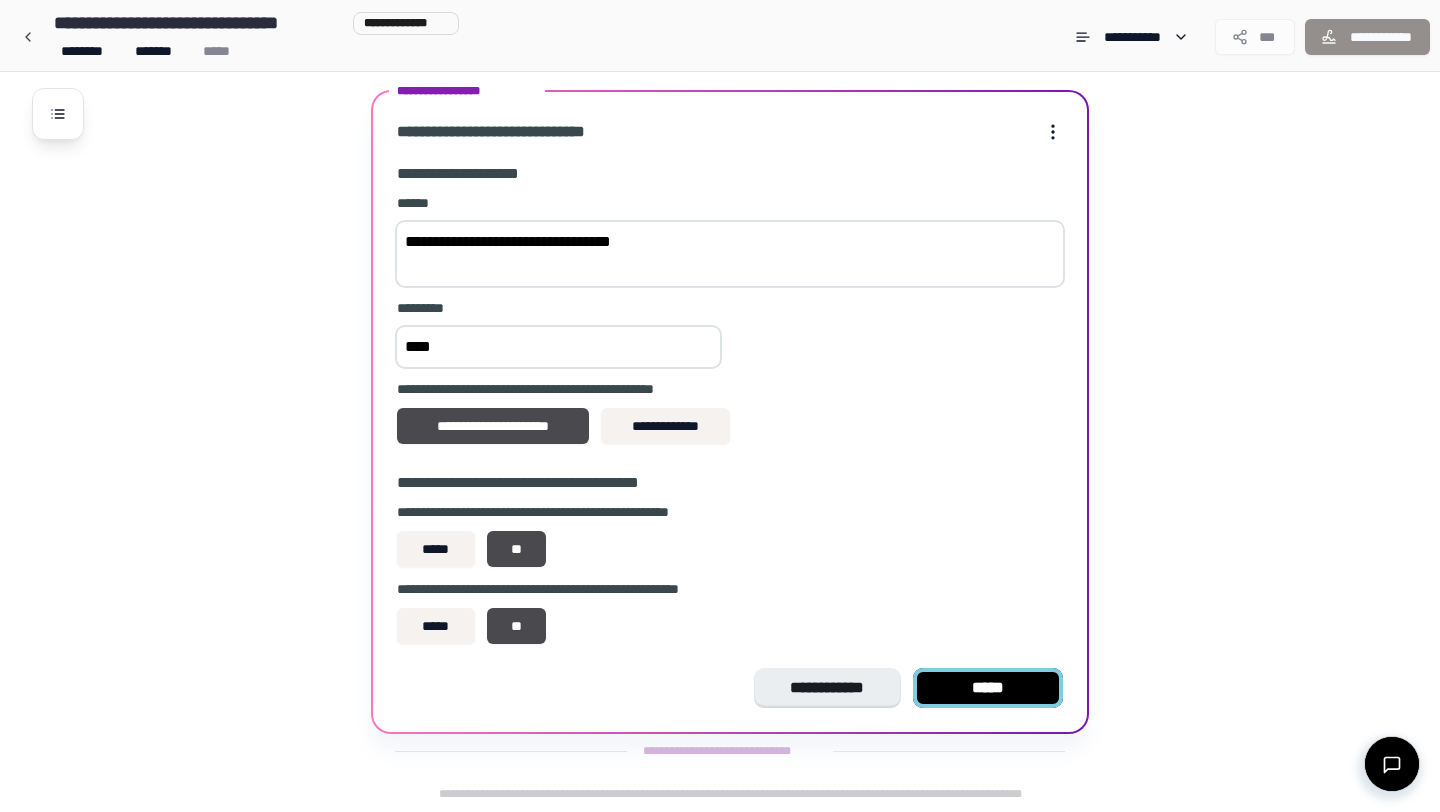 click on "*****" at bounding box center (988, 688) 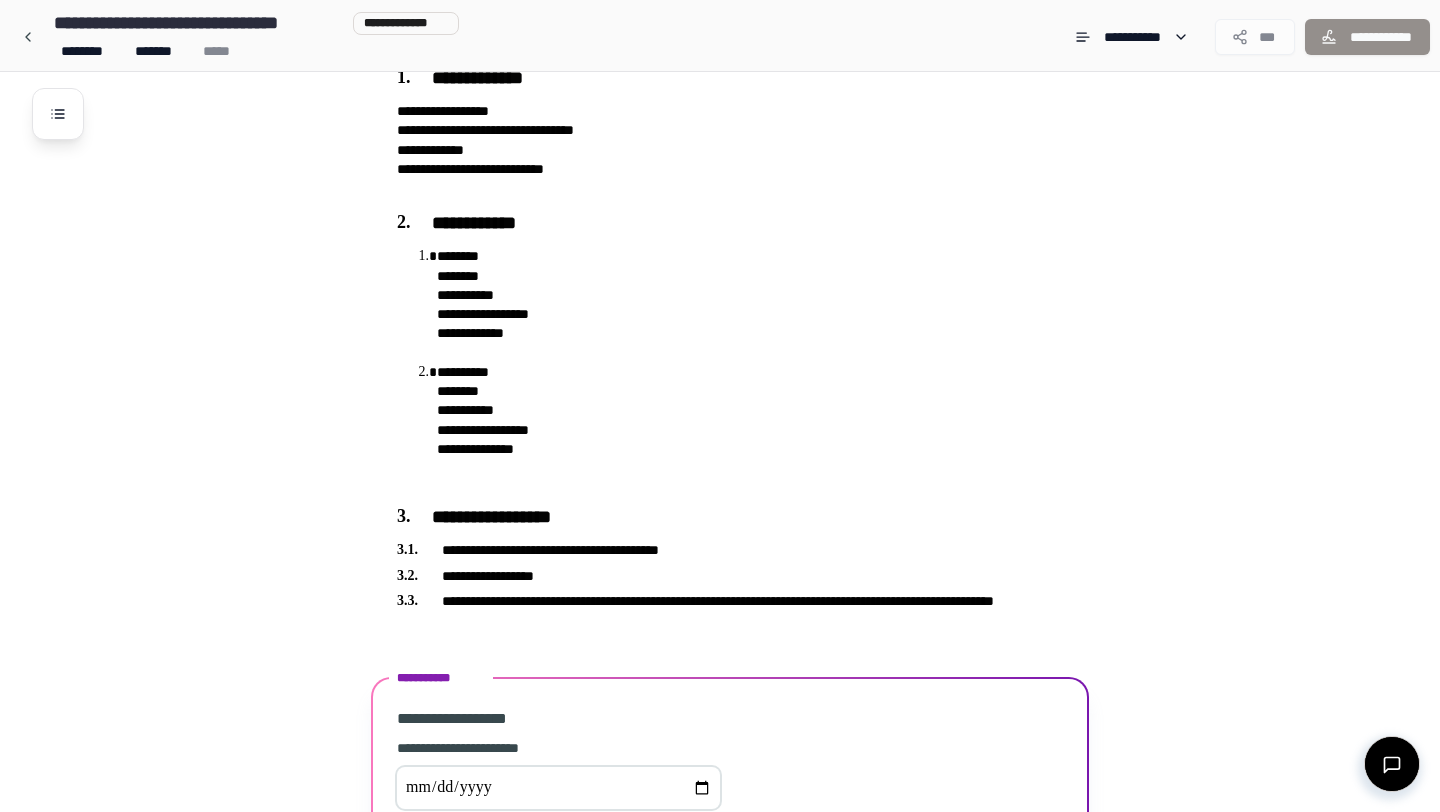 scroll, scrollTop: 327, scrollLeft: 0, axis: vertical 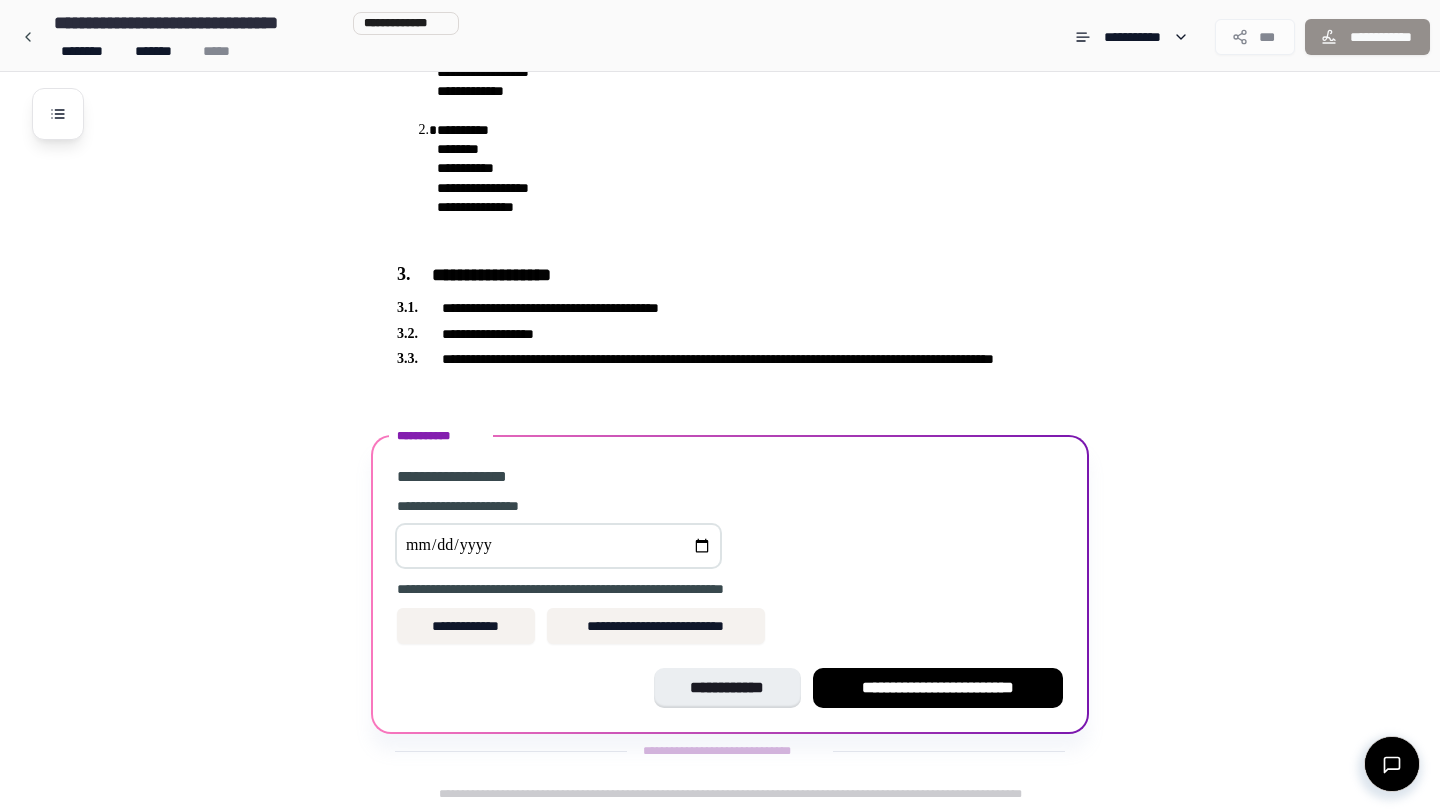 click at bounding box center [558, 546] 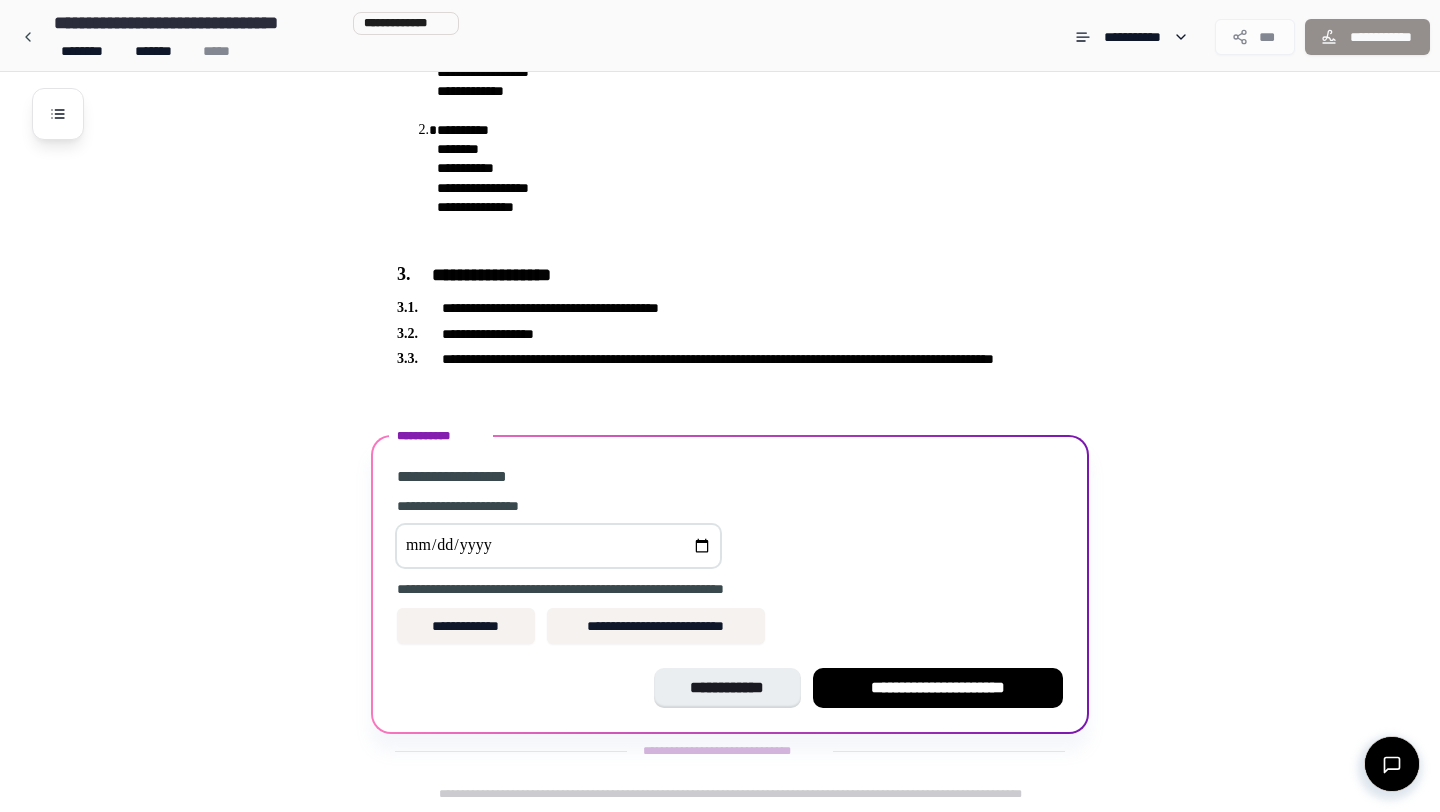 type on "**********" 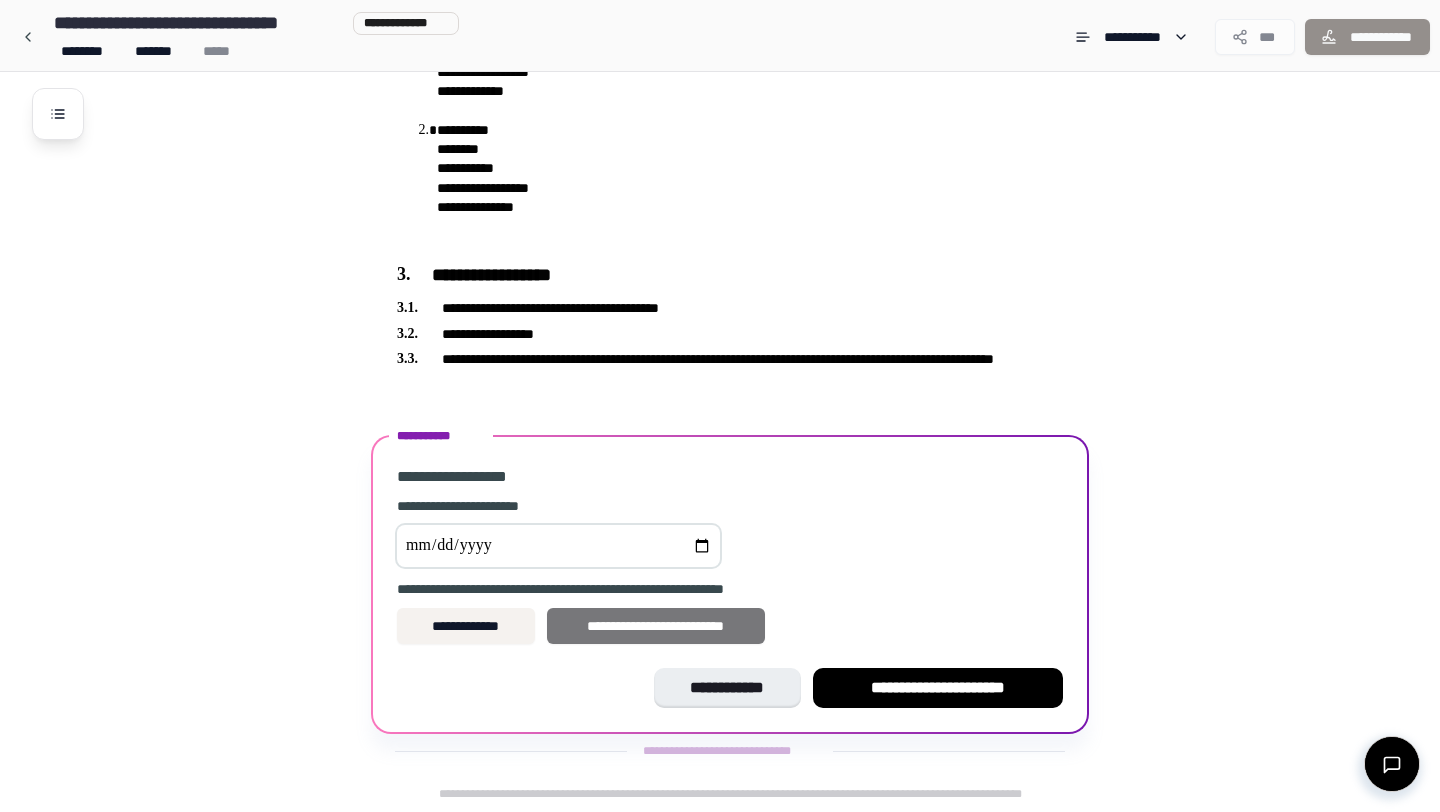 click on "**********" at bounding box center (656, 626) 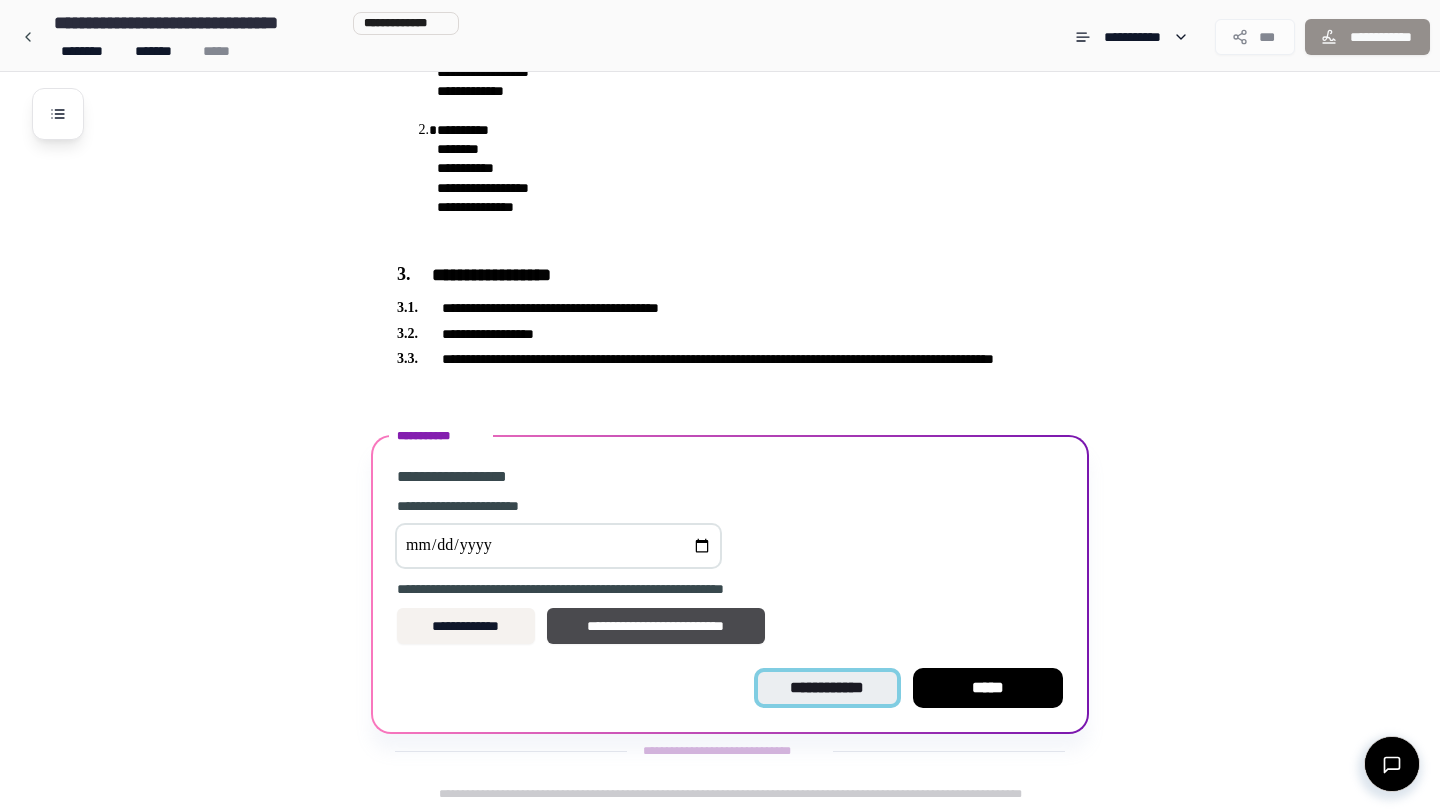 click on "**********" at bounding box center [827, 688] 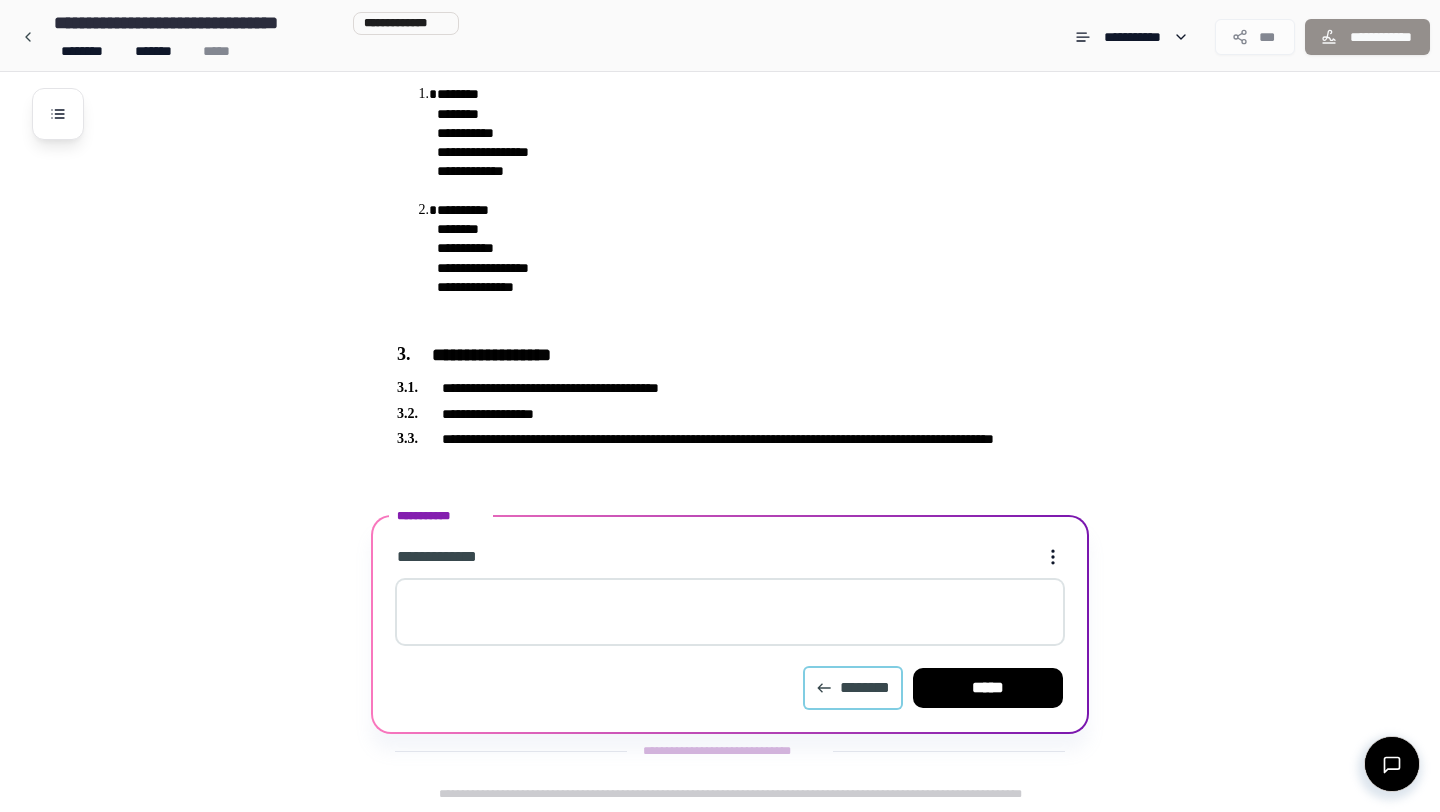 click on "********" at bounding box center [853, 688] 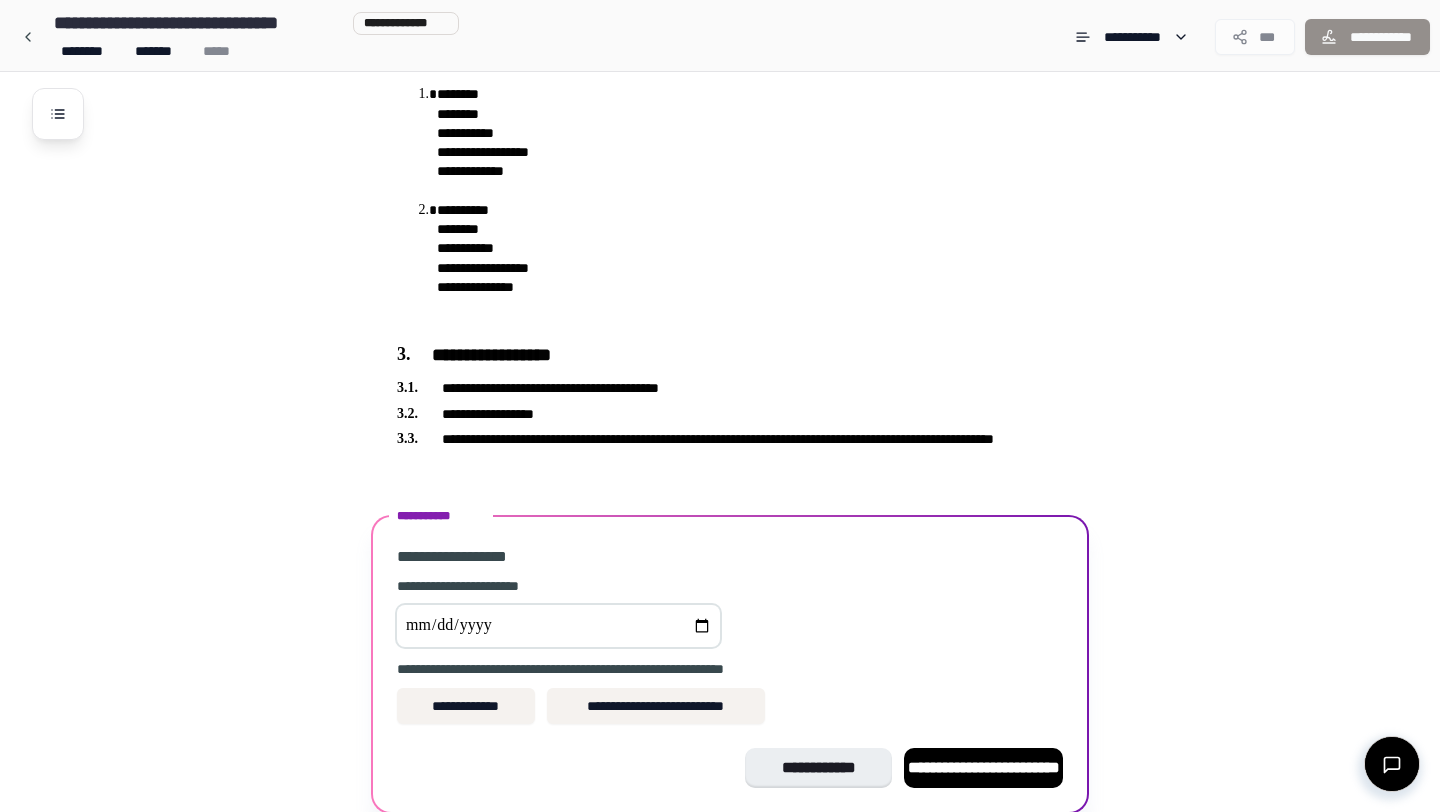 scroll, scrollTop: 327, scrollLeft: 0, axis: vertical 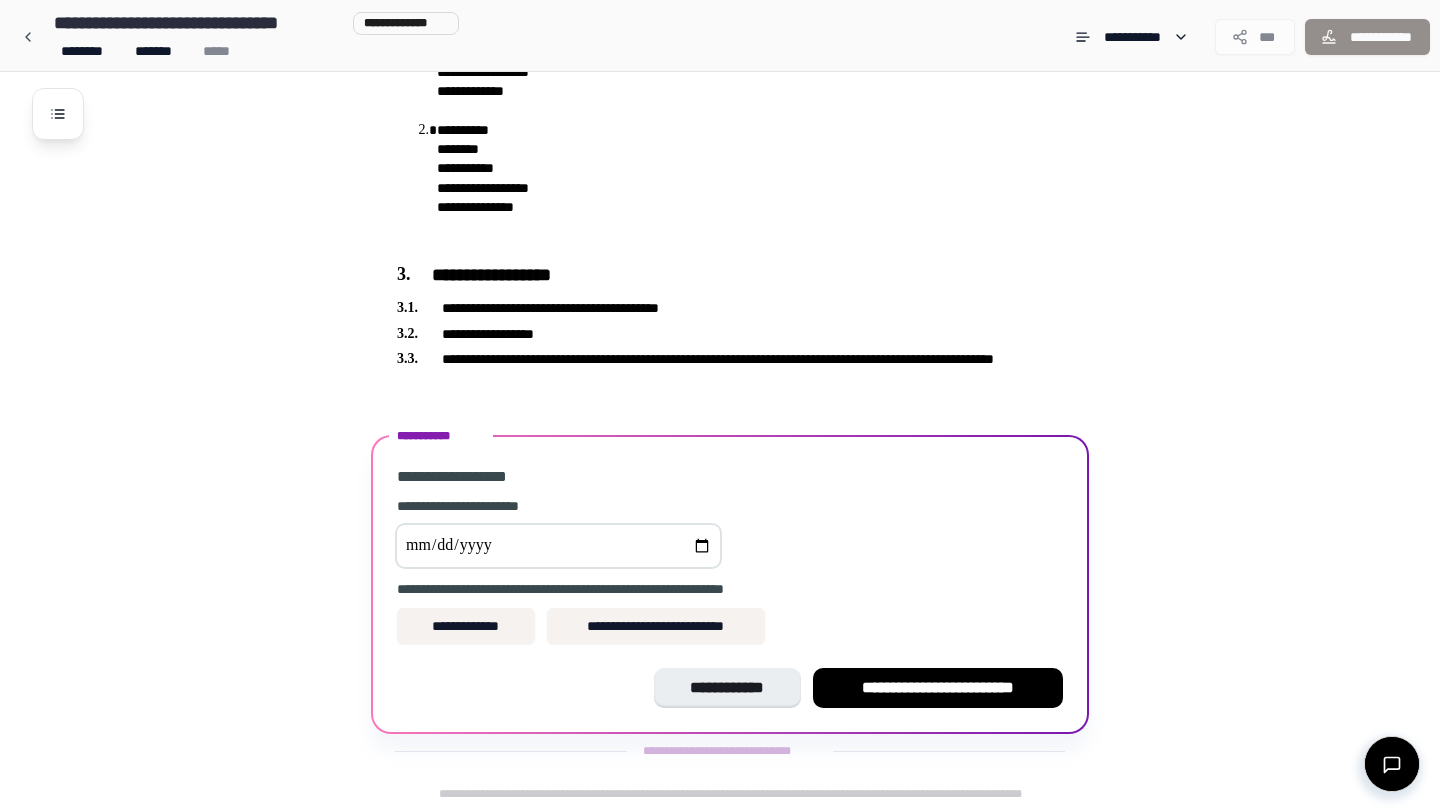 click at bounding box center [558, 546] 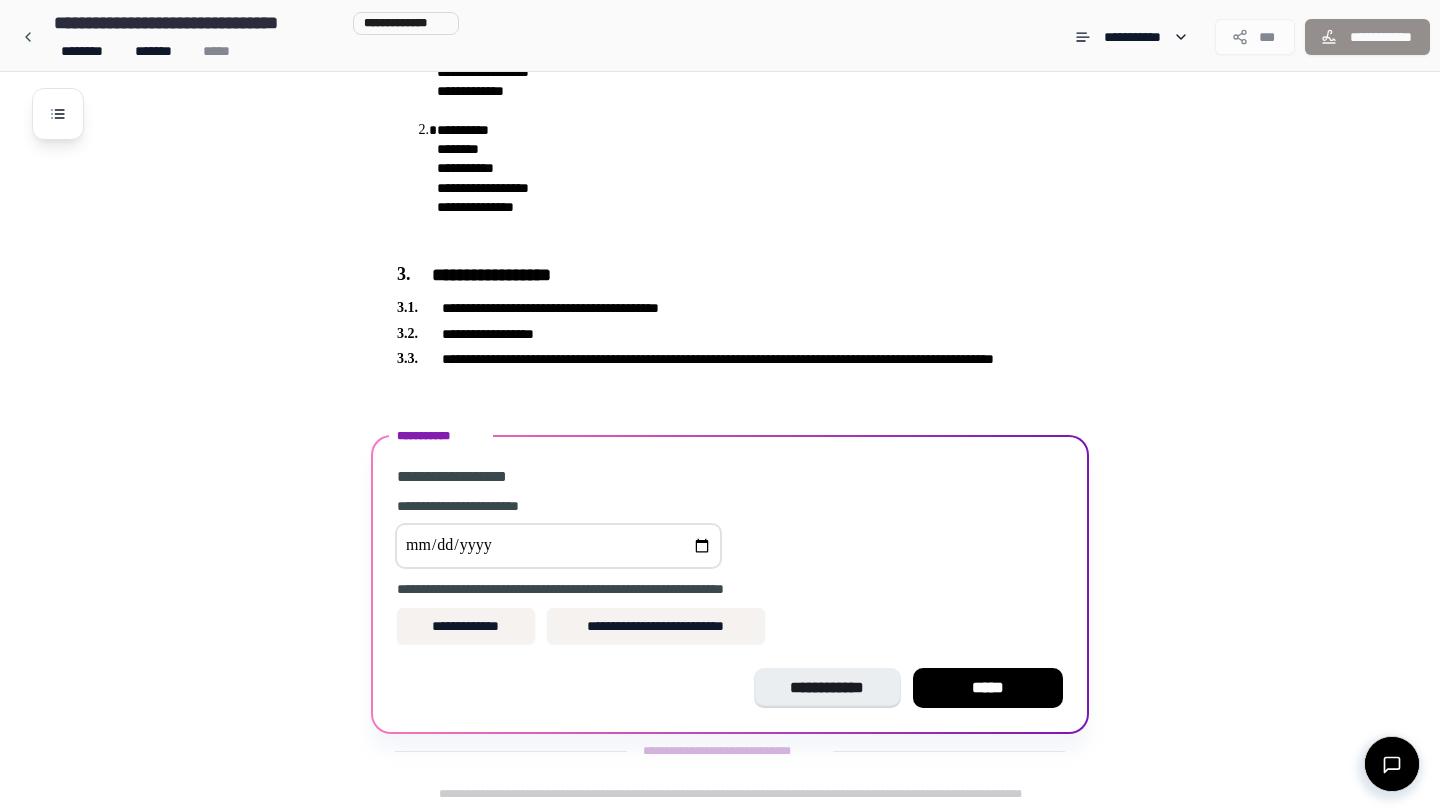 type on "**********" 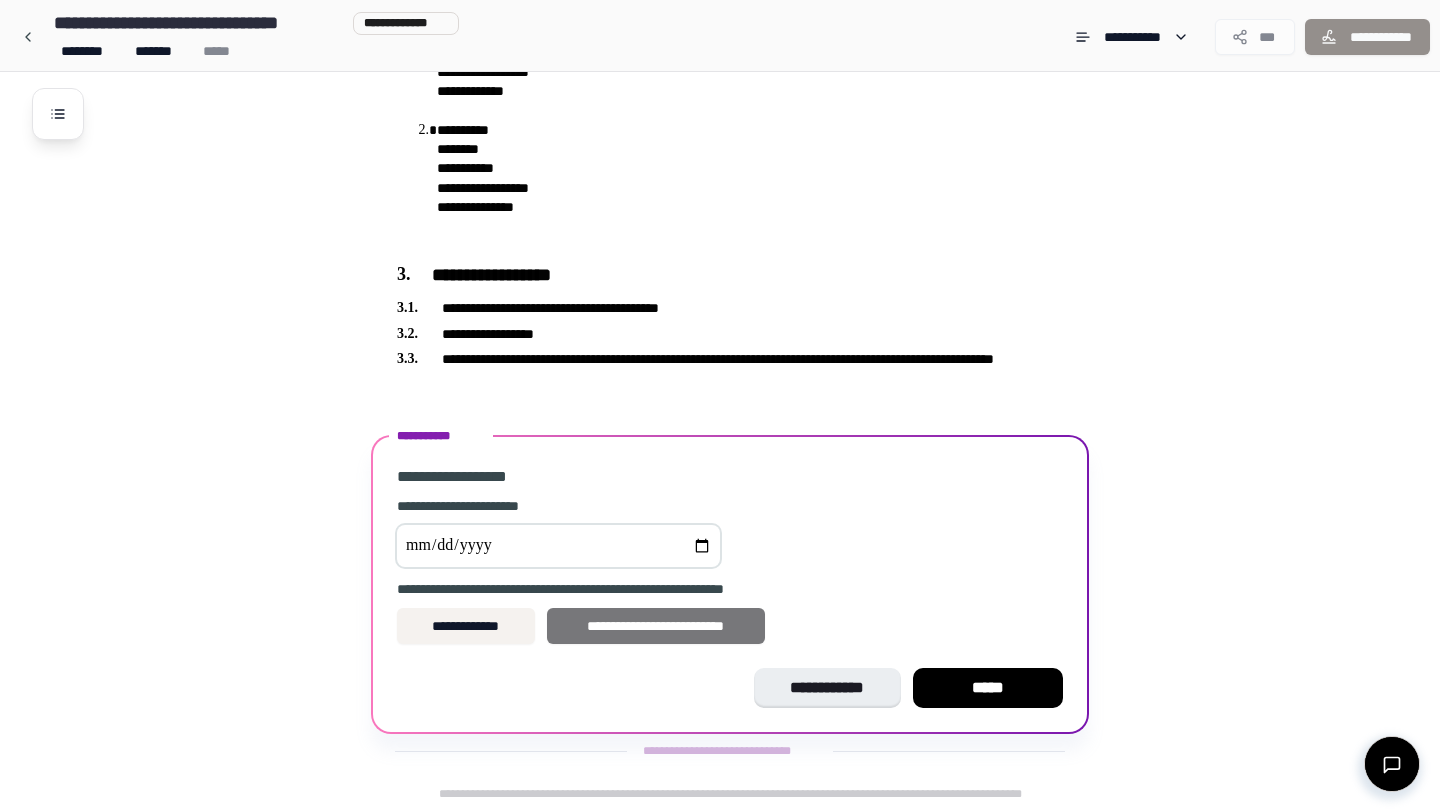 click on "**********" at bounding box center [656, 626] 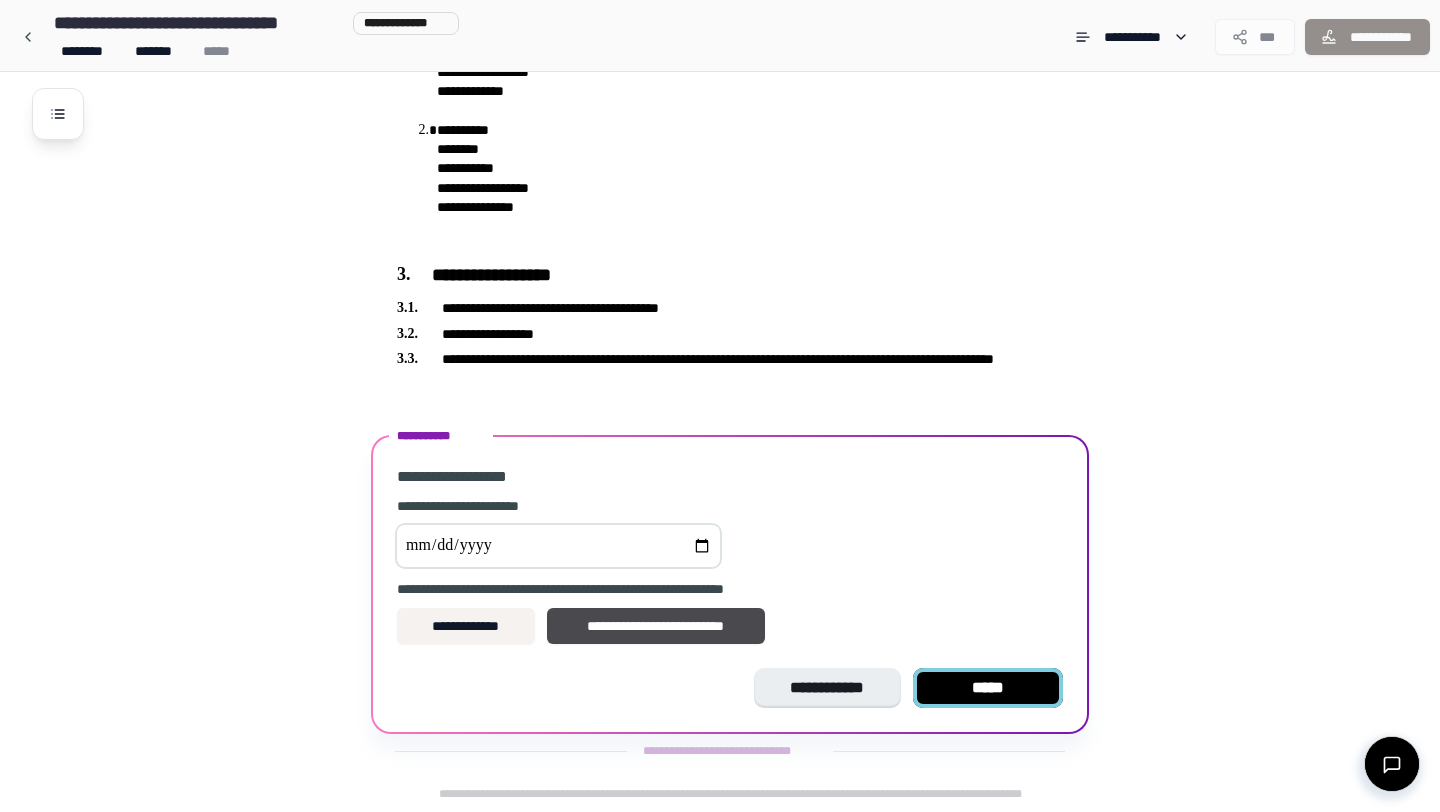 click on "*****" at bounding box center (988, 688) 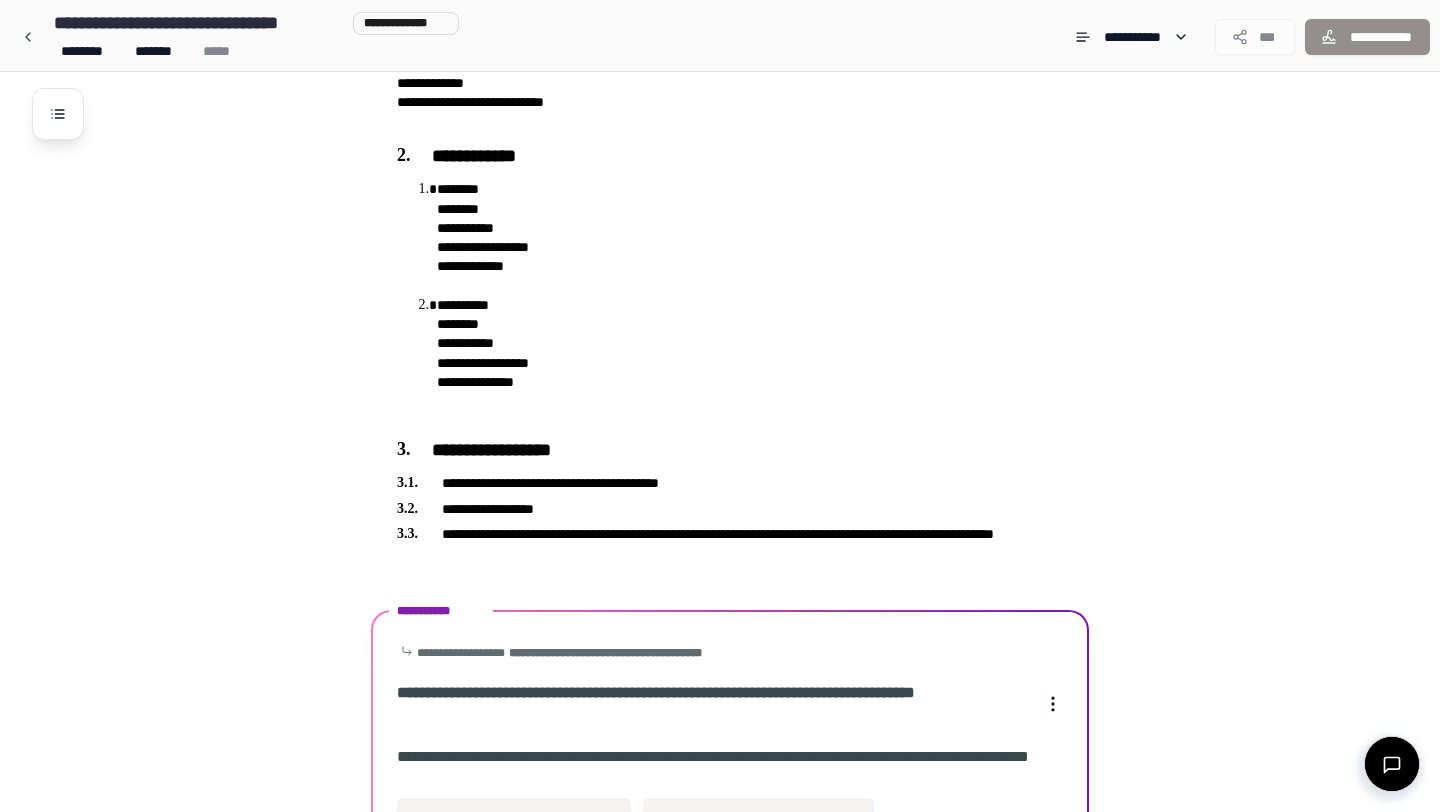 scroll, scrollTop: 436, scrollLeft: 0, axis: vertical 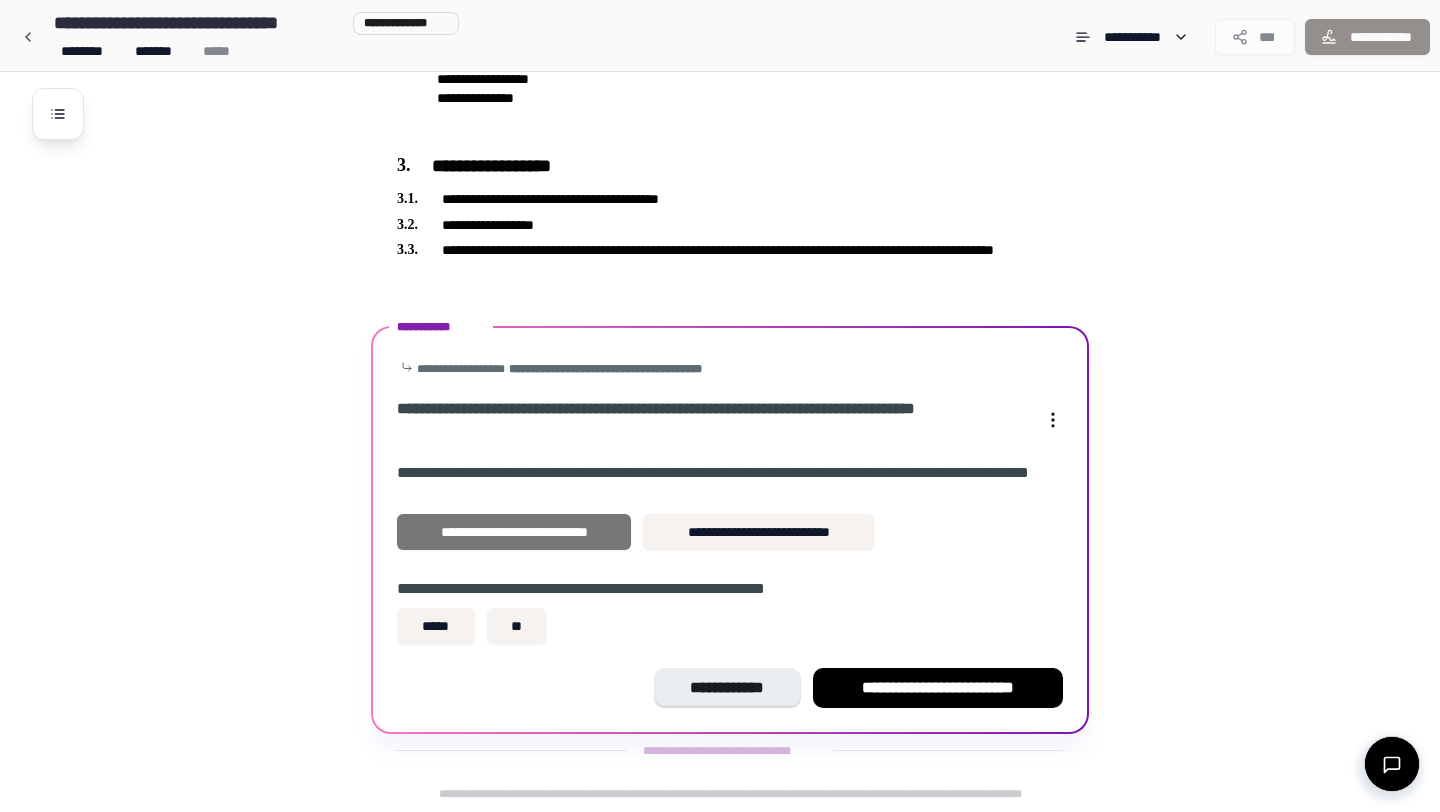 click on "**********" at bounding box center [514, 532] 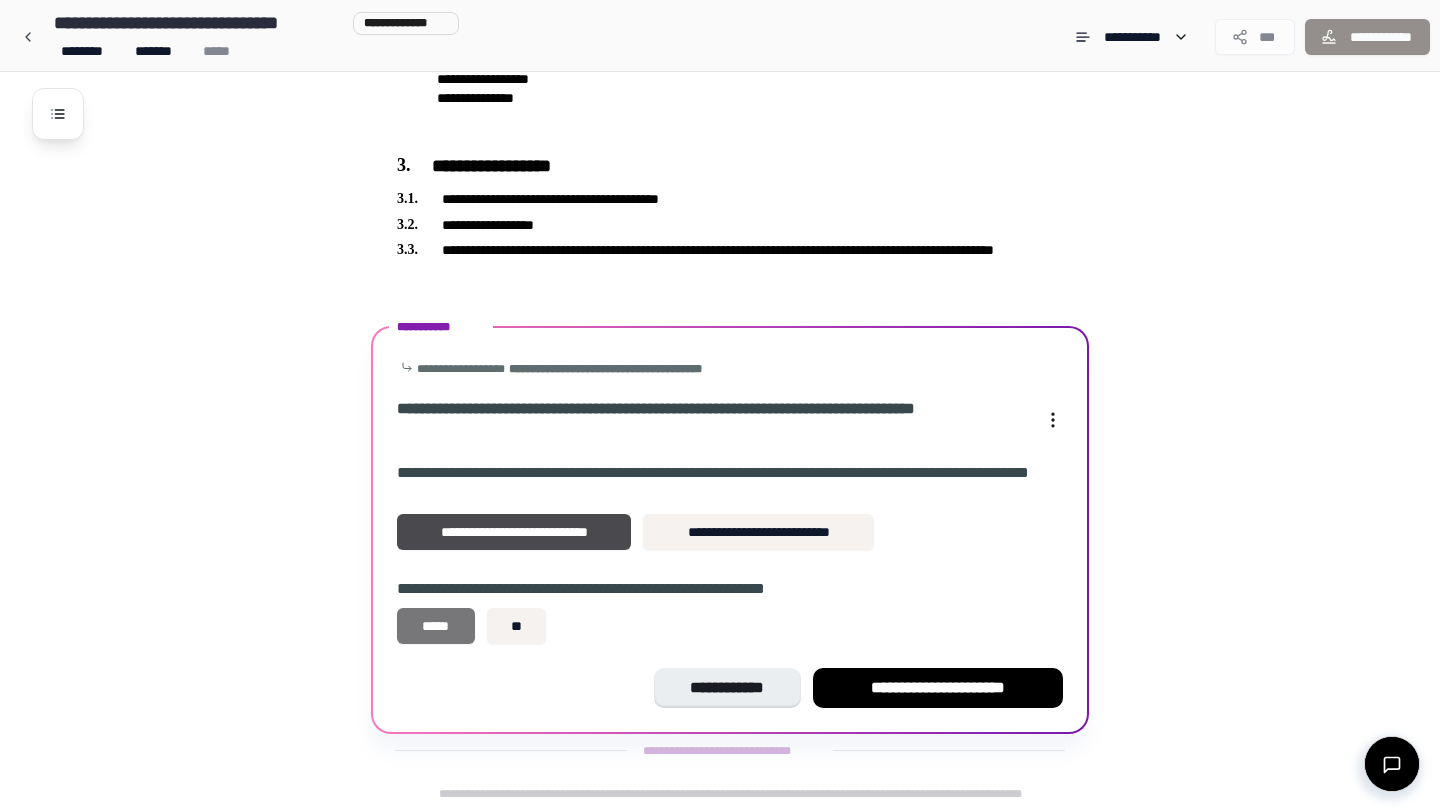 click on "*****" at bounding box center [436, 626] 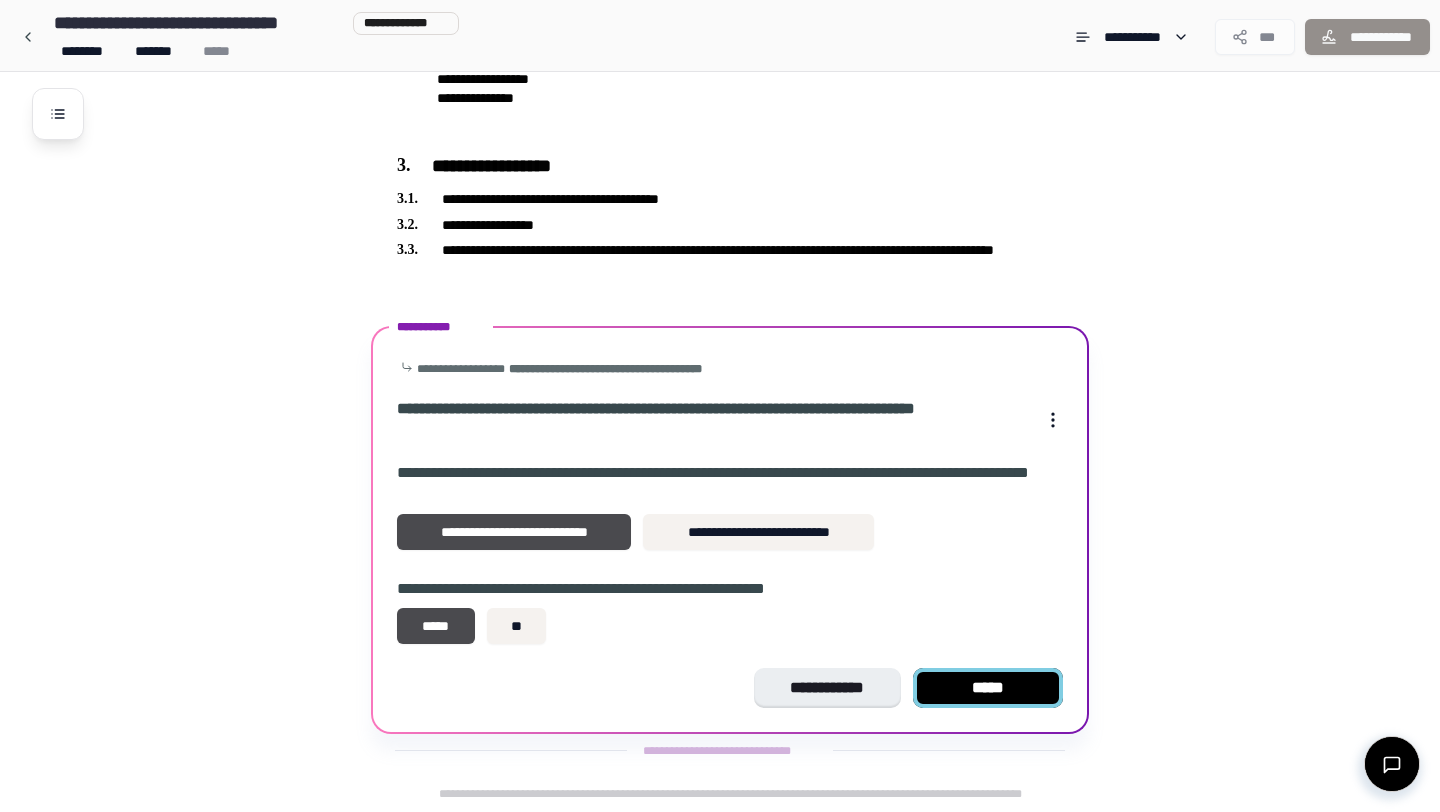 click on "*****" at bounding box center [988, 688] 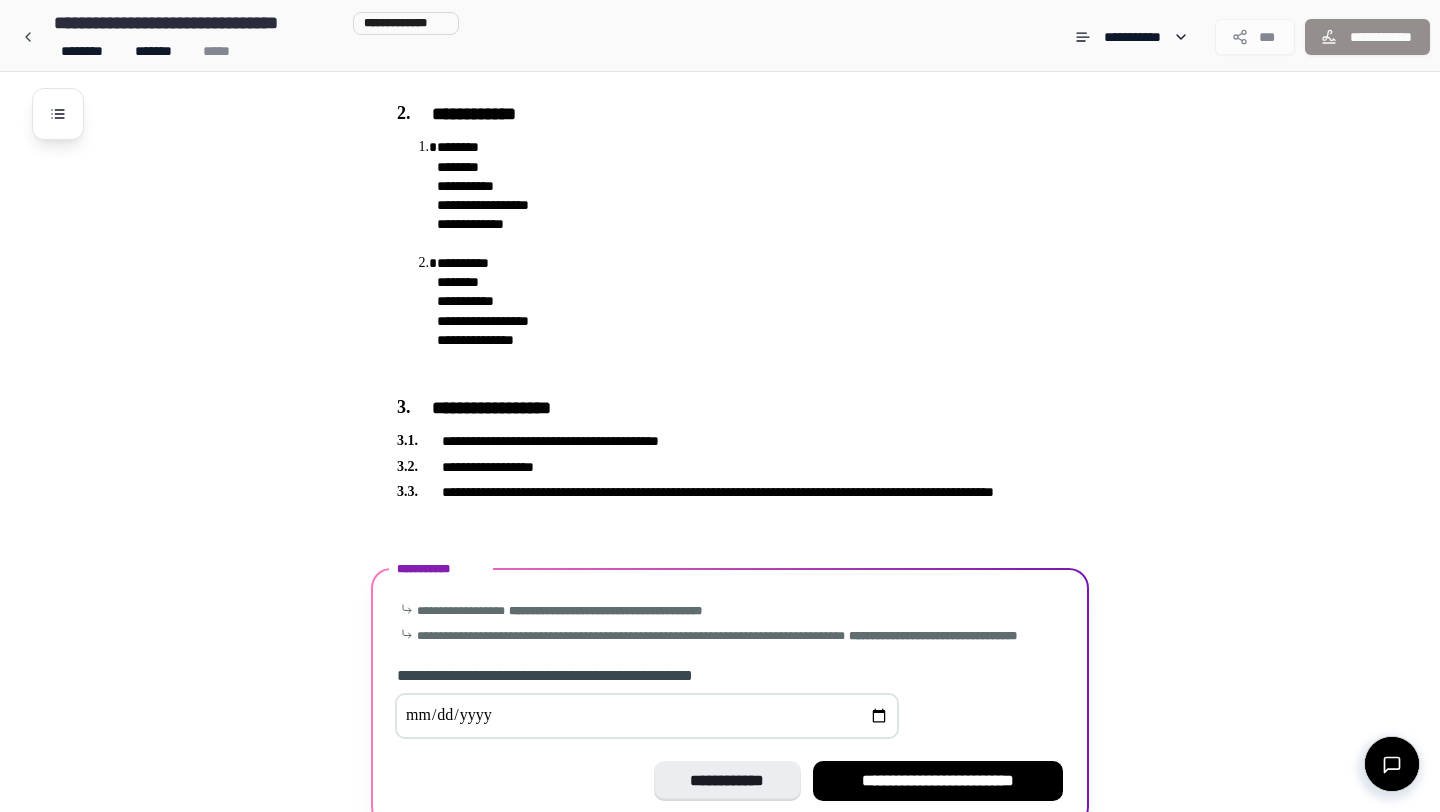 scroll, scrollTop: 304, scrollLeft: 0, axis: vertical 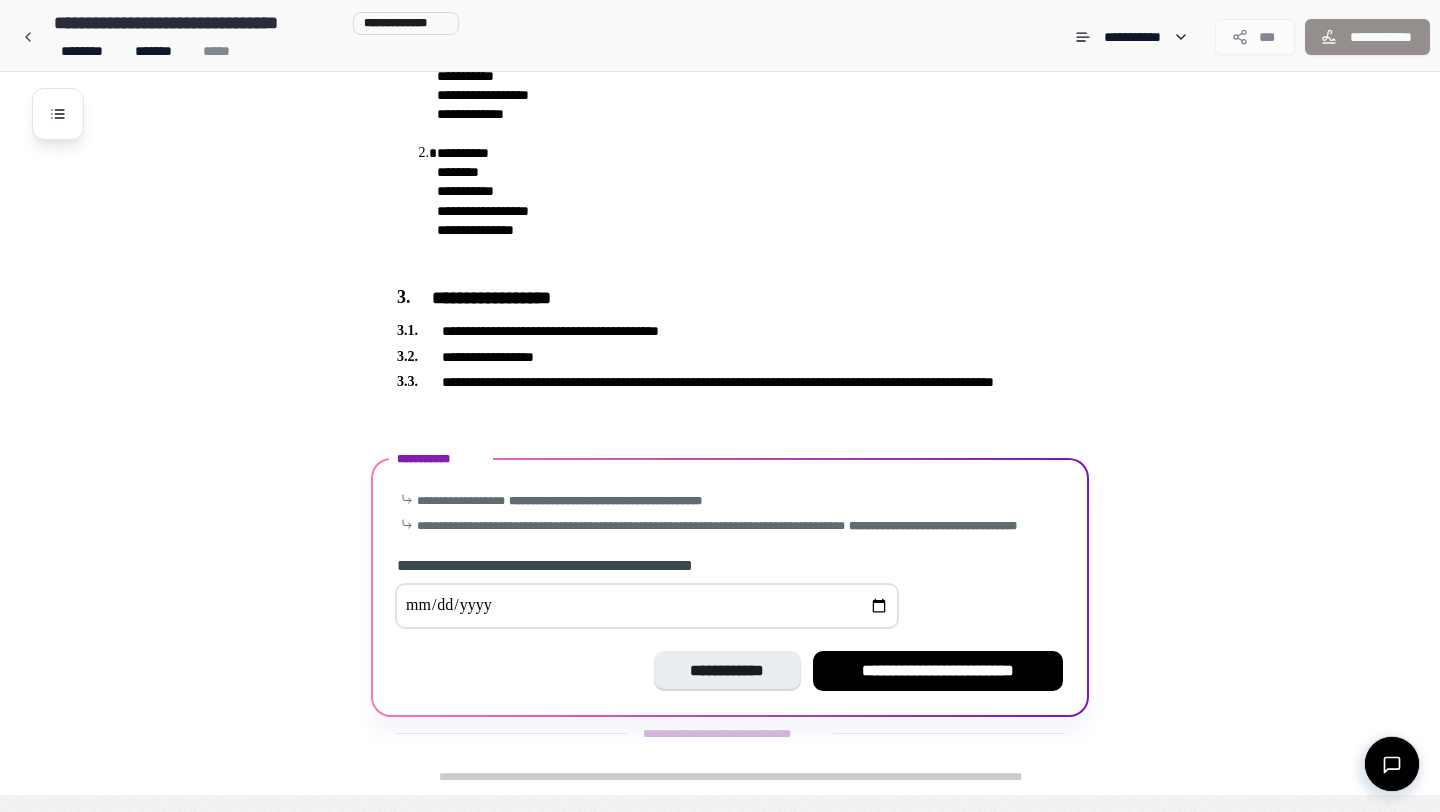 click at bounding box center (647, 606) 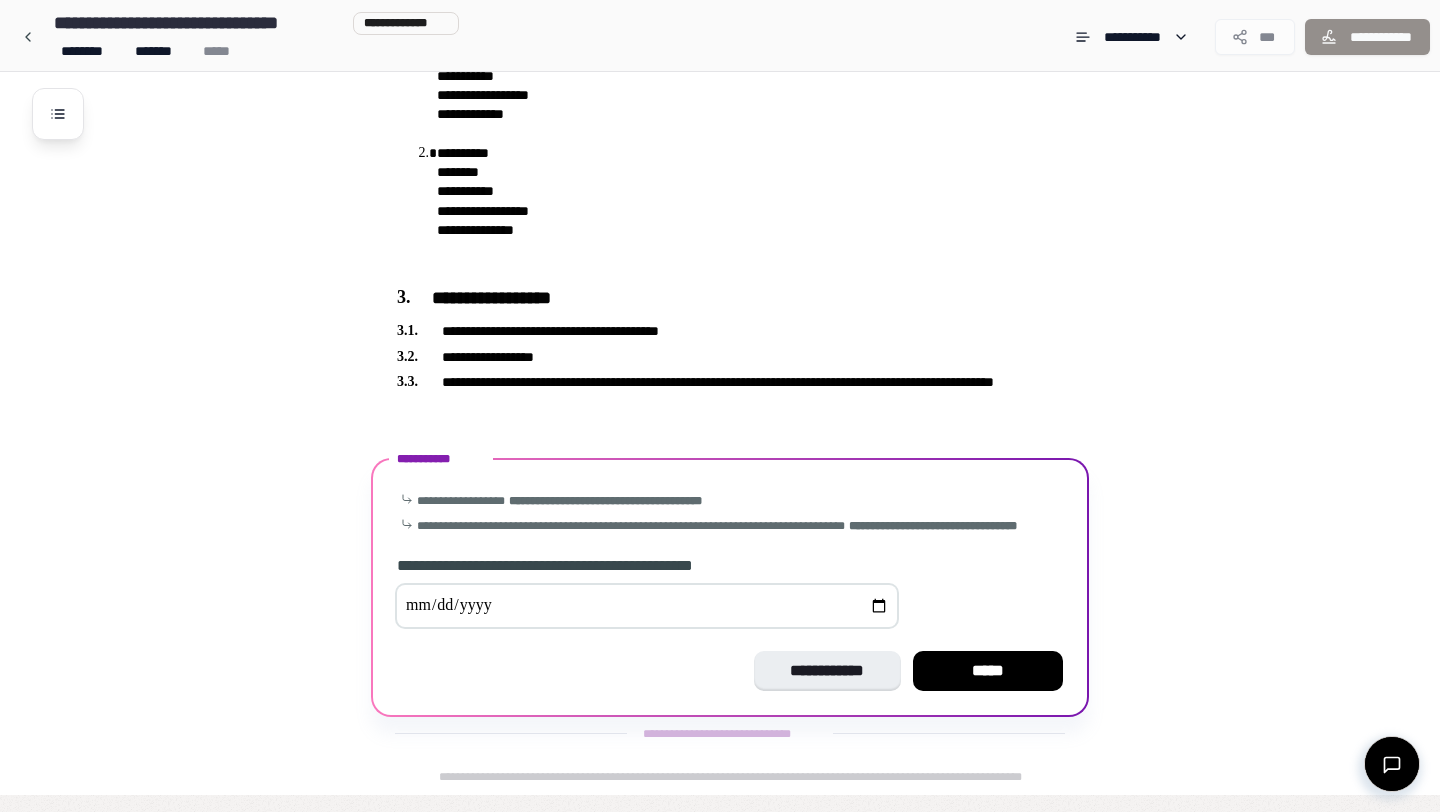 type on "**********" 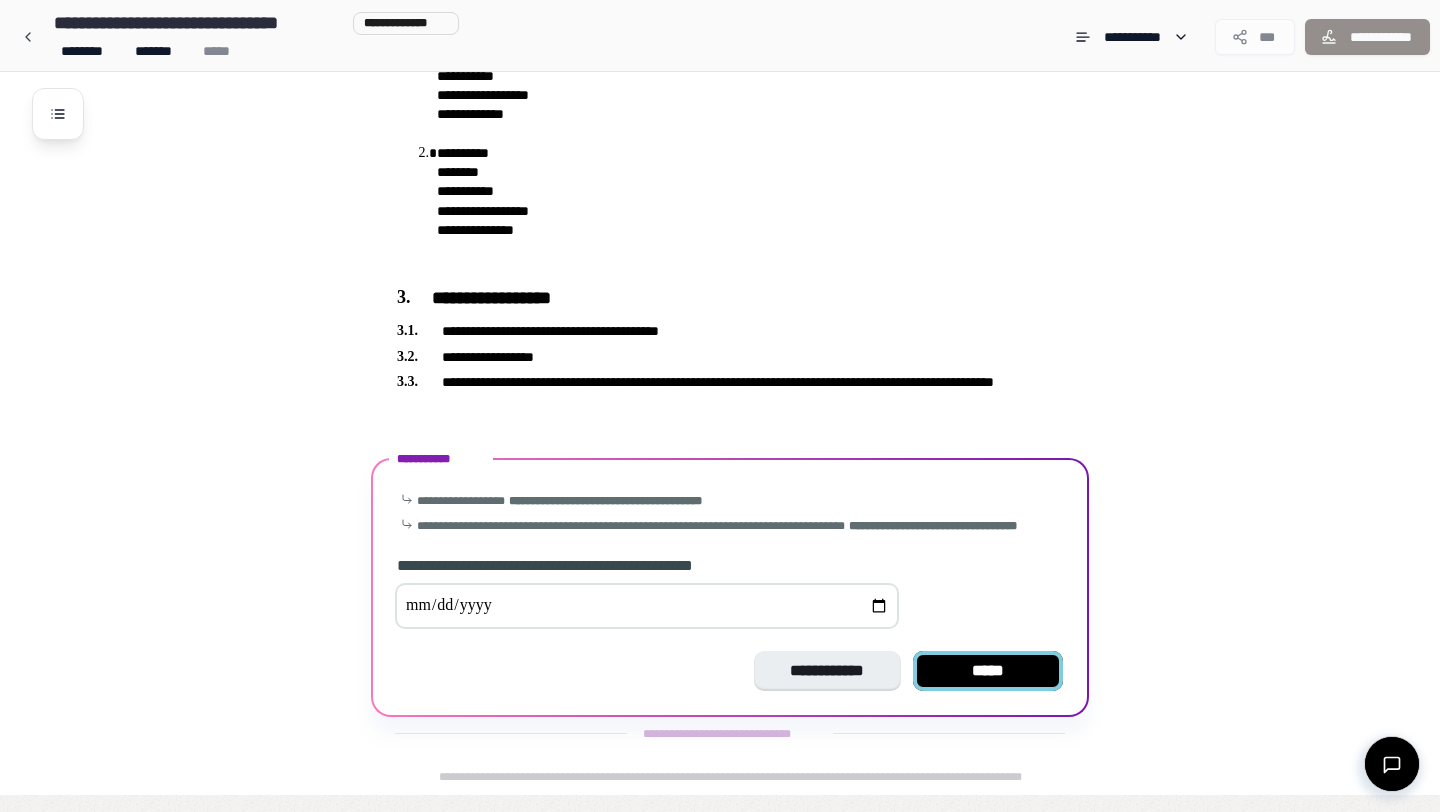 click on "*****" at bounding box center [988, 671] 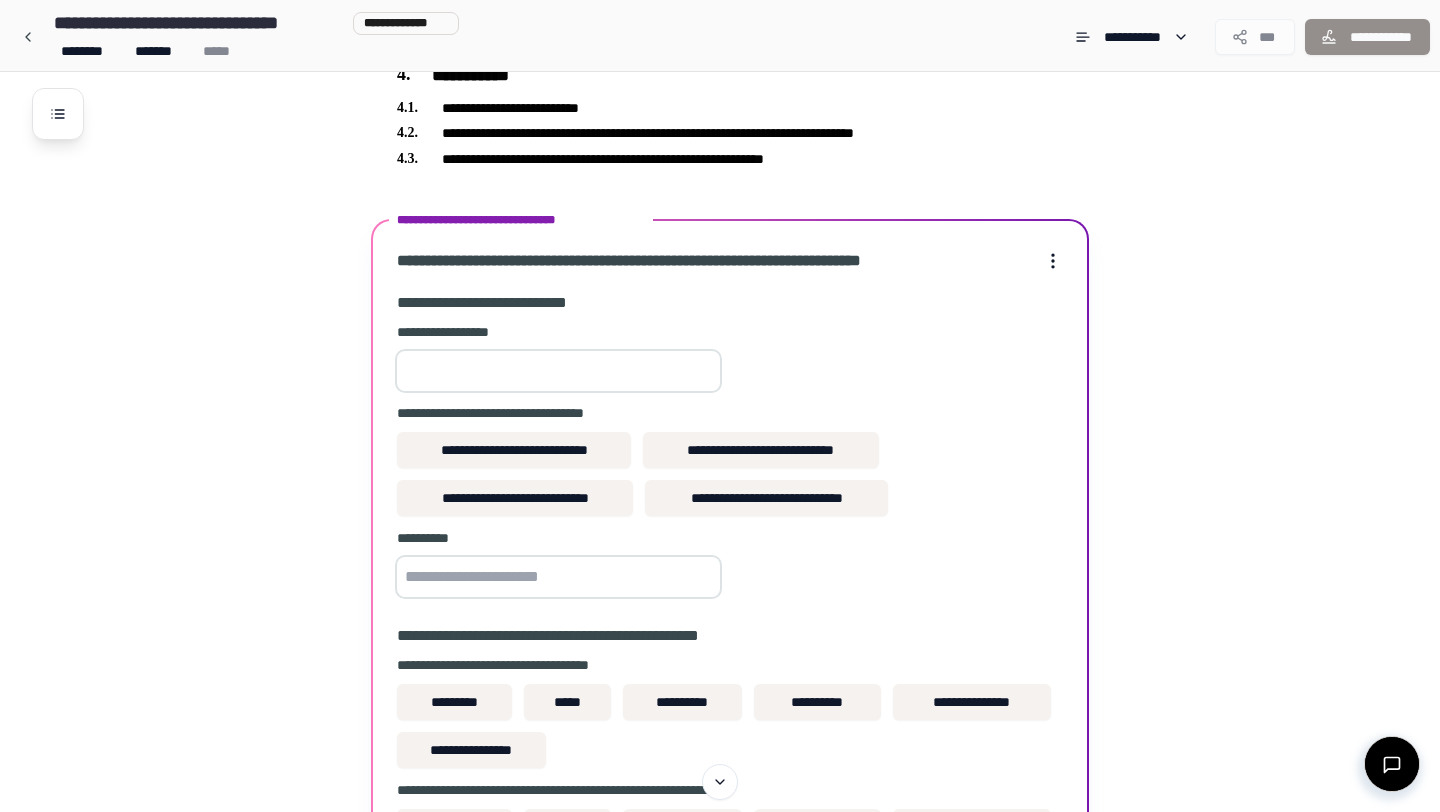 scroll, scrollTop: 639, scrollLeft: 0, axis: vertical 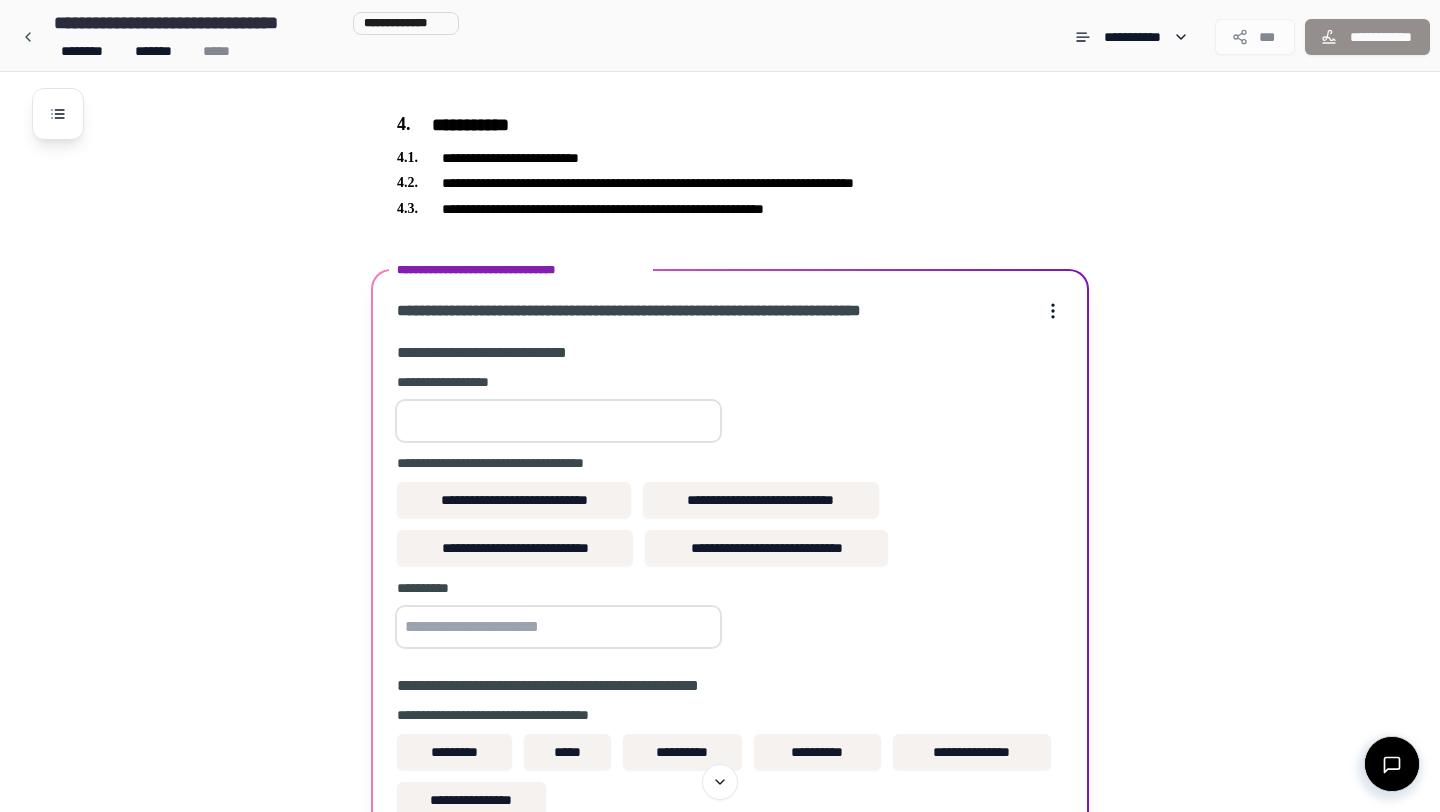 click at bounding box center [558, 421] 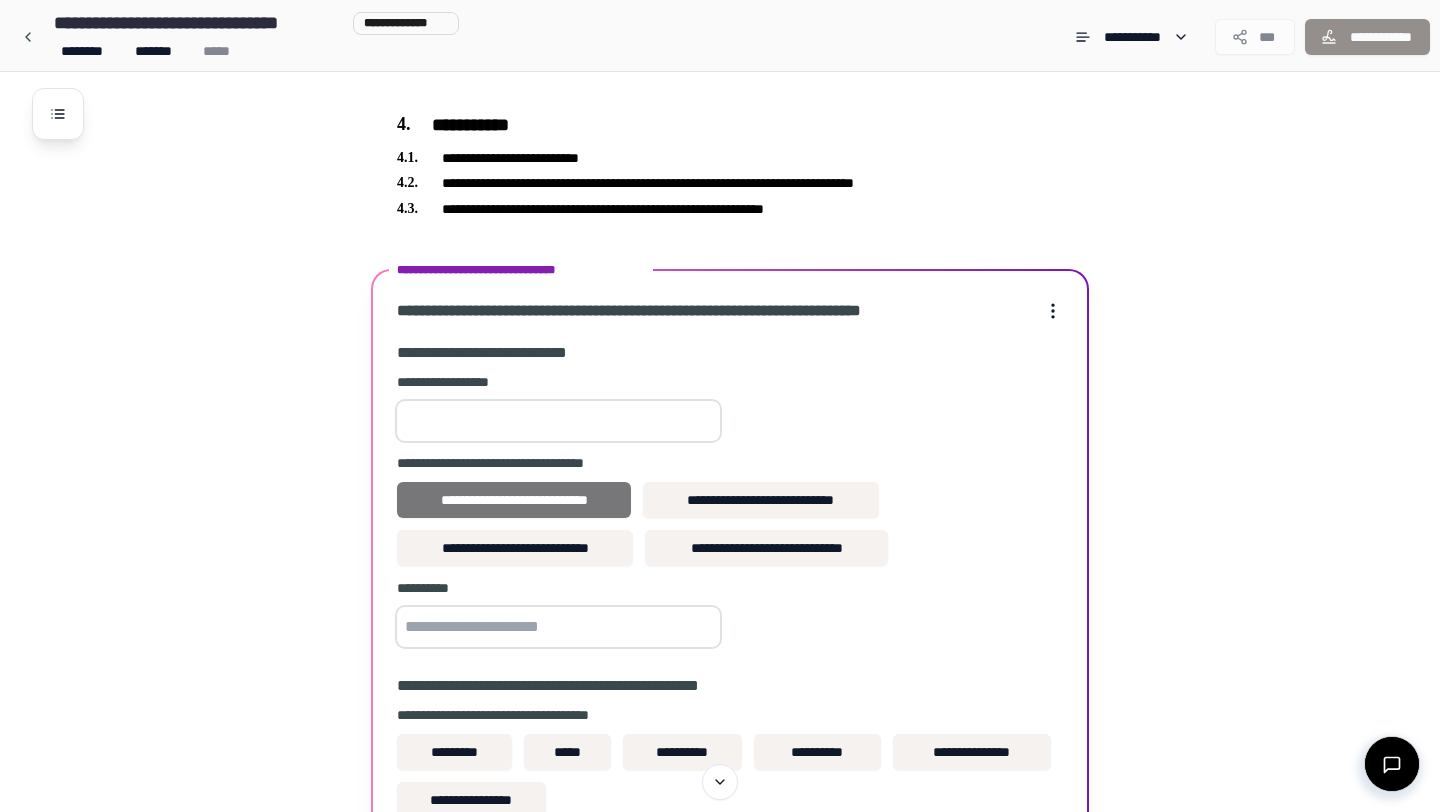 click on "**********" at bounding box center (514, 500) 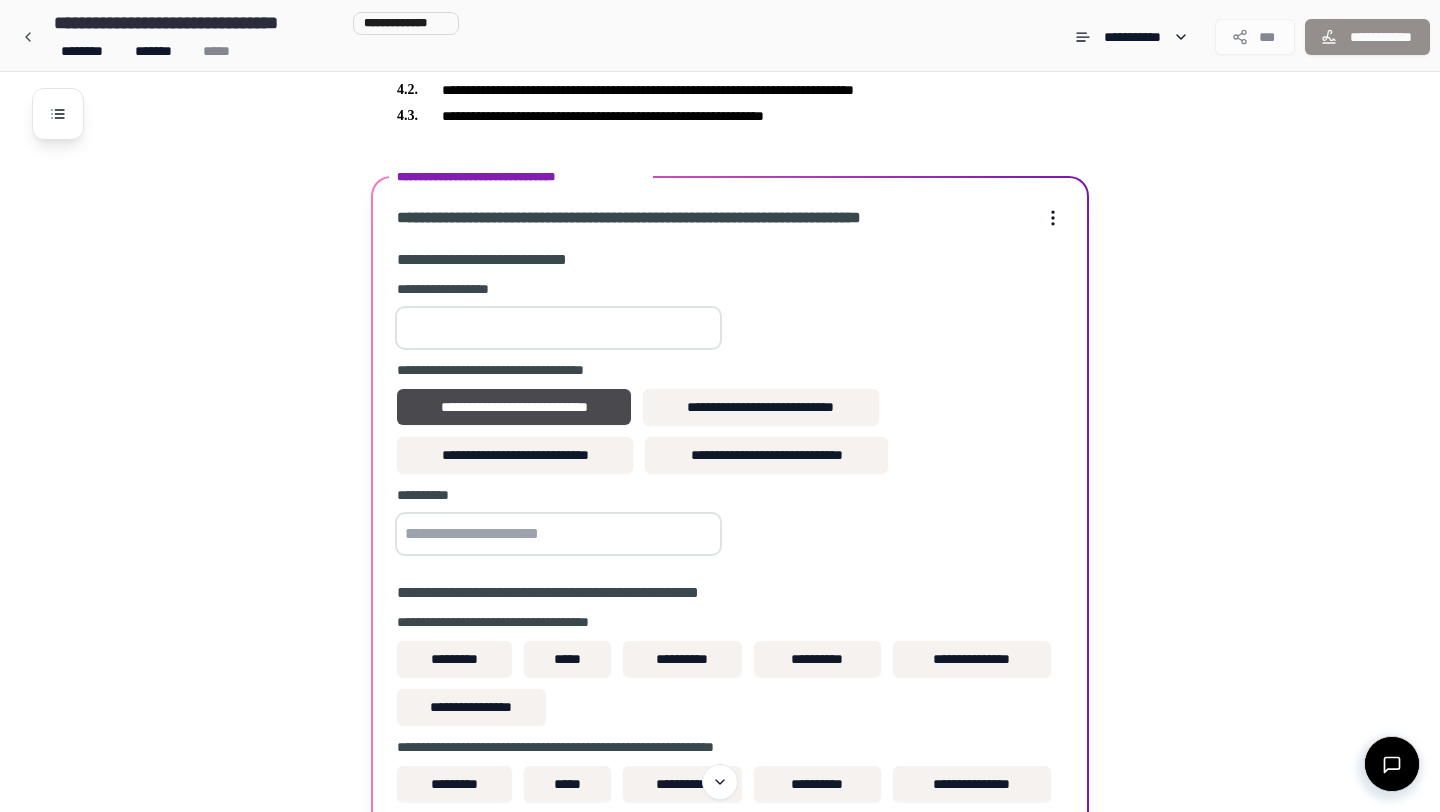scroll, scrollTop: 747, scrollLeft: 0, axis: vertical 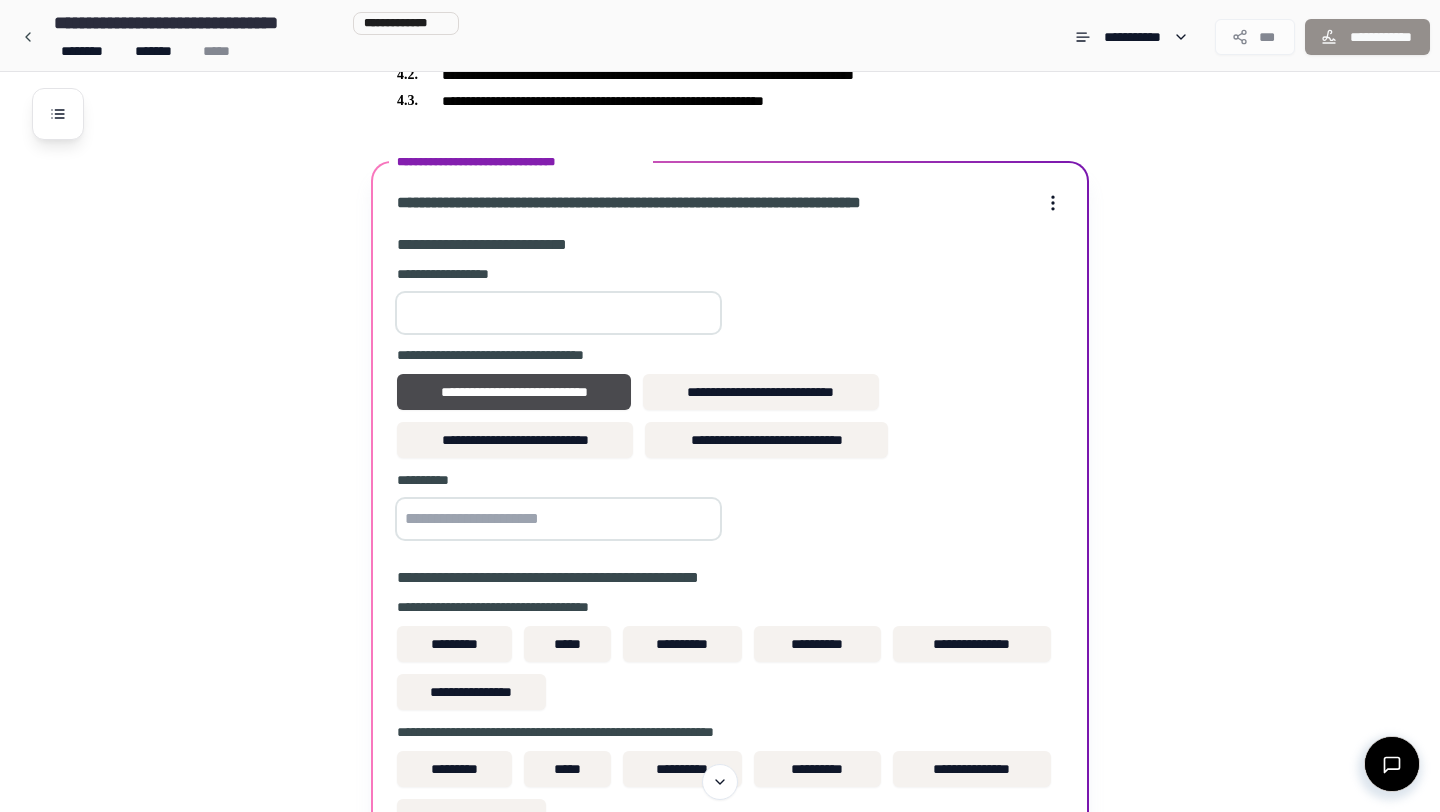 click at bounding box center (558, 519) 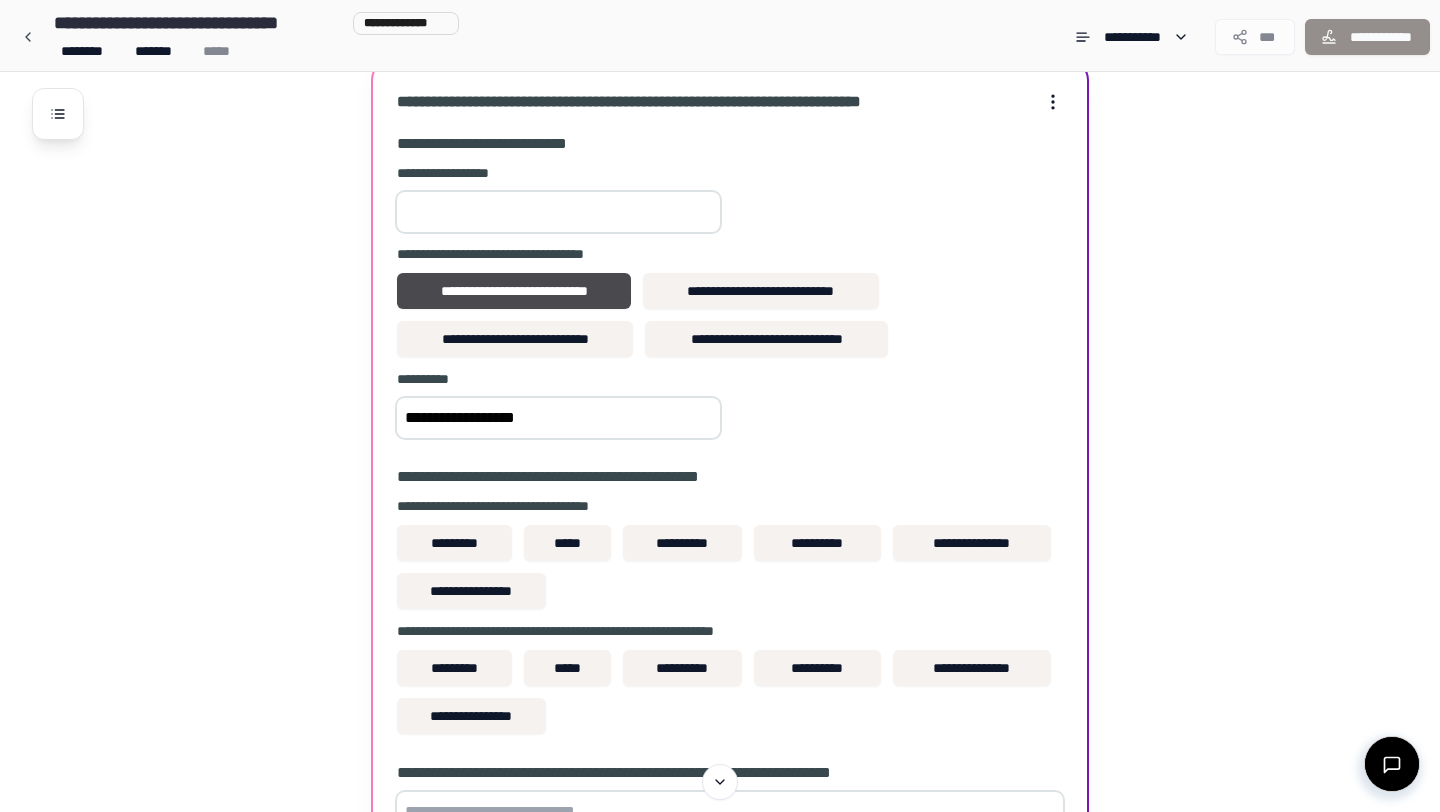 scroll, scrollTop: 857, scrollLeft: 0, axis: vertical 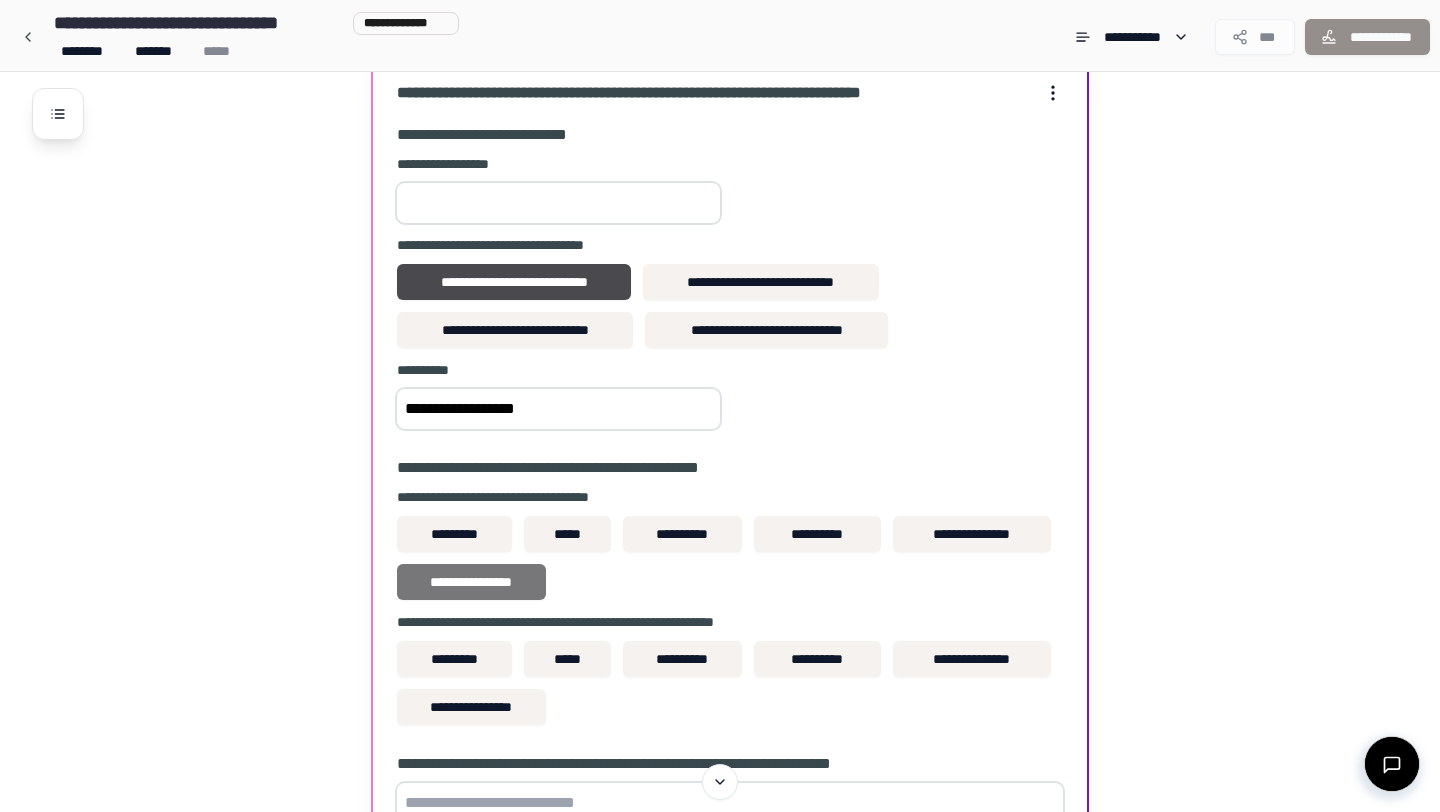 type on "**********" 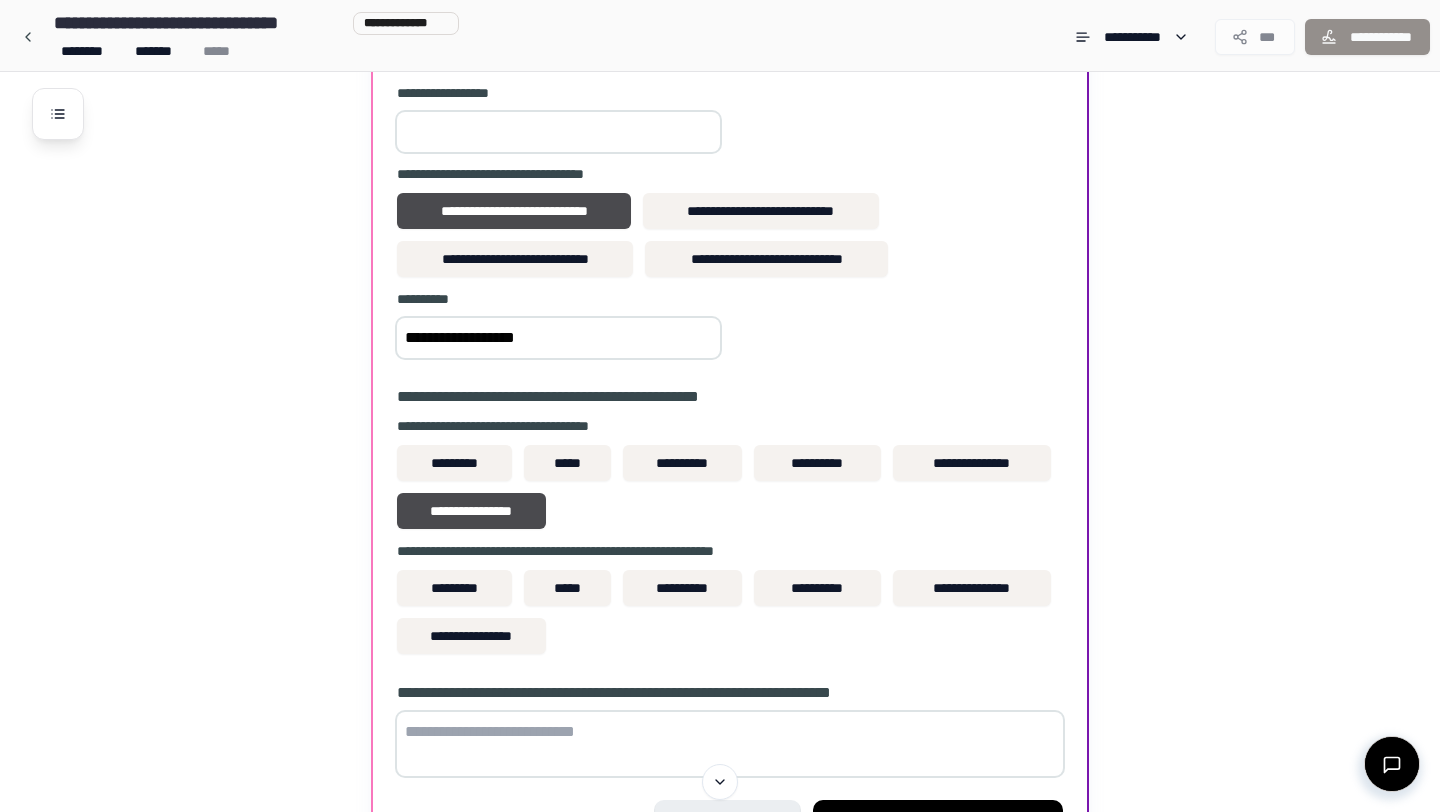 scroll, scrollTop: 934, scrollLeft: 0, axis: vertical 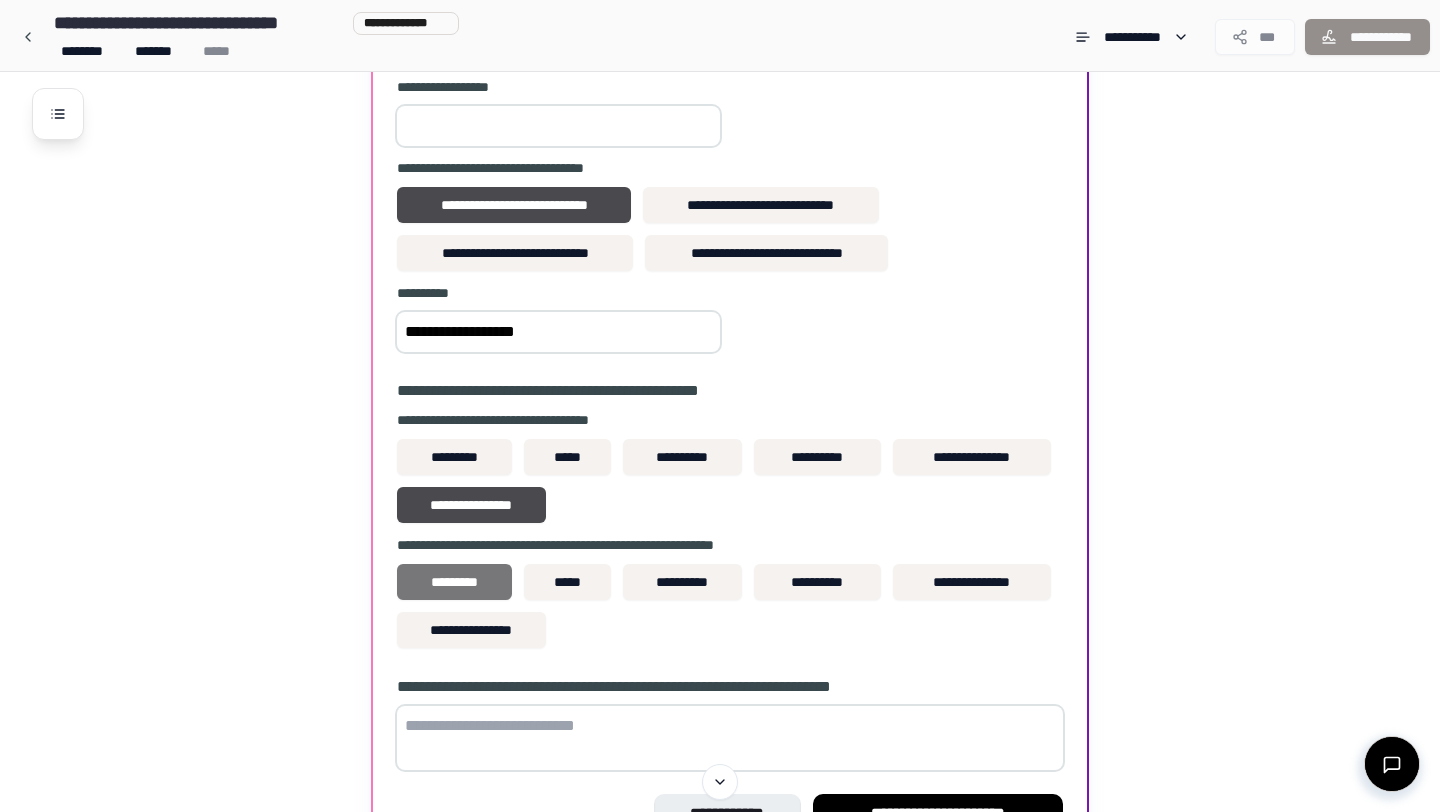 click on "*********" at bounding box center (454, 582) 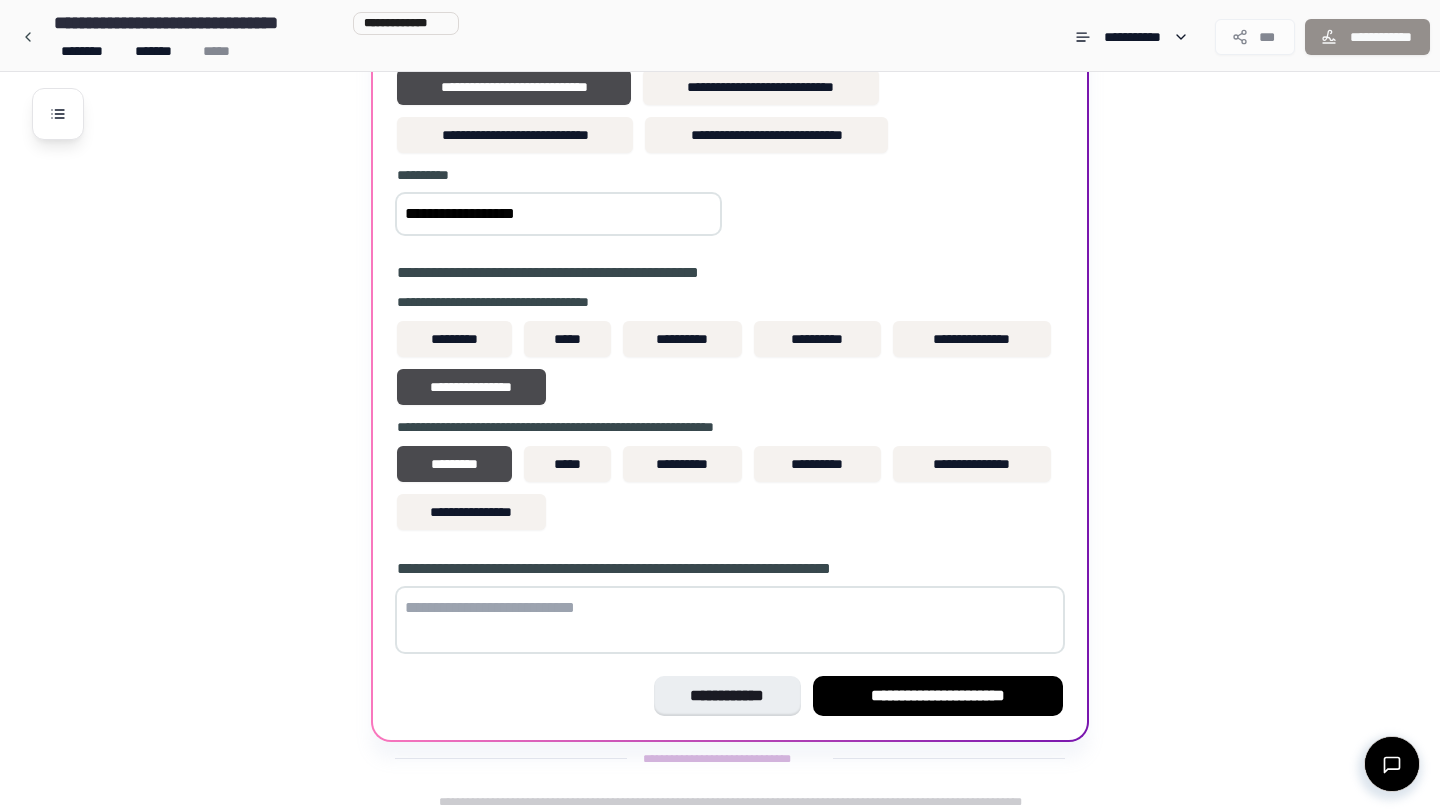 scroll, scrollTop: 1060, scrollLeft: 0, axis: vertical 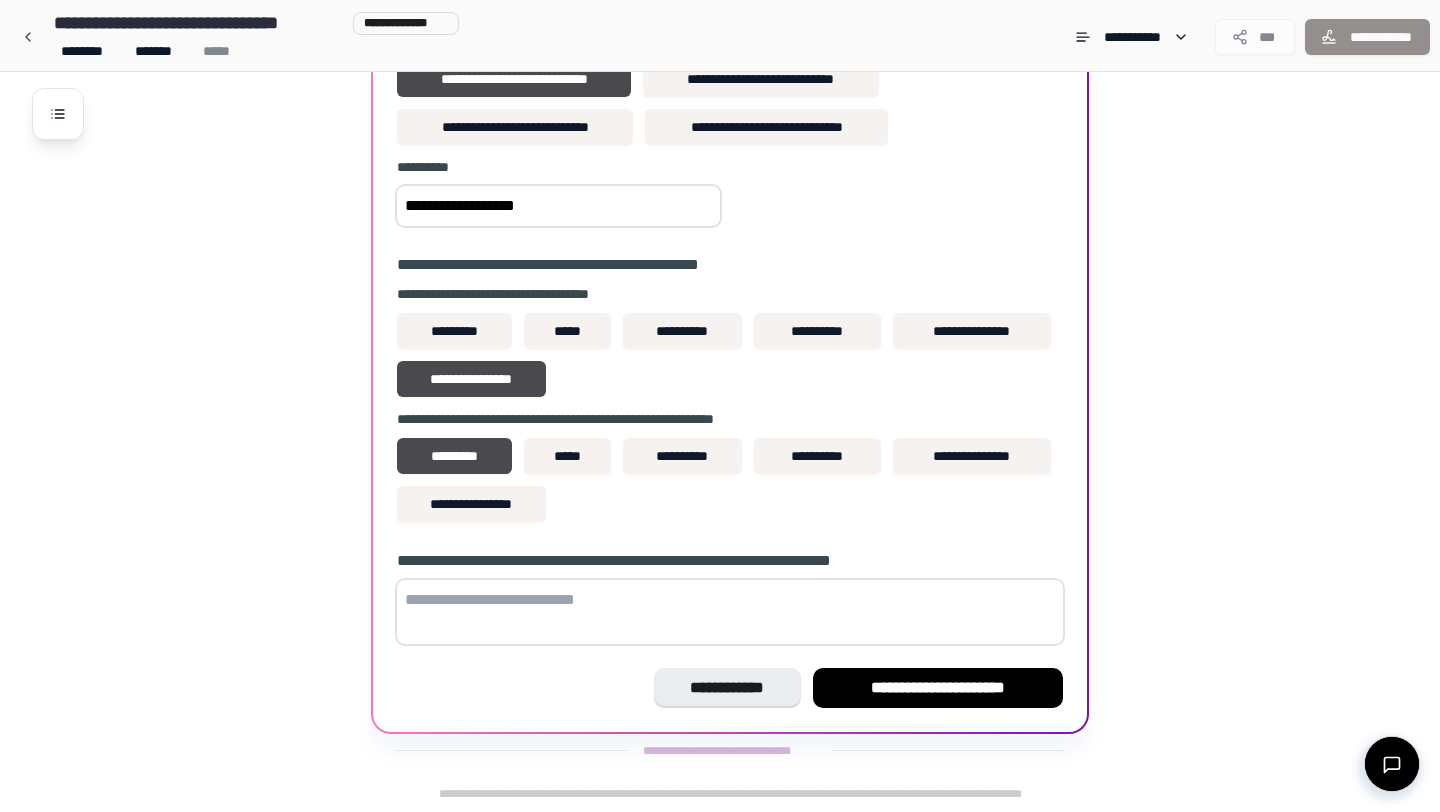 click at bounding box center (730, 612) 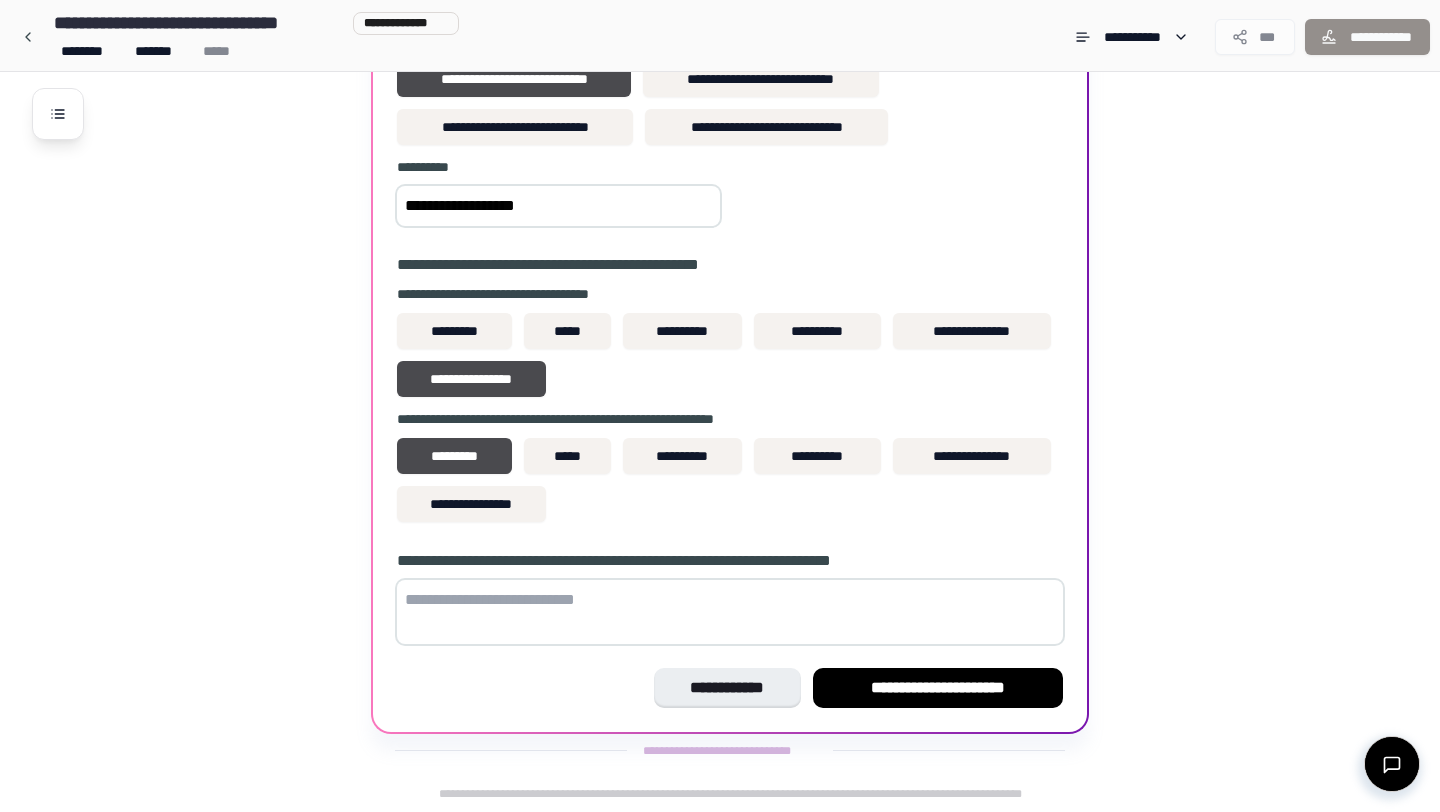drag, startPoint x: 637, startPoint y: 614, endPoint x: 364, endPoint y: 575, distance: 275.77164 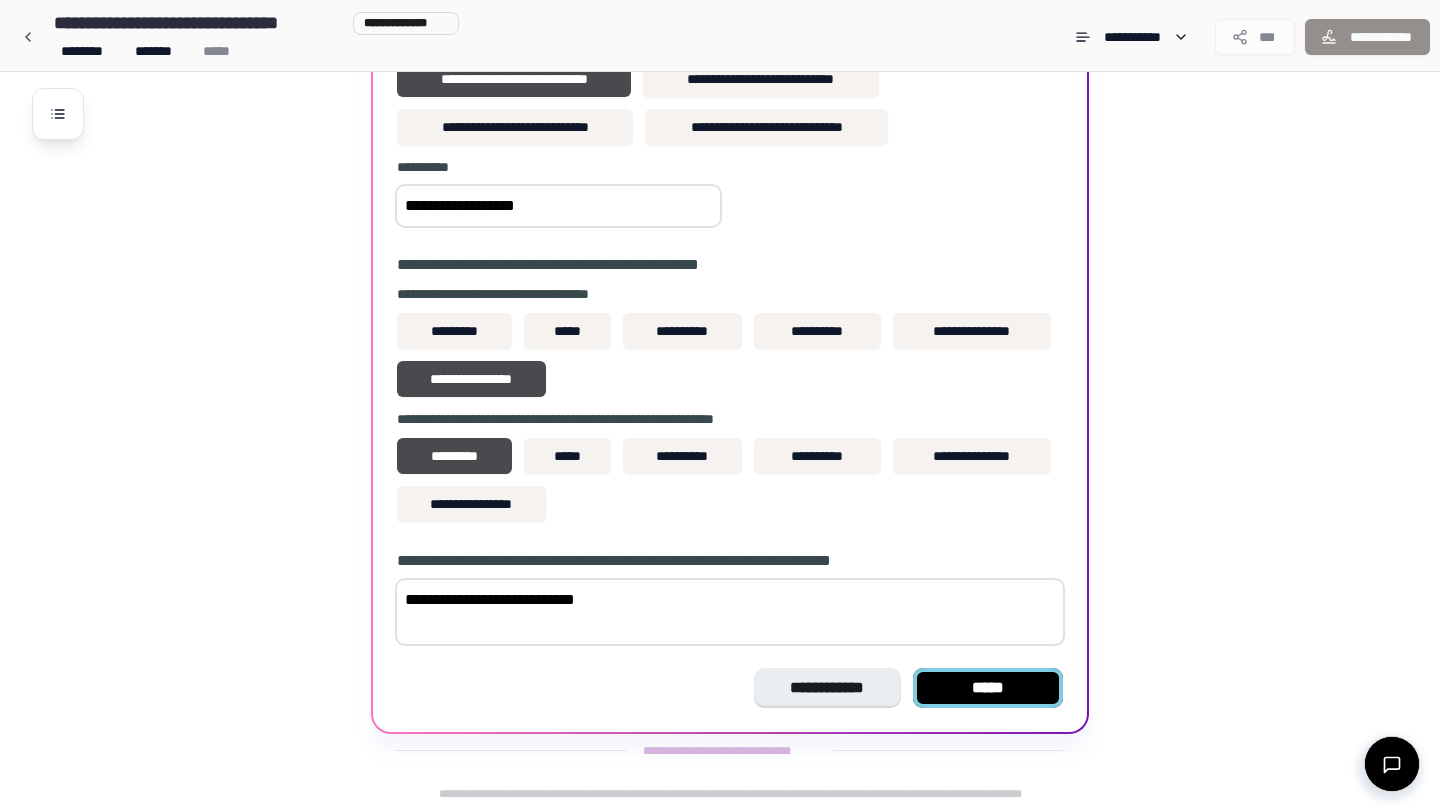 click on "*****" at bounding box center (988, 688) 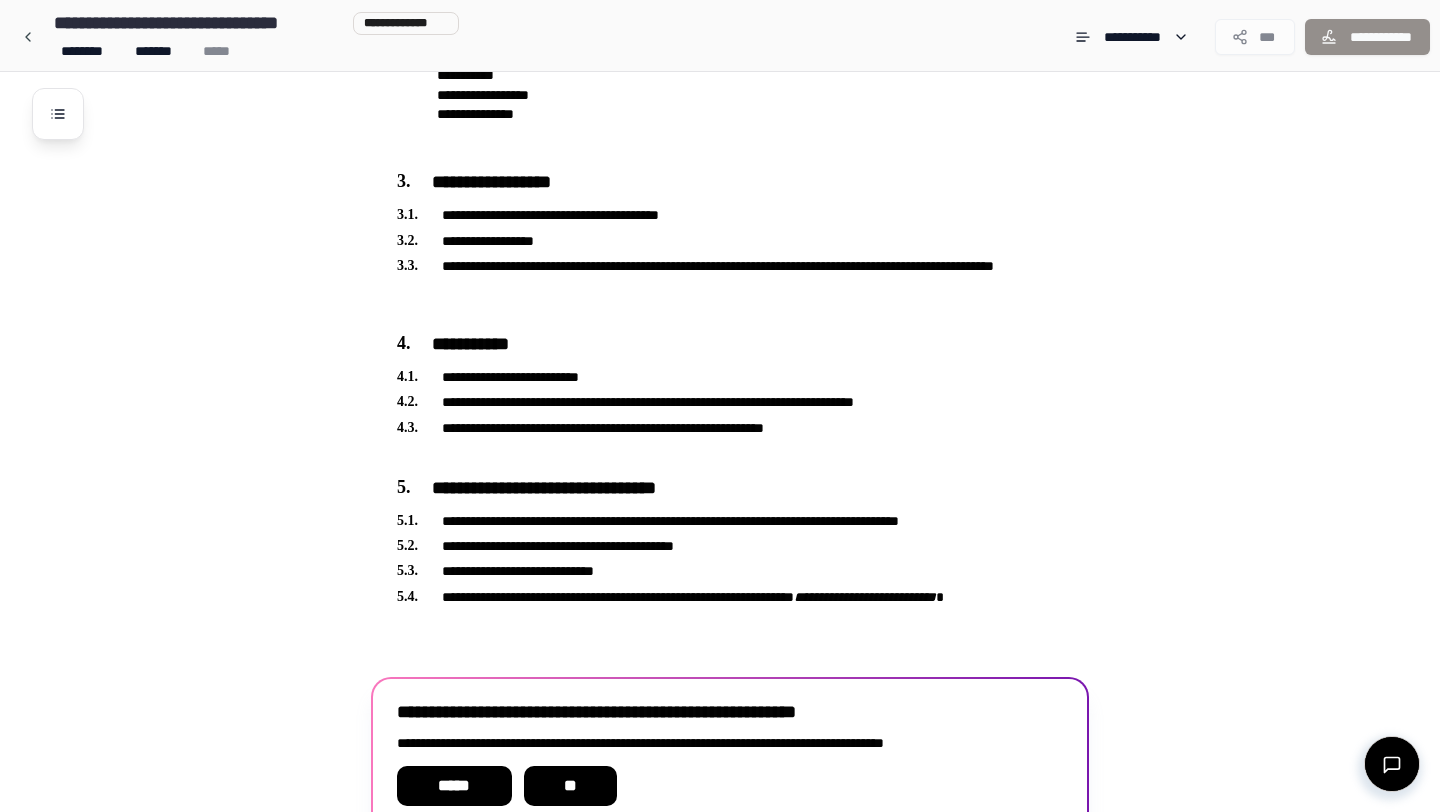 scroll, scrollTop: 518, scrollLeft: 0, axis: vertical 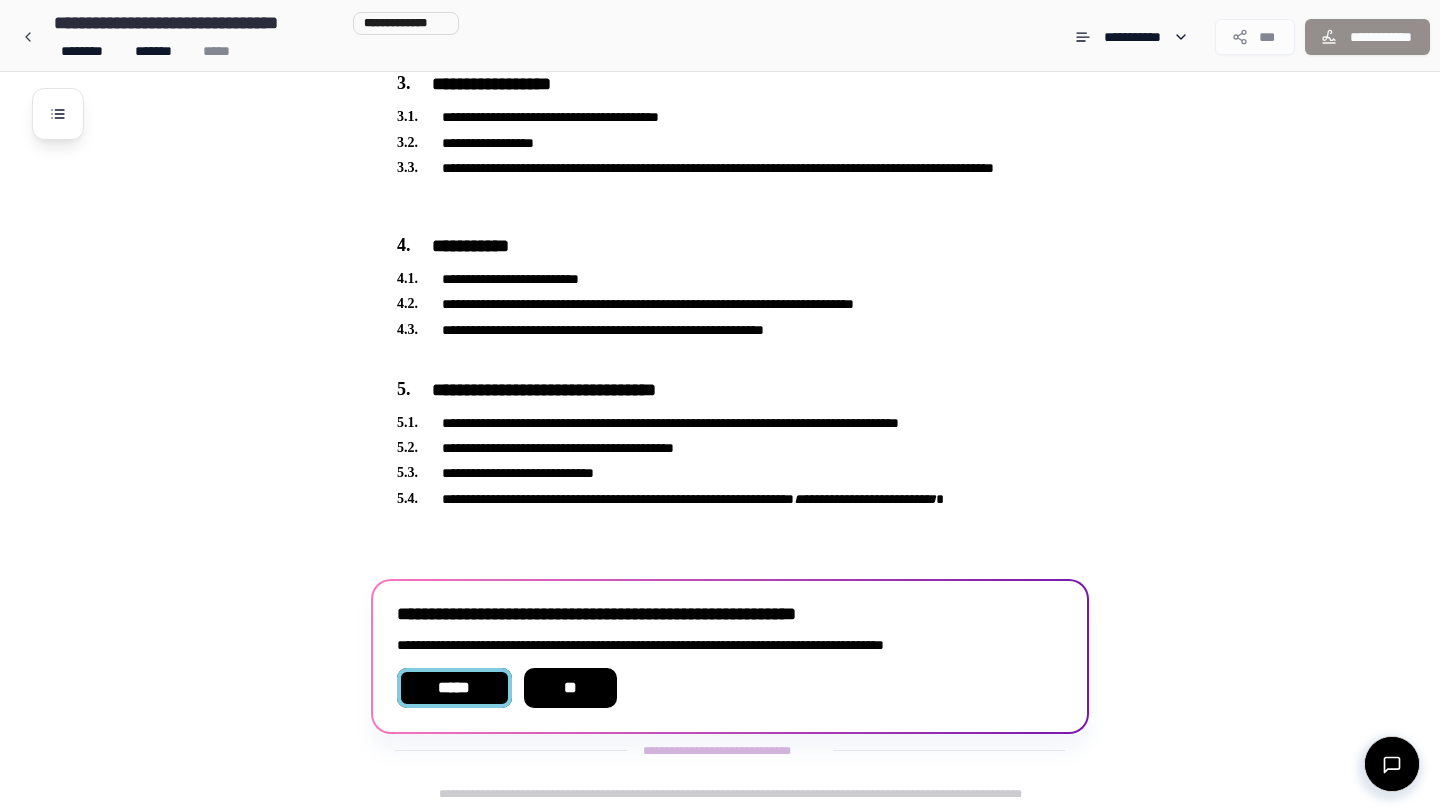 click on "*****" at bounding box center [454, 688] 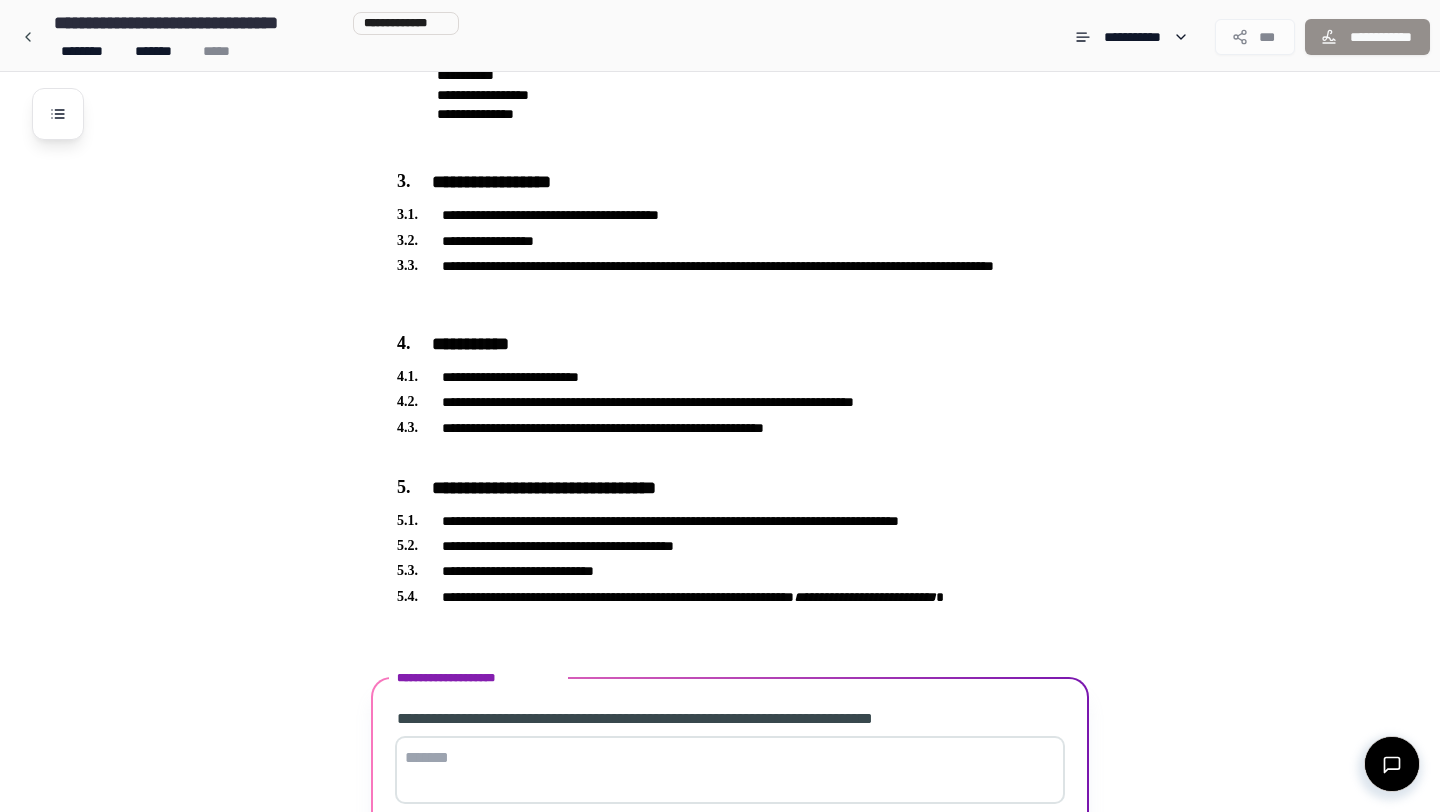 scroll, scrollTop: 578, scrollLeft: 0, axis: vertical 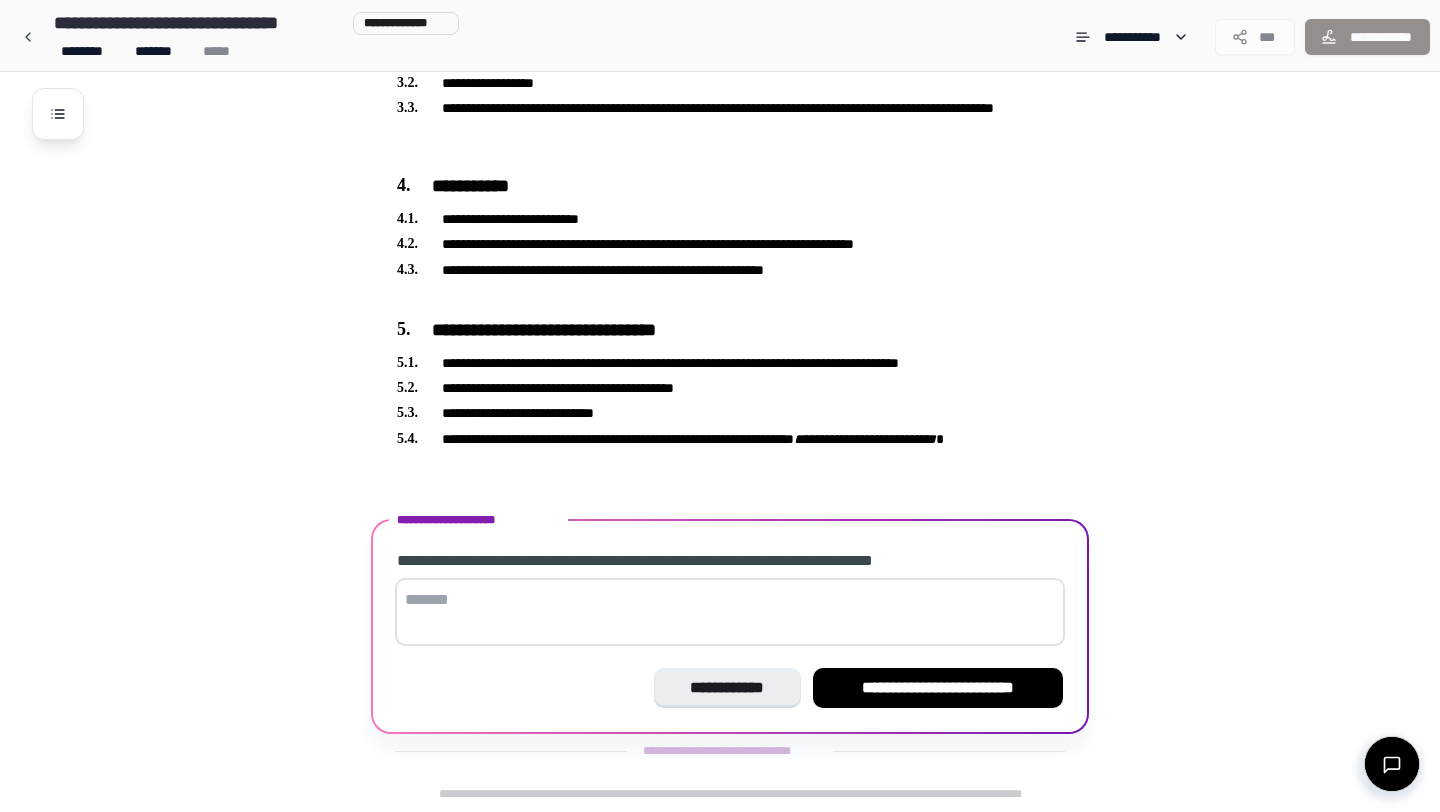 click at bounding box center [730, 612] 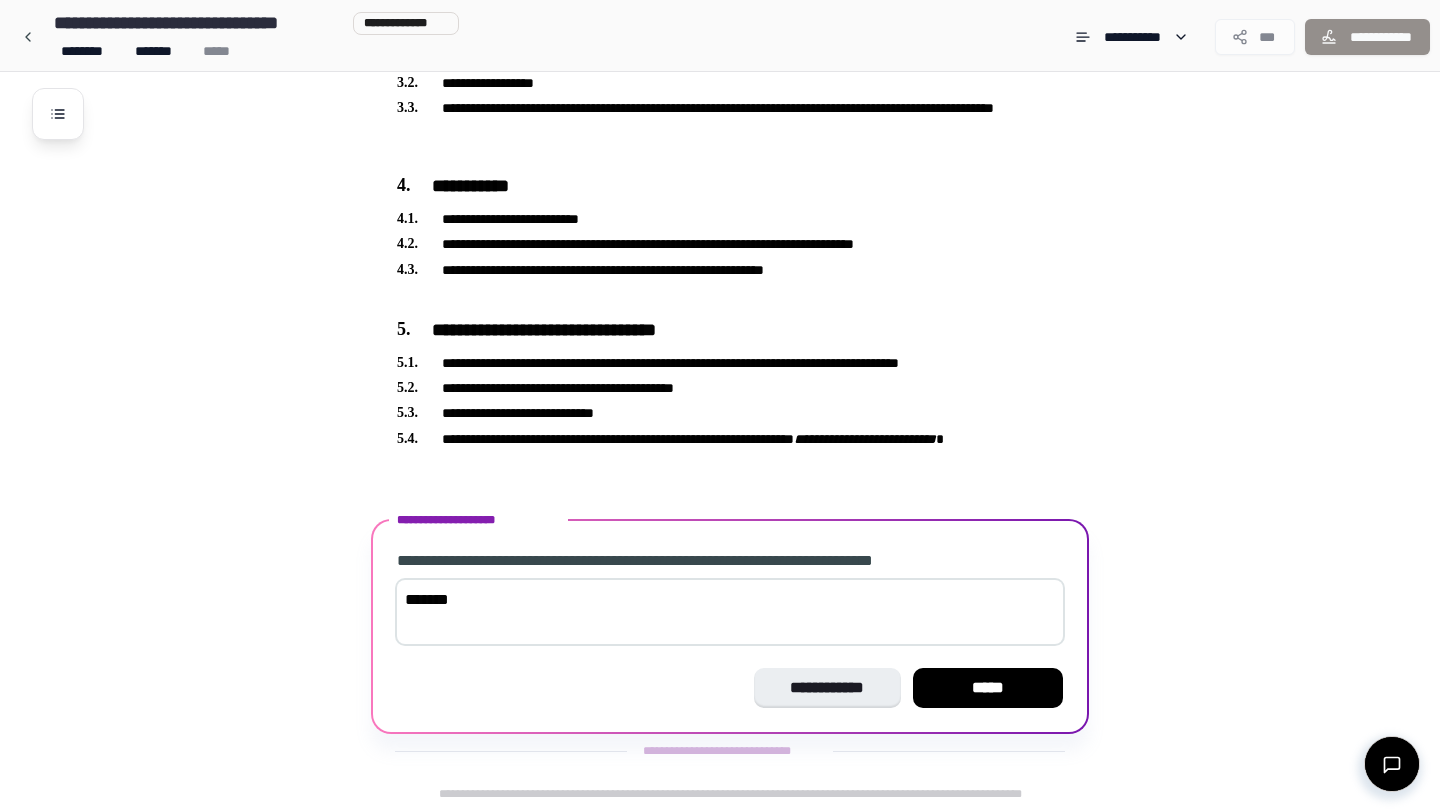 click on "*******" at bounding box center (730, 612) 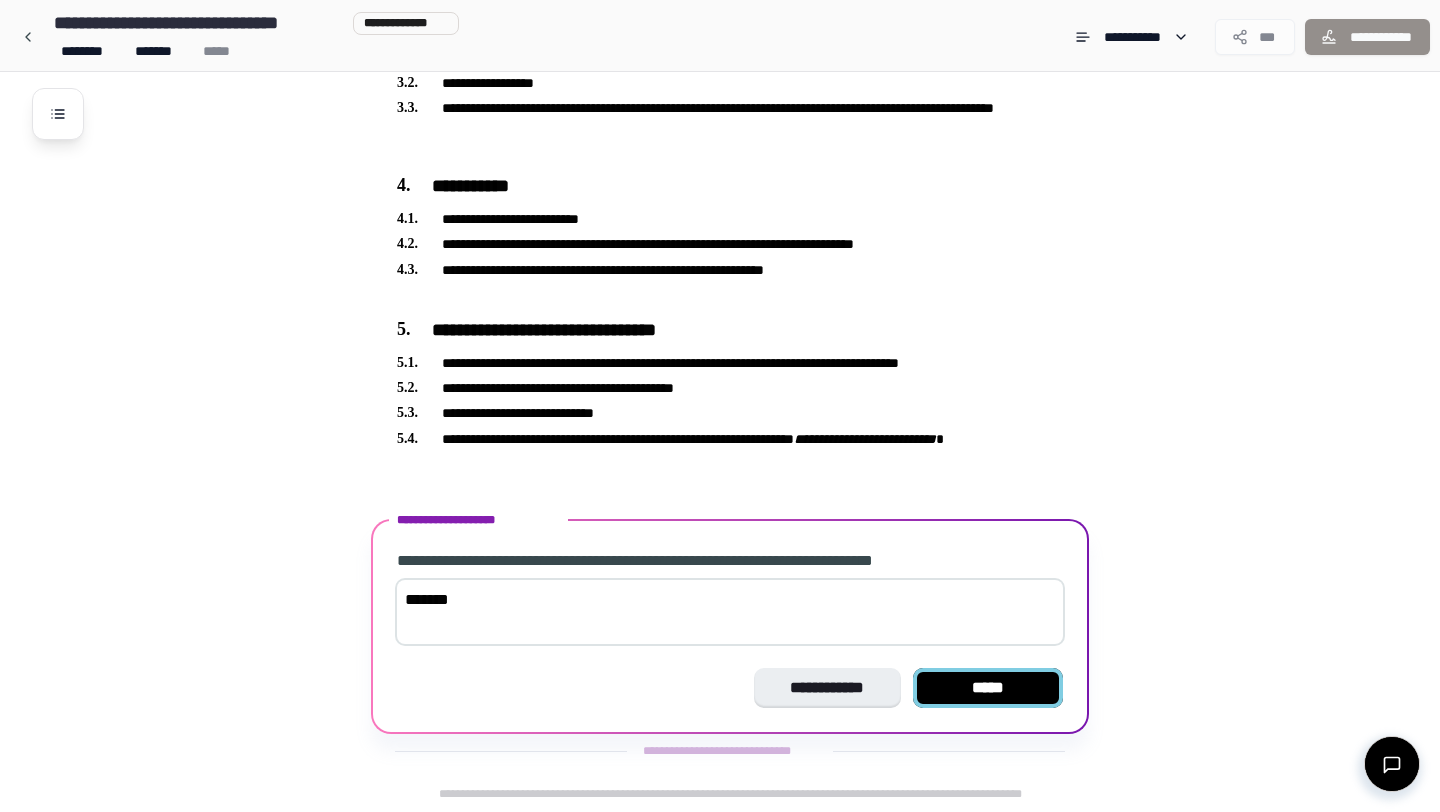 click on "*****" at bounding box center [988, 688] 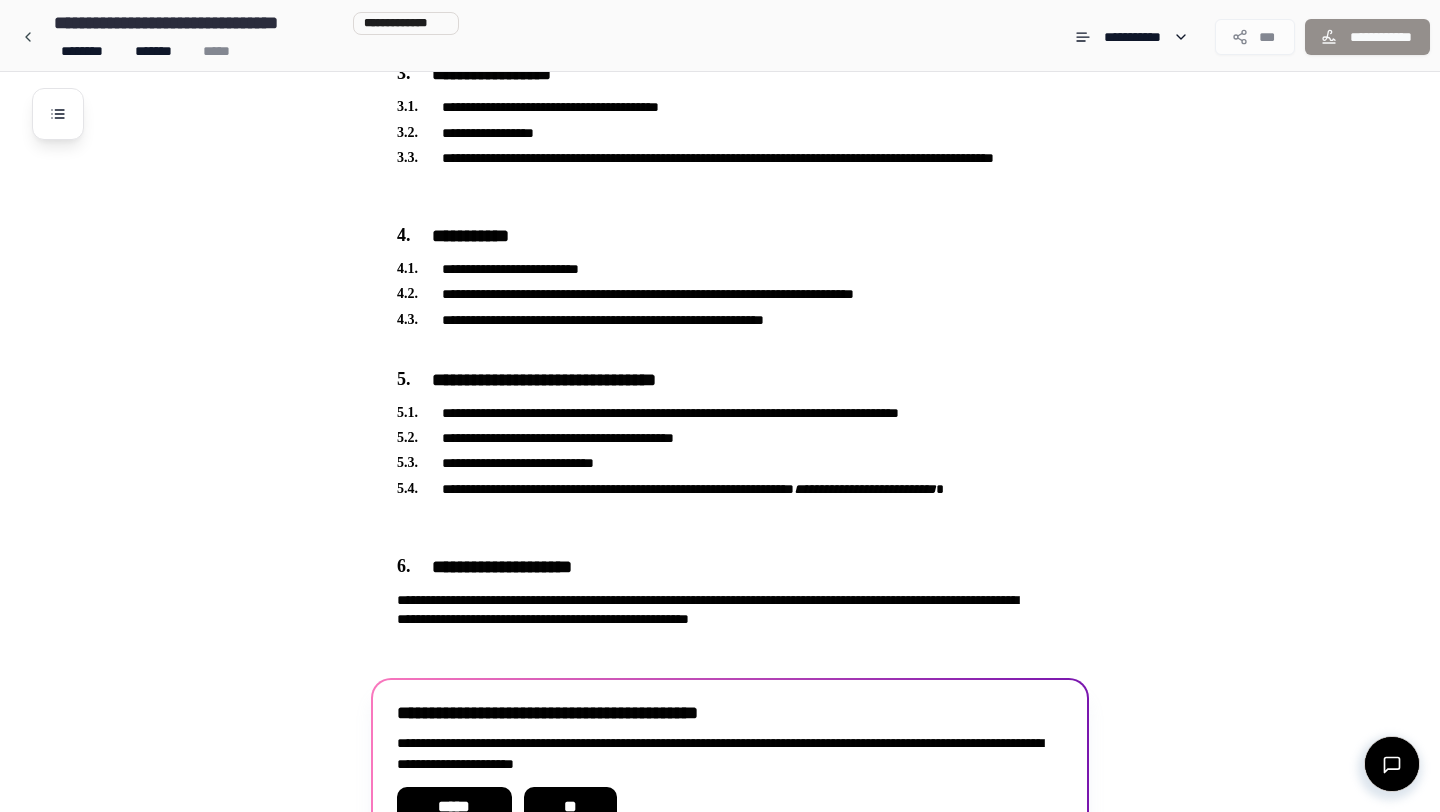 scroll, scrollTop: 647, scrollLeft: 0, axis: vertical 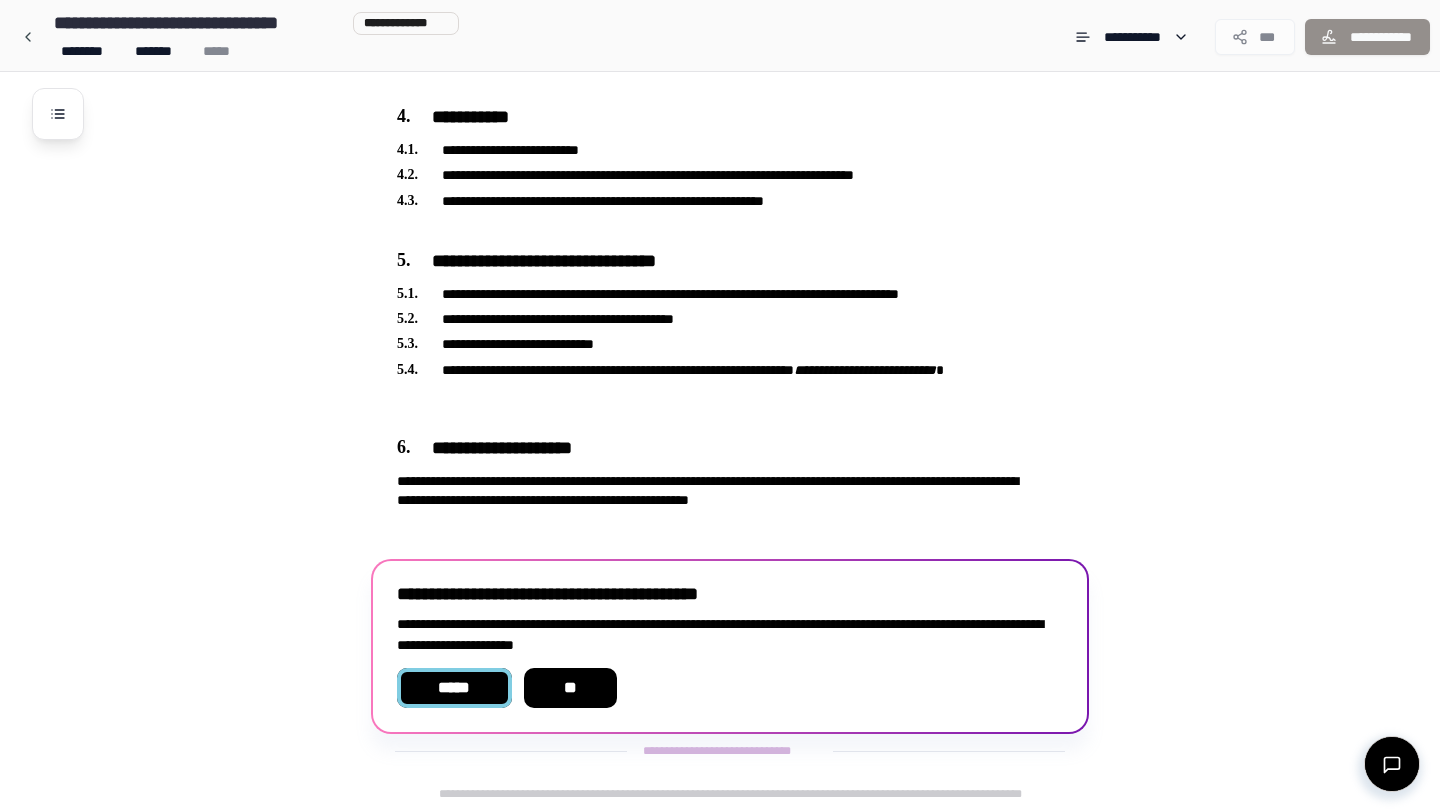 click on "*****" at bounding box center [454, 688] 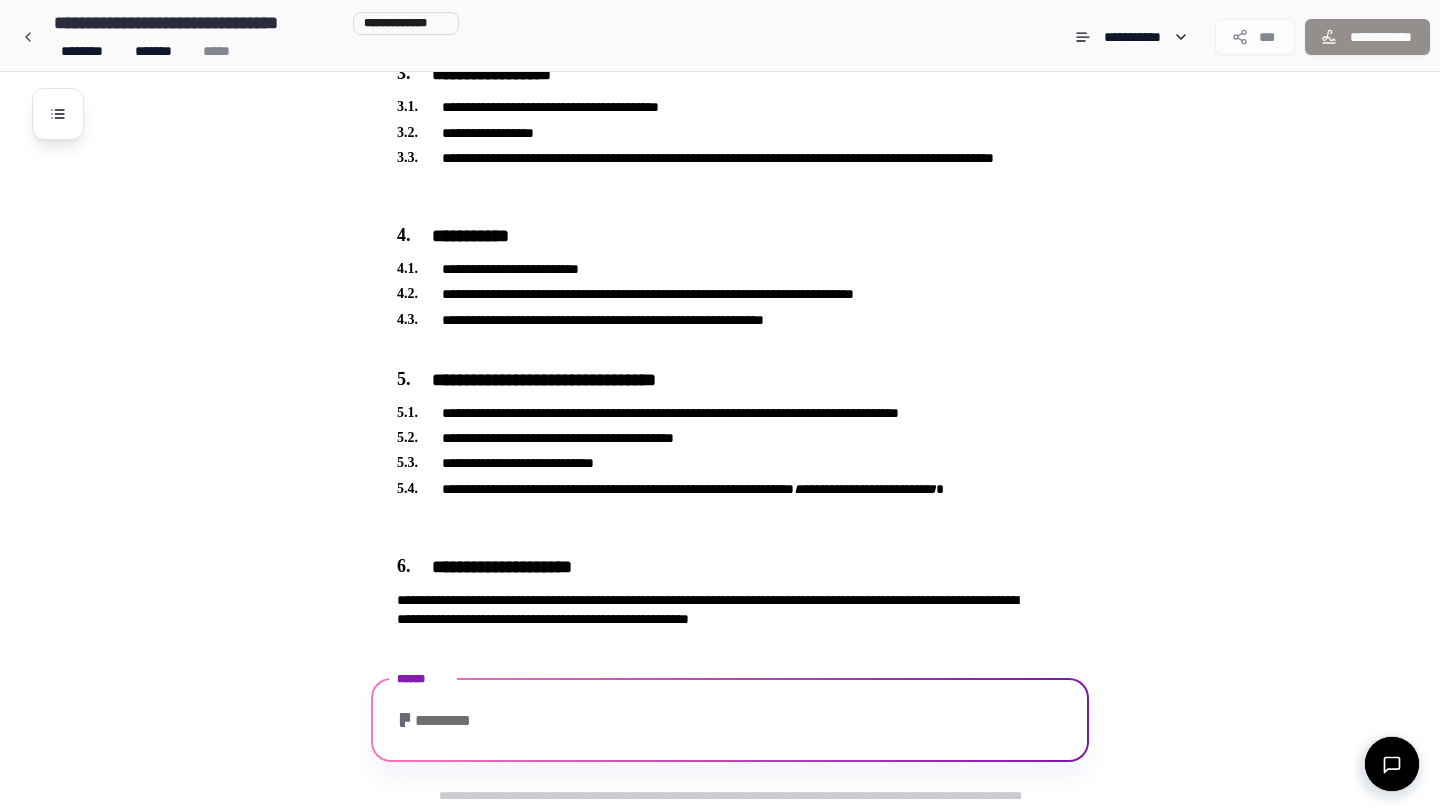 scroll, scrollTop: 598, scrollLeft: 0, axis: vertical 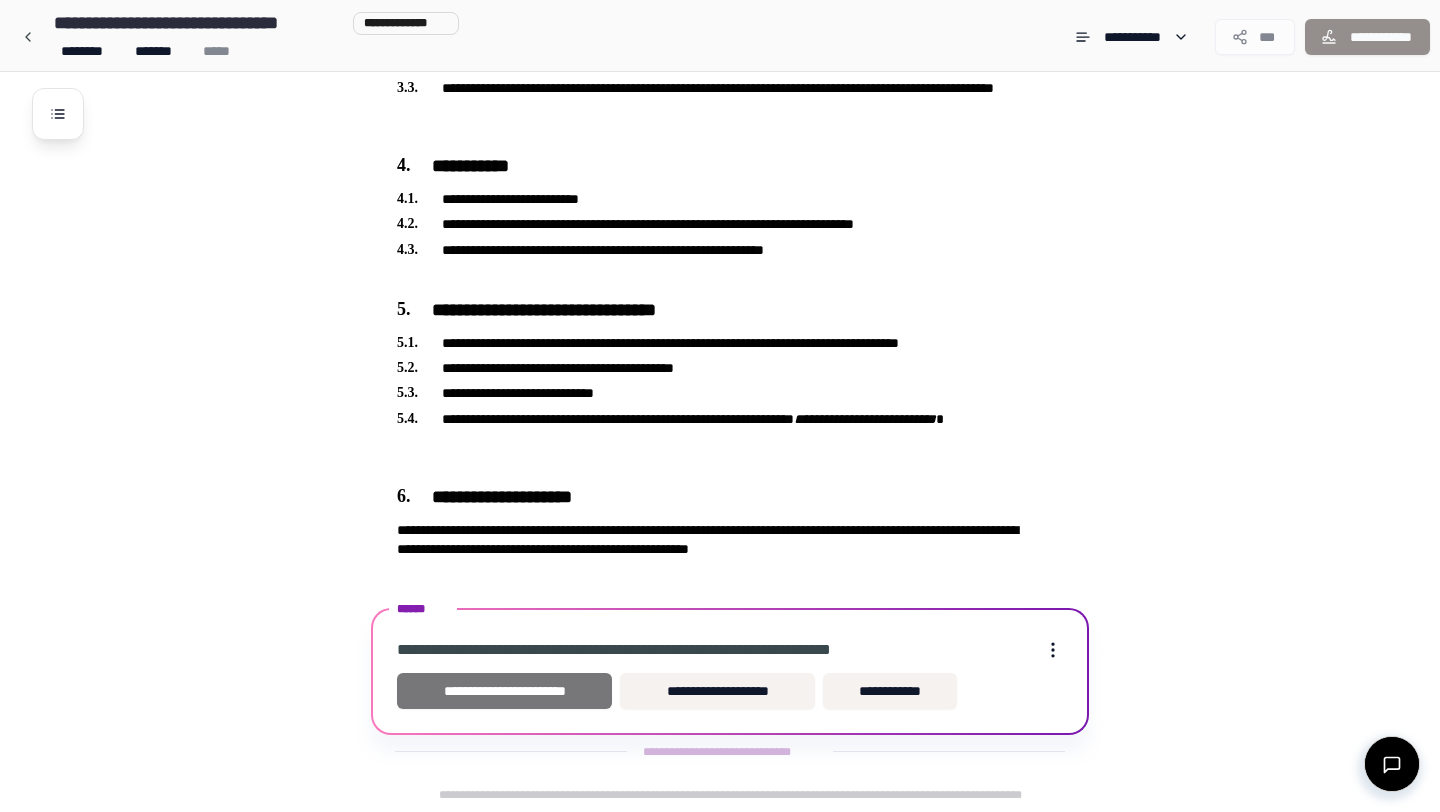 click on "**********" at bounding box center (504, 691) 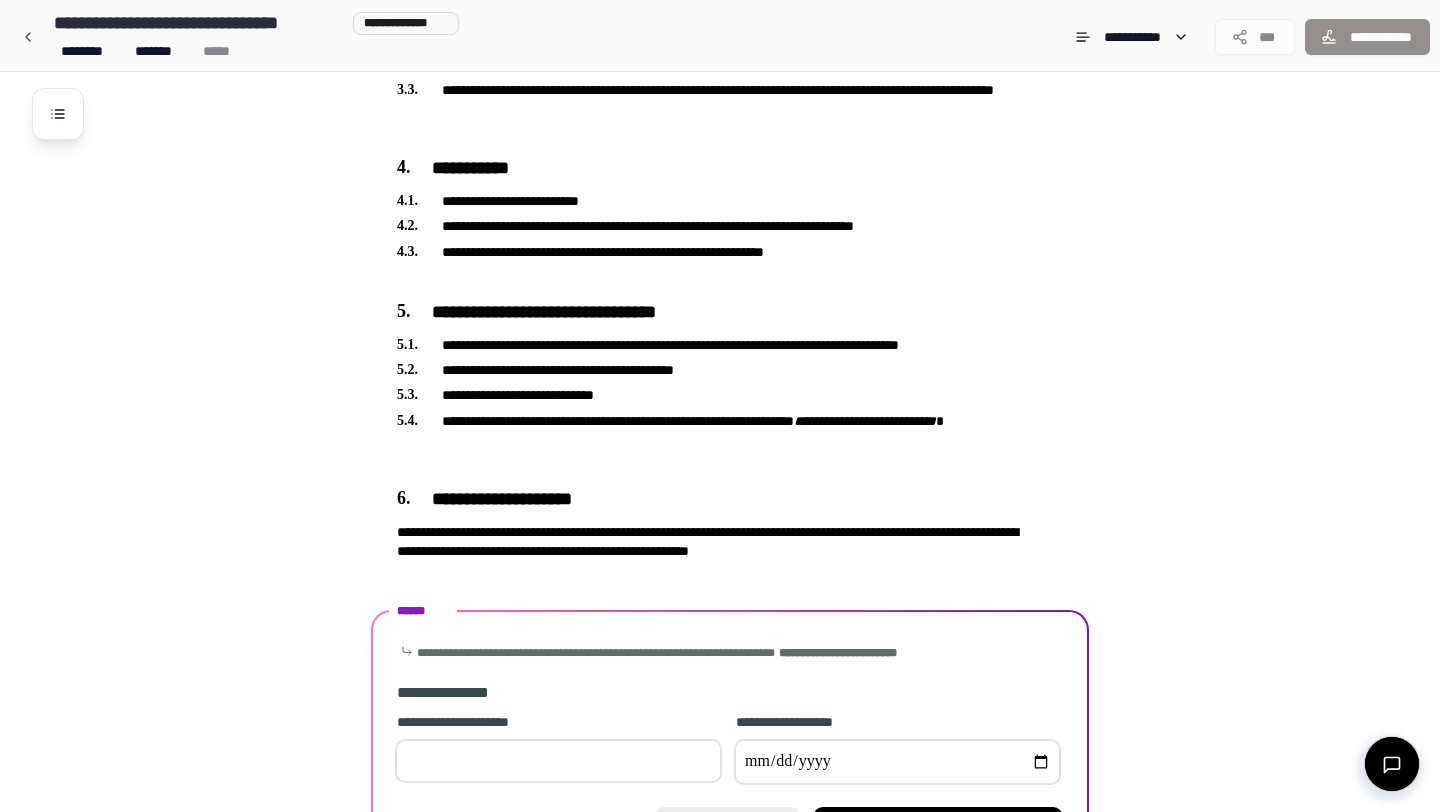 scroll, scrollTop: 735, scrollLeft: 0, axis: vertical 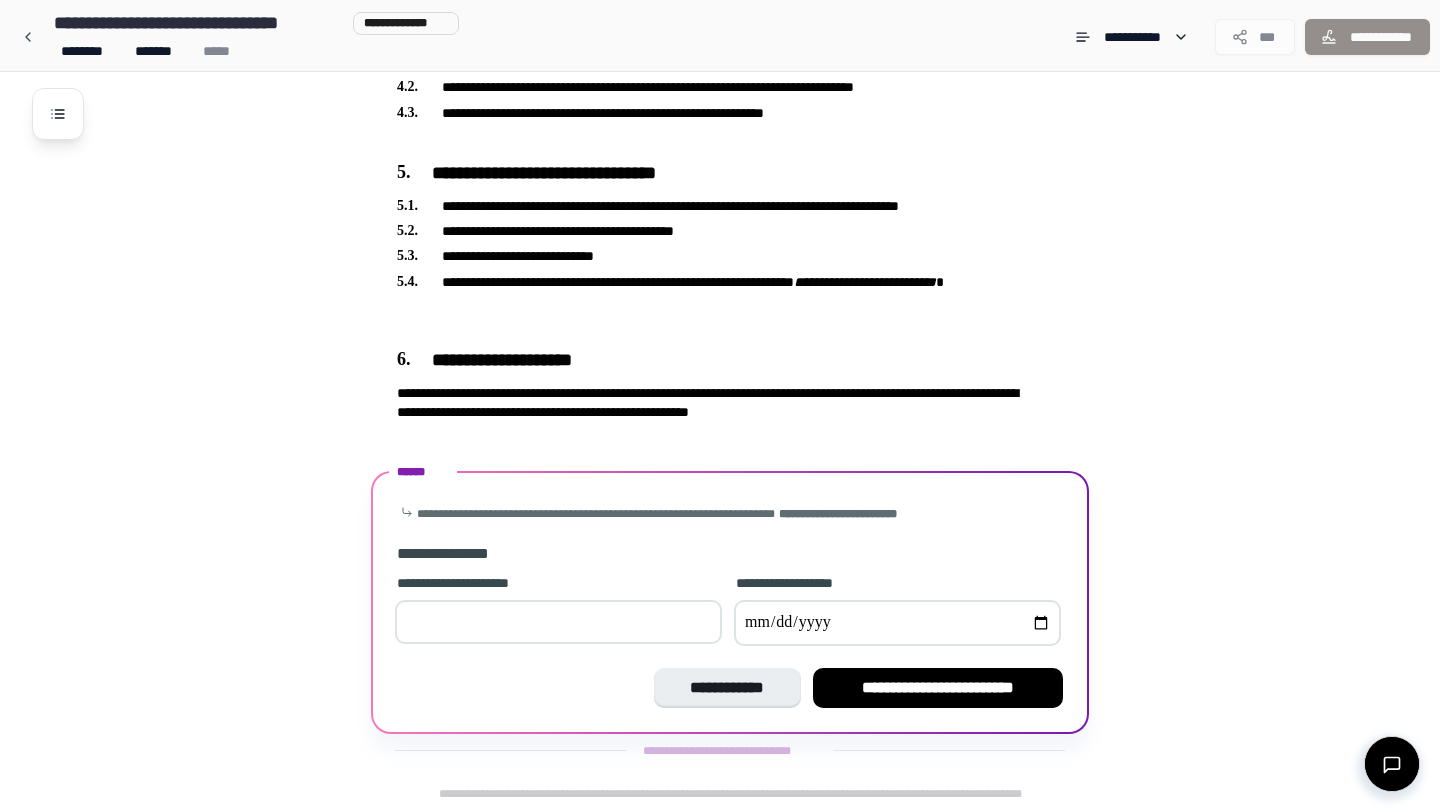click at bounding box center [558, 622] 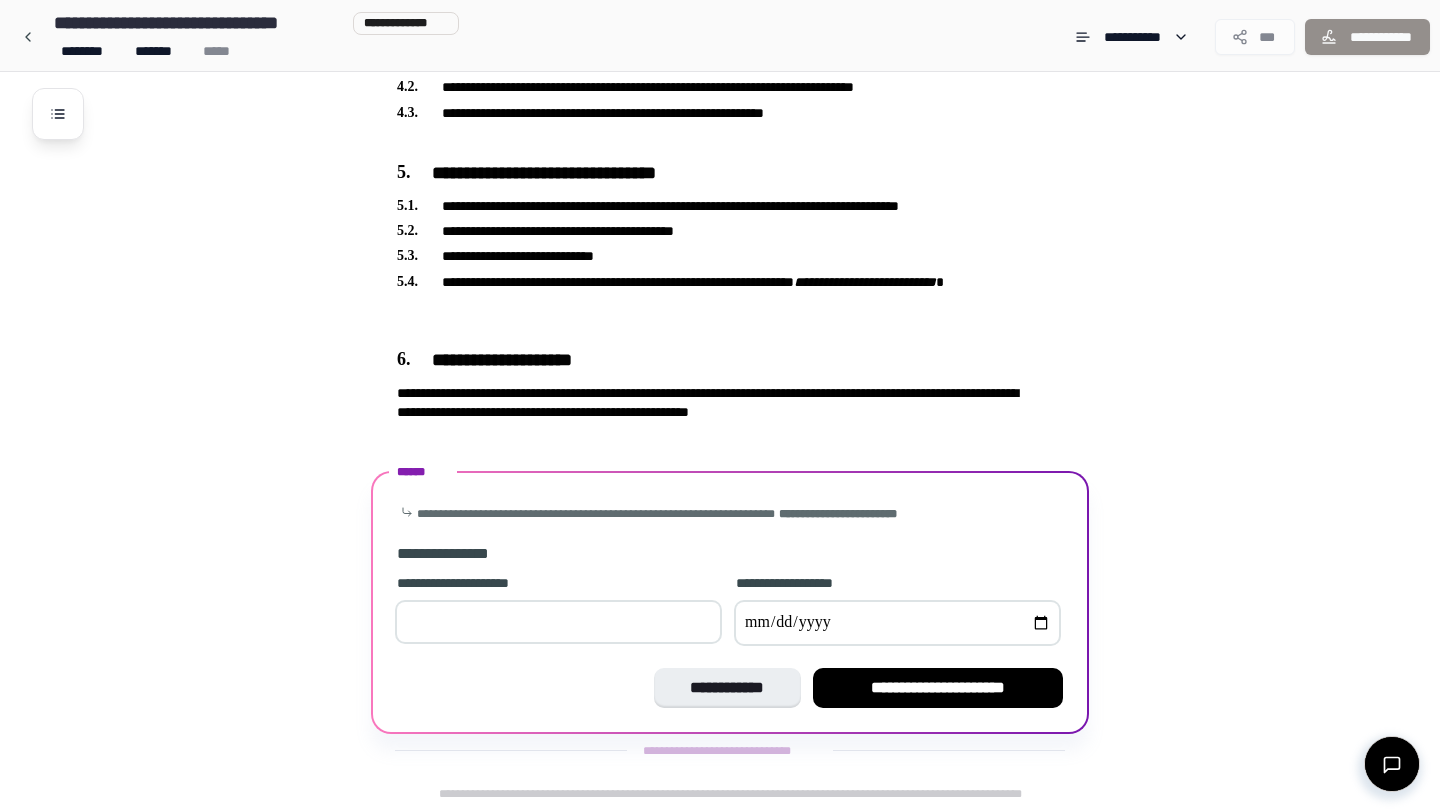 type on "*" 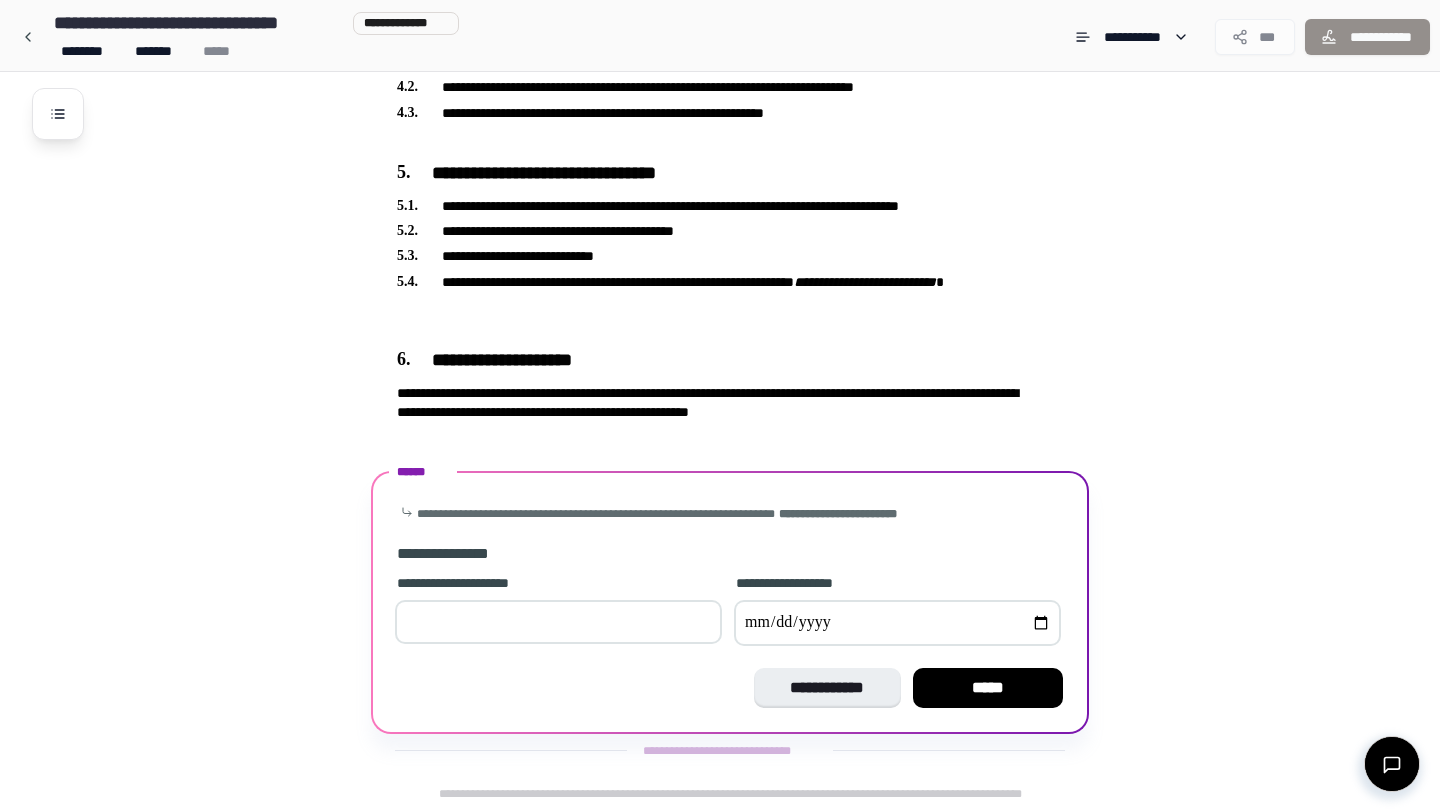 type on "**********" 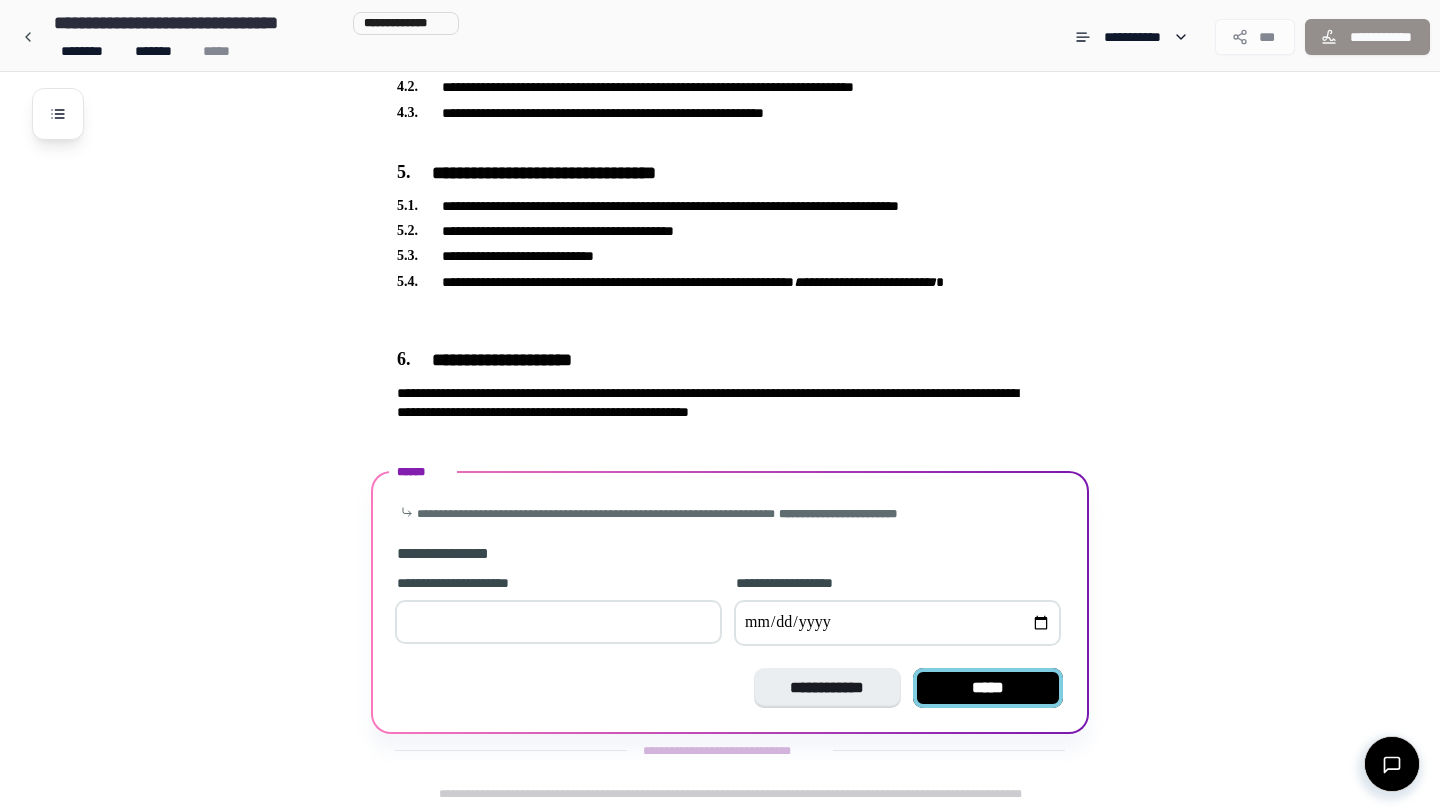 click on "*****" at bounding box center [988, 688] 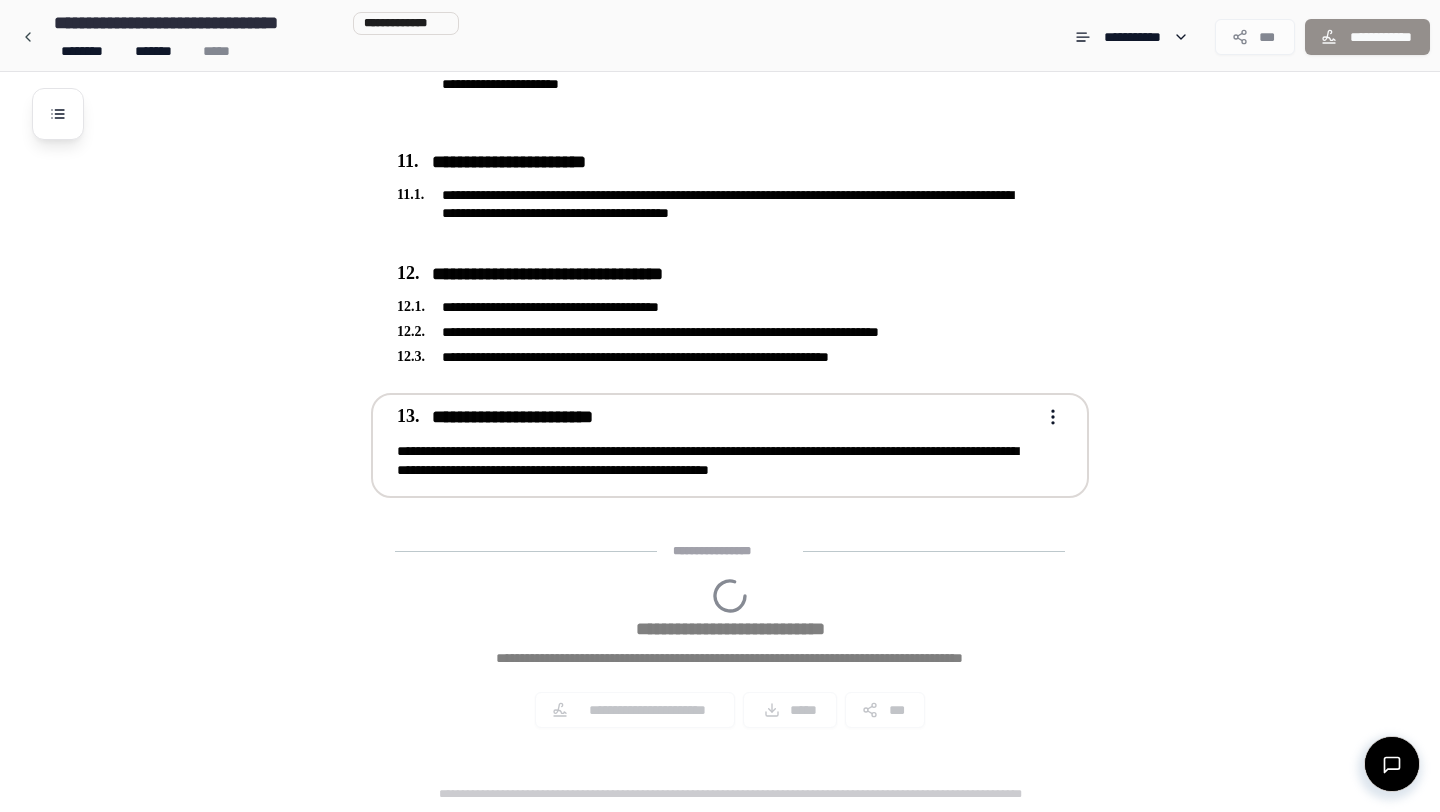 scroll, scrollTop: 2093, scrollLeft: 0, axis: vertical 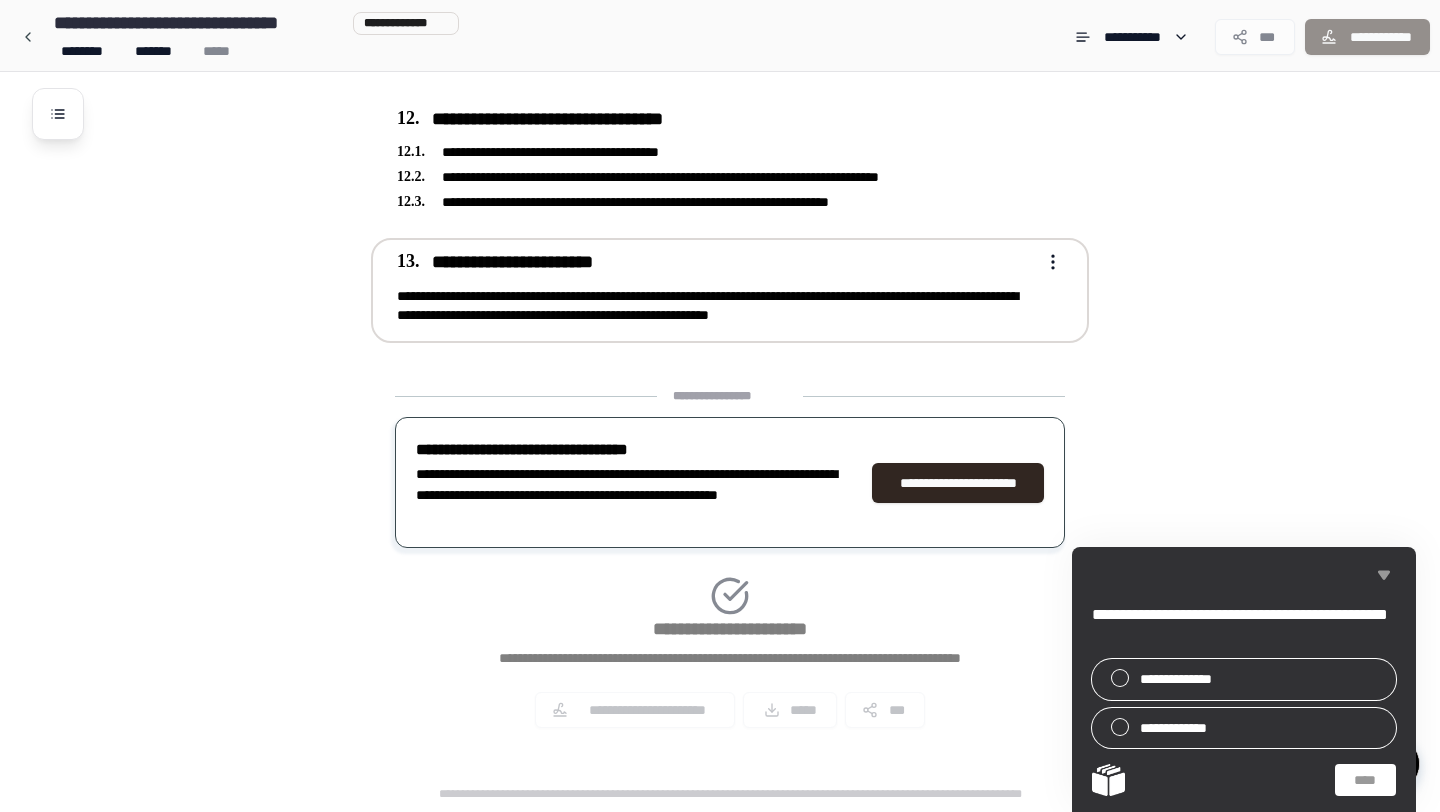 click 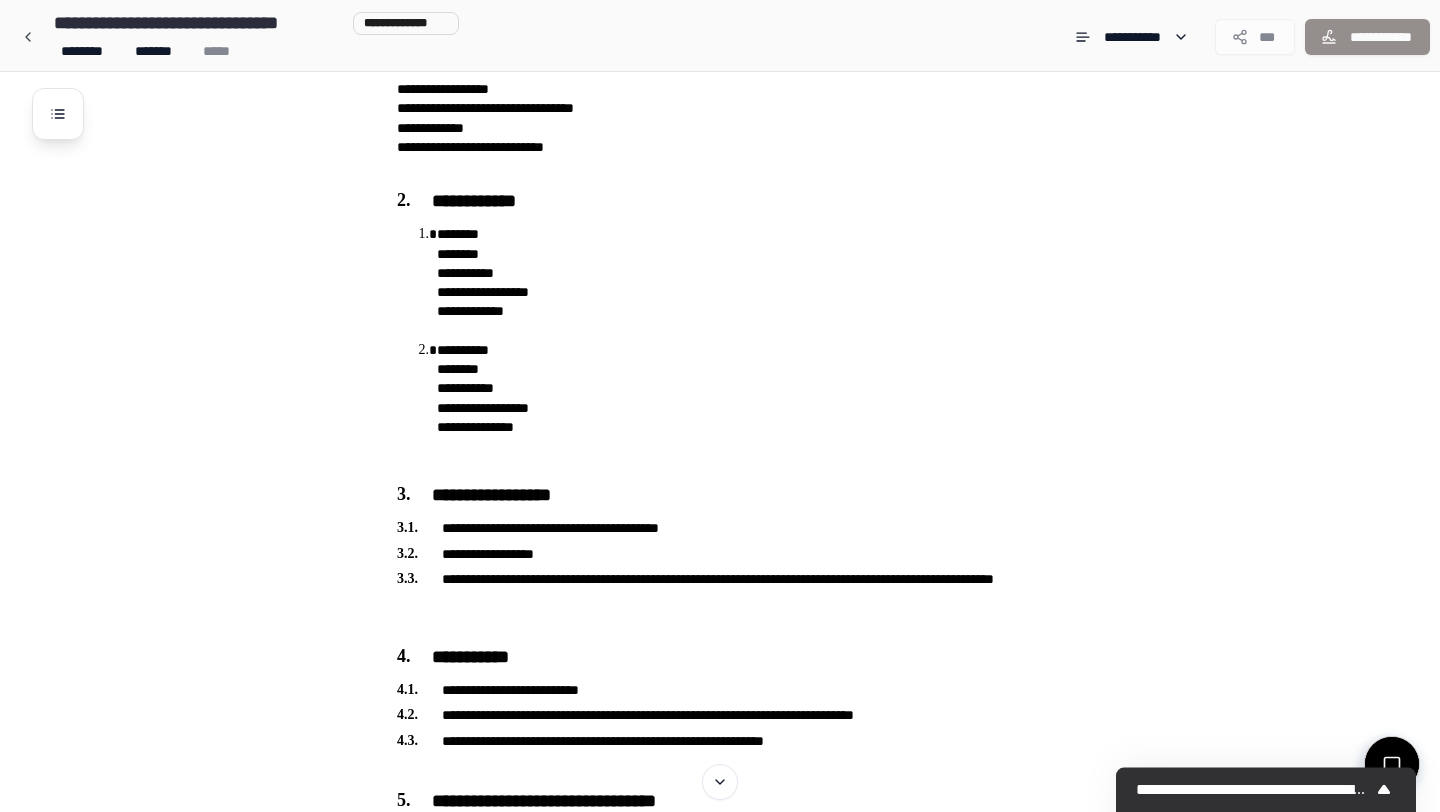 scroll, scrollTop: 0, scrollLeft: 0, axis: both 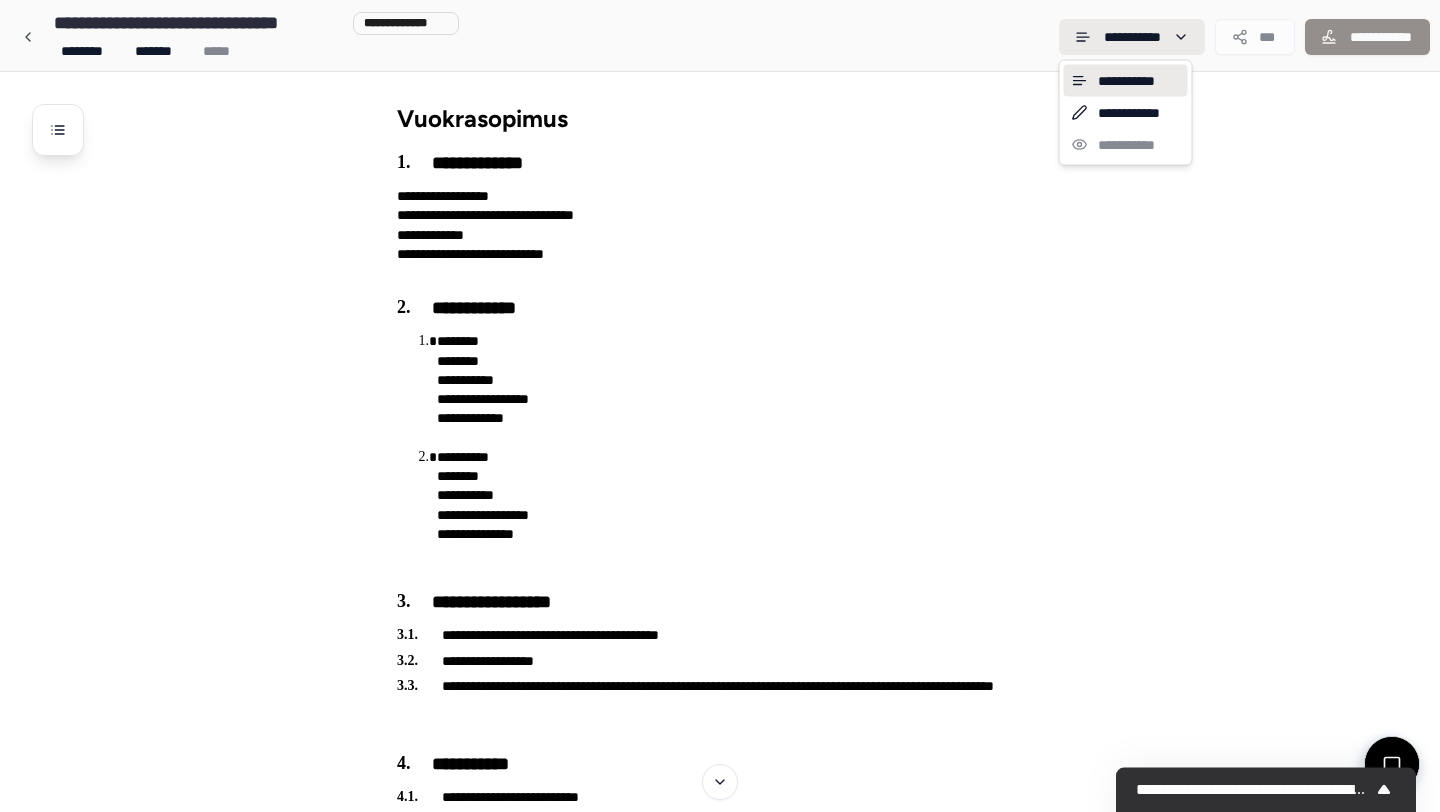 click on "**********" at bounding box center (720, 1452) 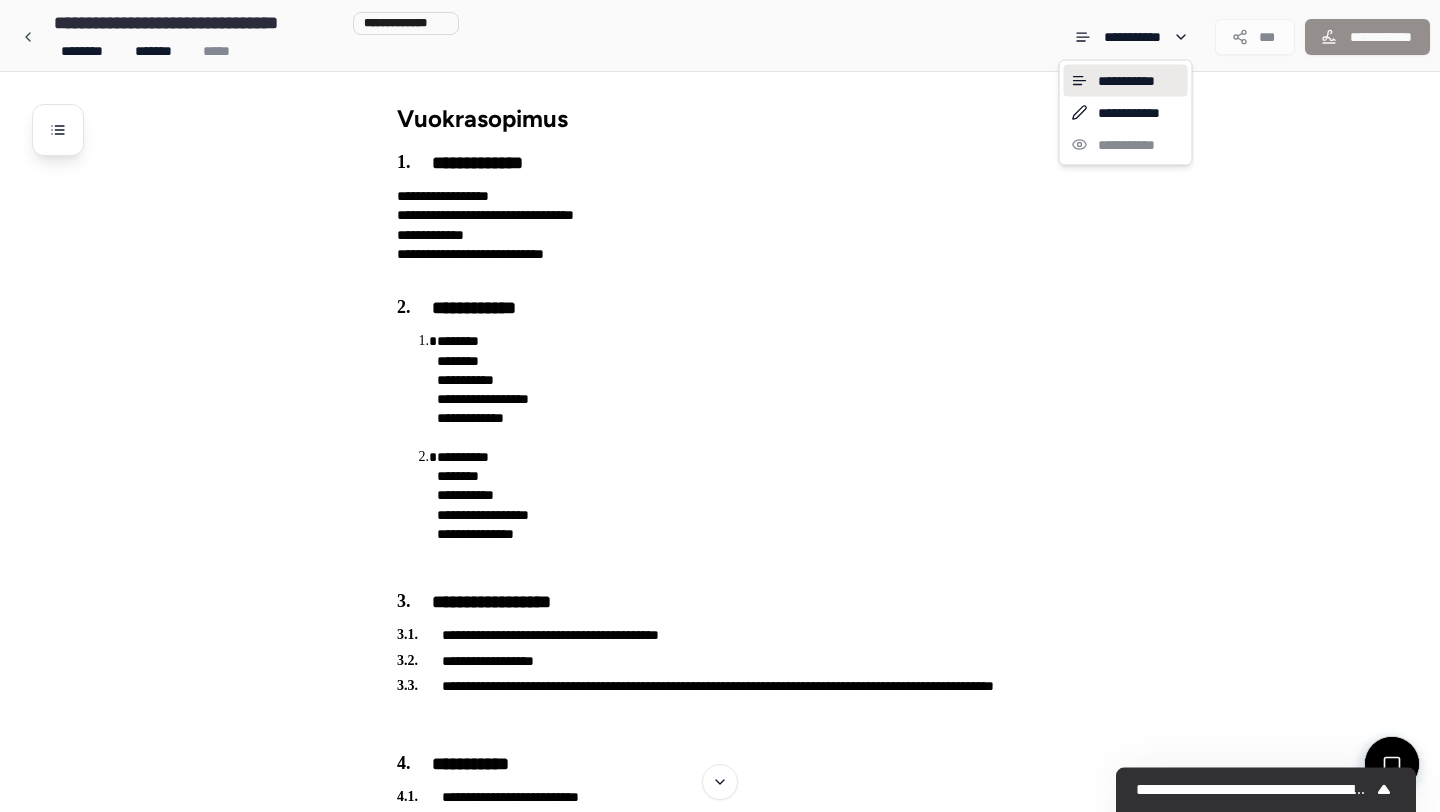 click on "**********" at bounding box center (720, 1452) 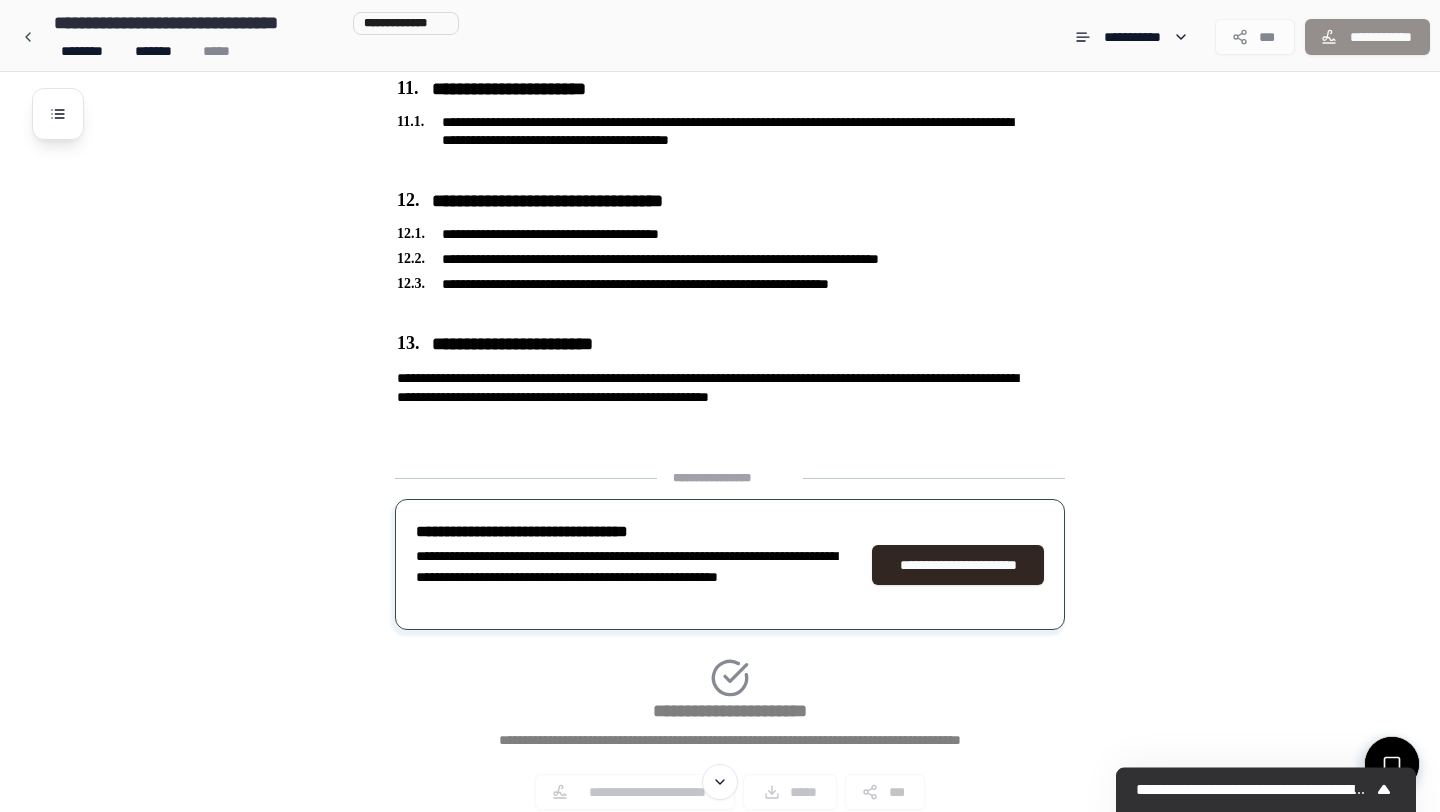 scroll, scrollTop: 2076, scrollLeft: 0, axis: vertical 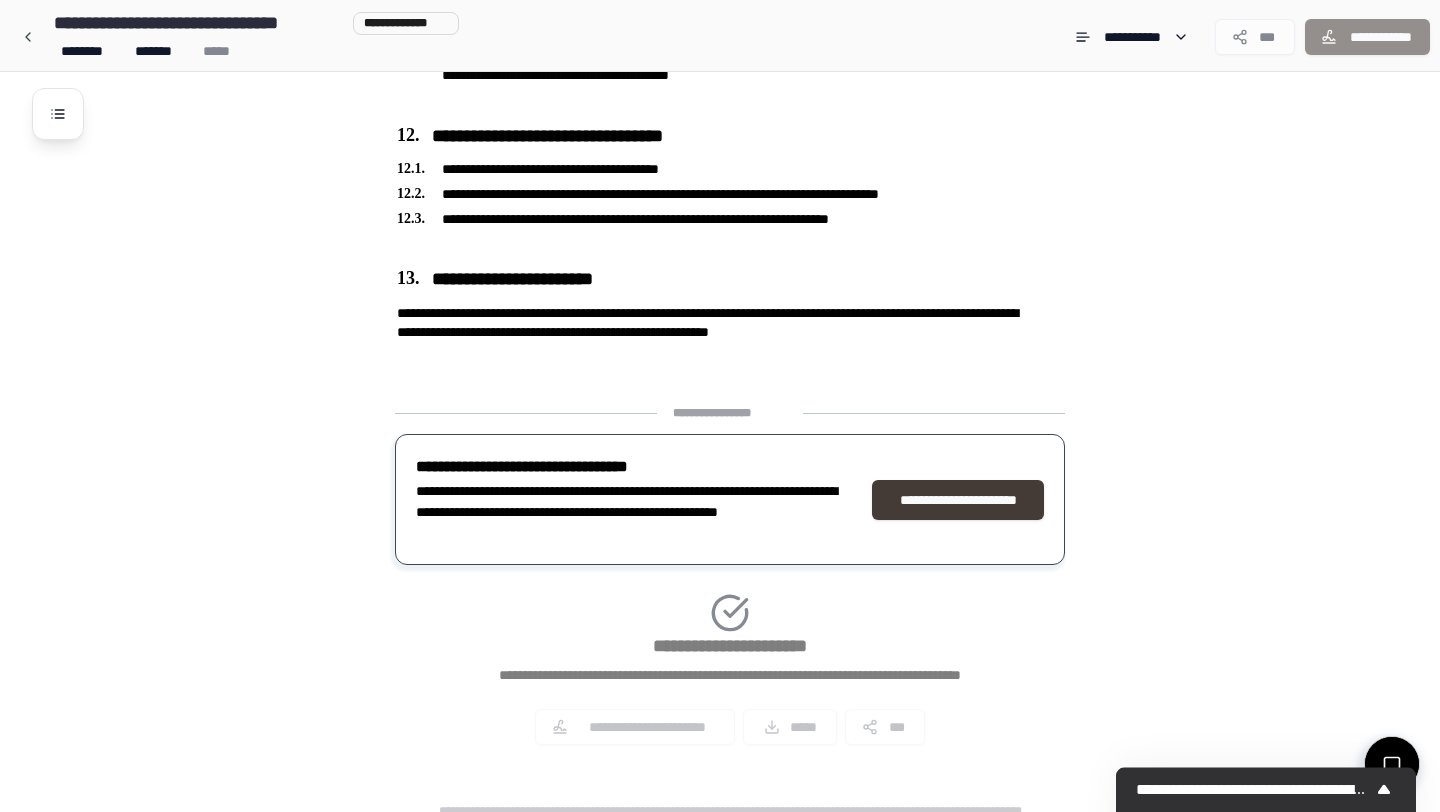 click on "**********" at bounding box center (958, 500) 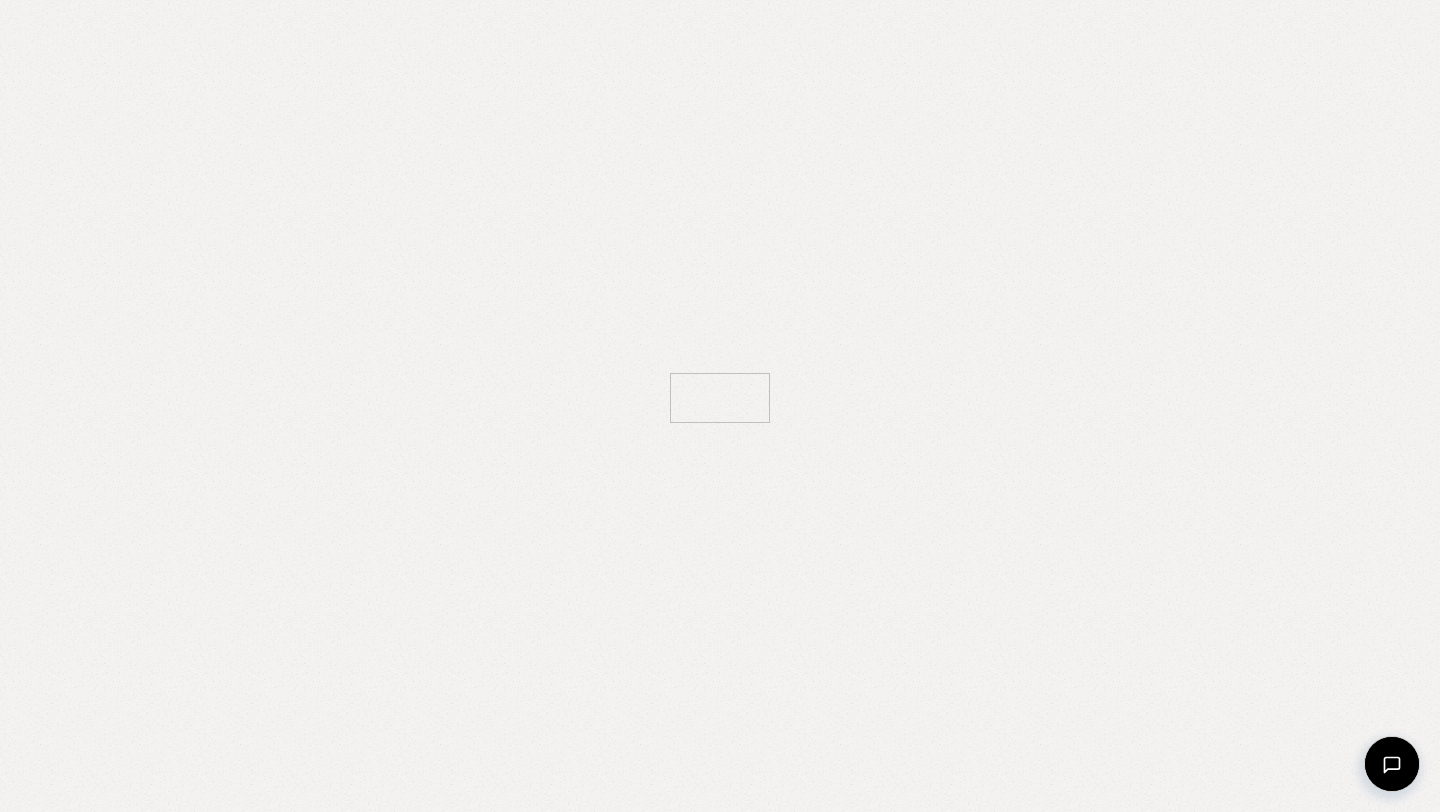 scroll, scrollTop: 0, scrollLeft: 0, axis: both 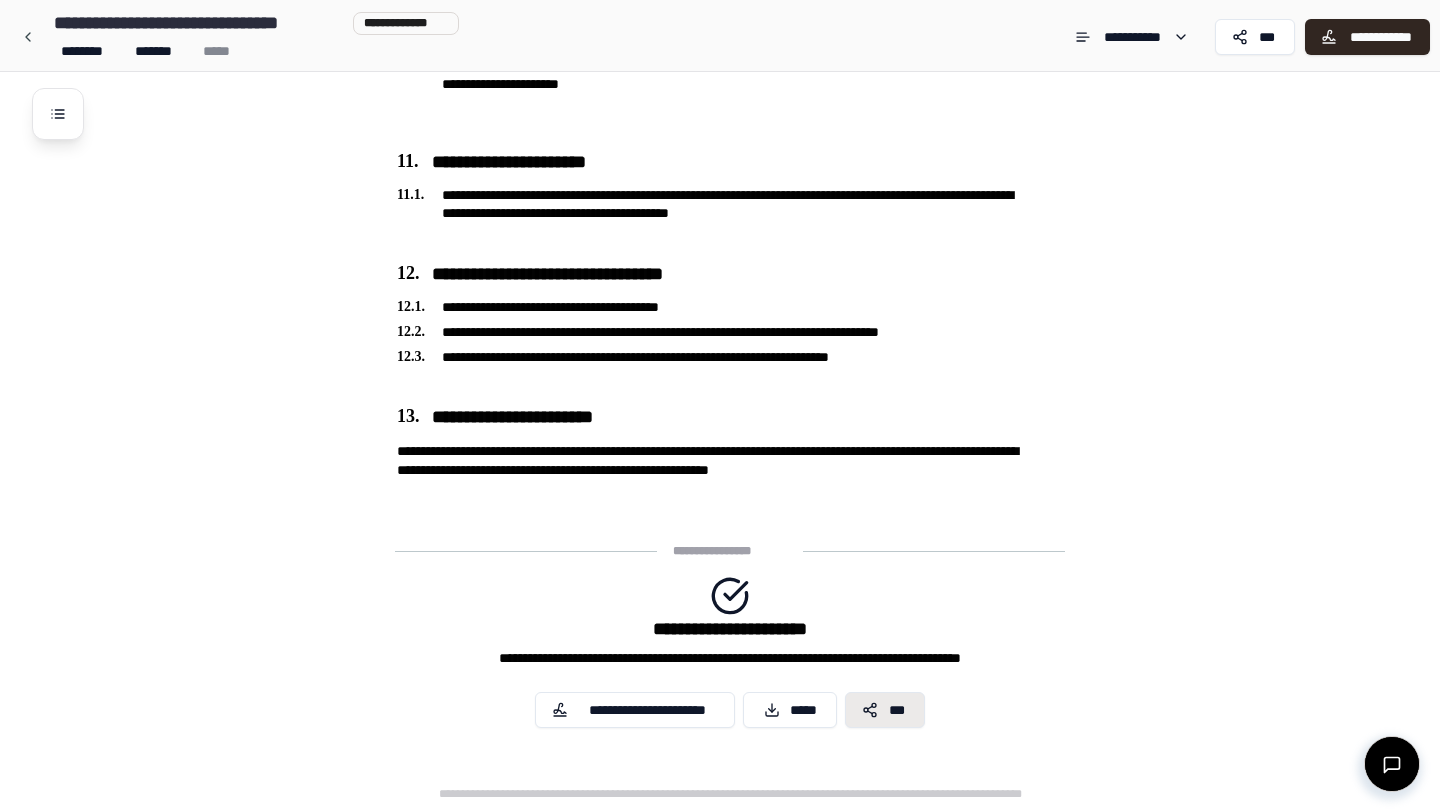 click on "***" at bounding box center (885, 710) 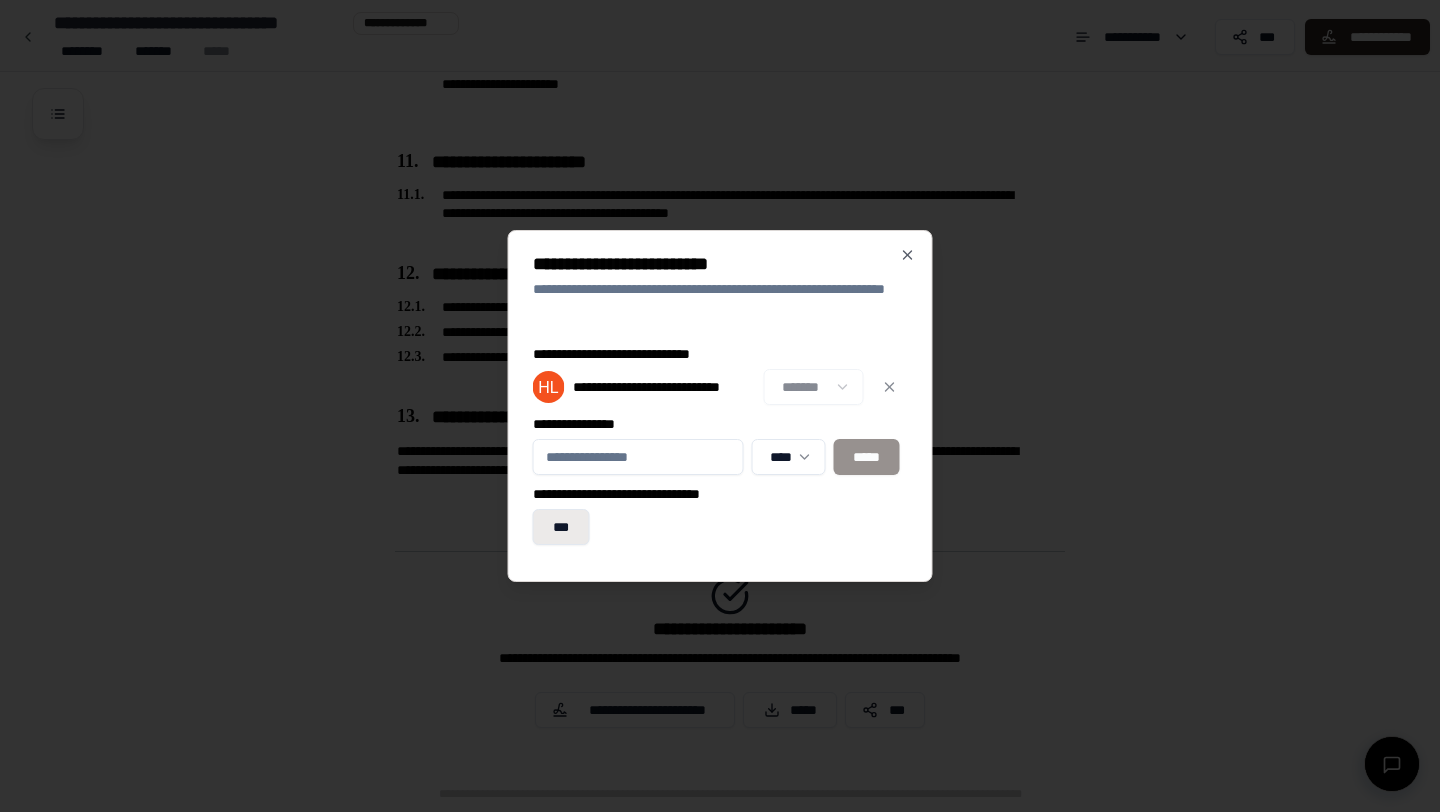 click on "***" at bounding box center (561, 527) 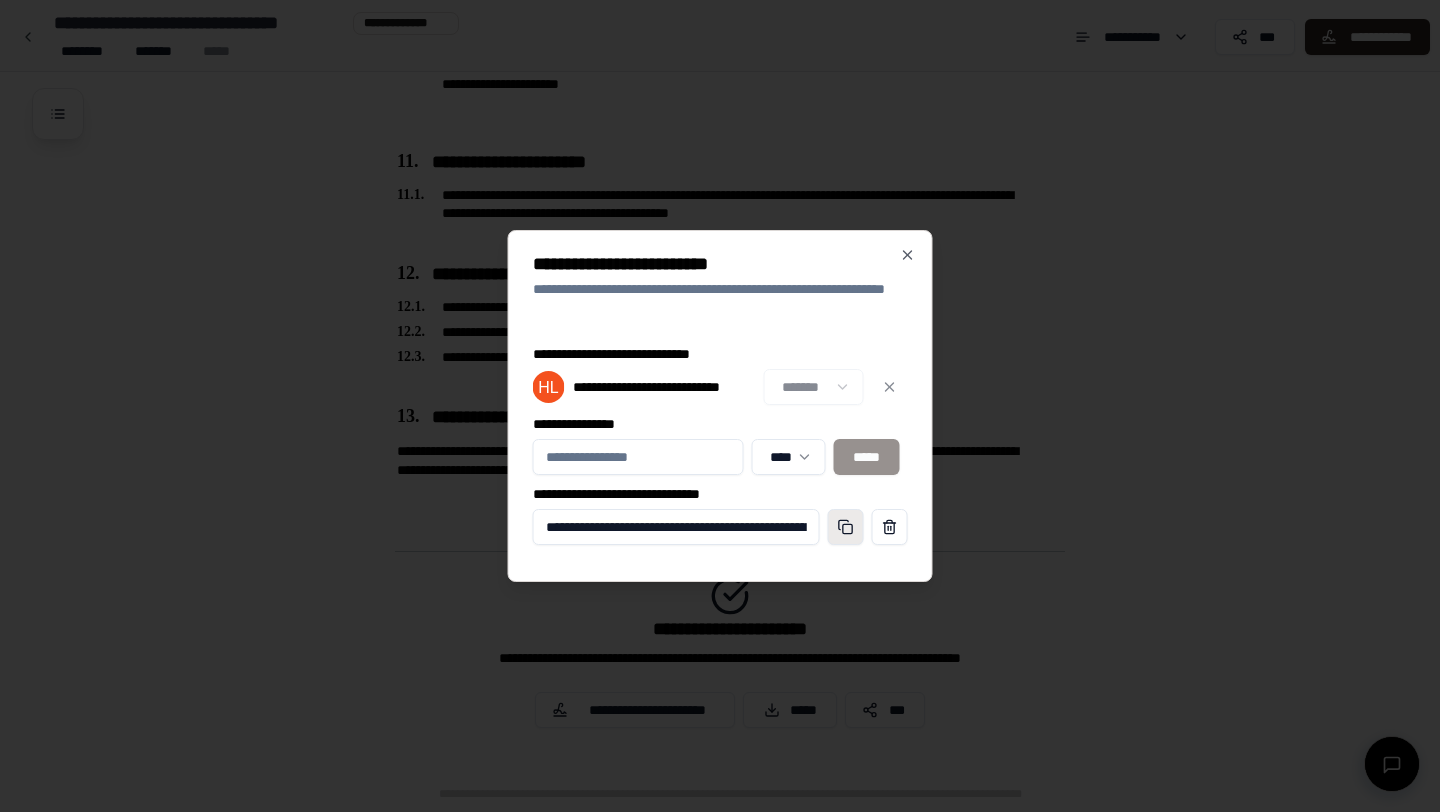 click at bounding box center [846, 527] 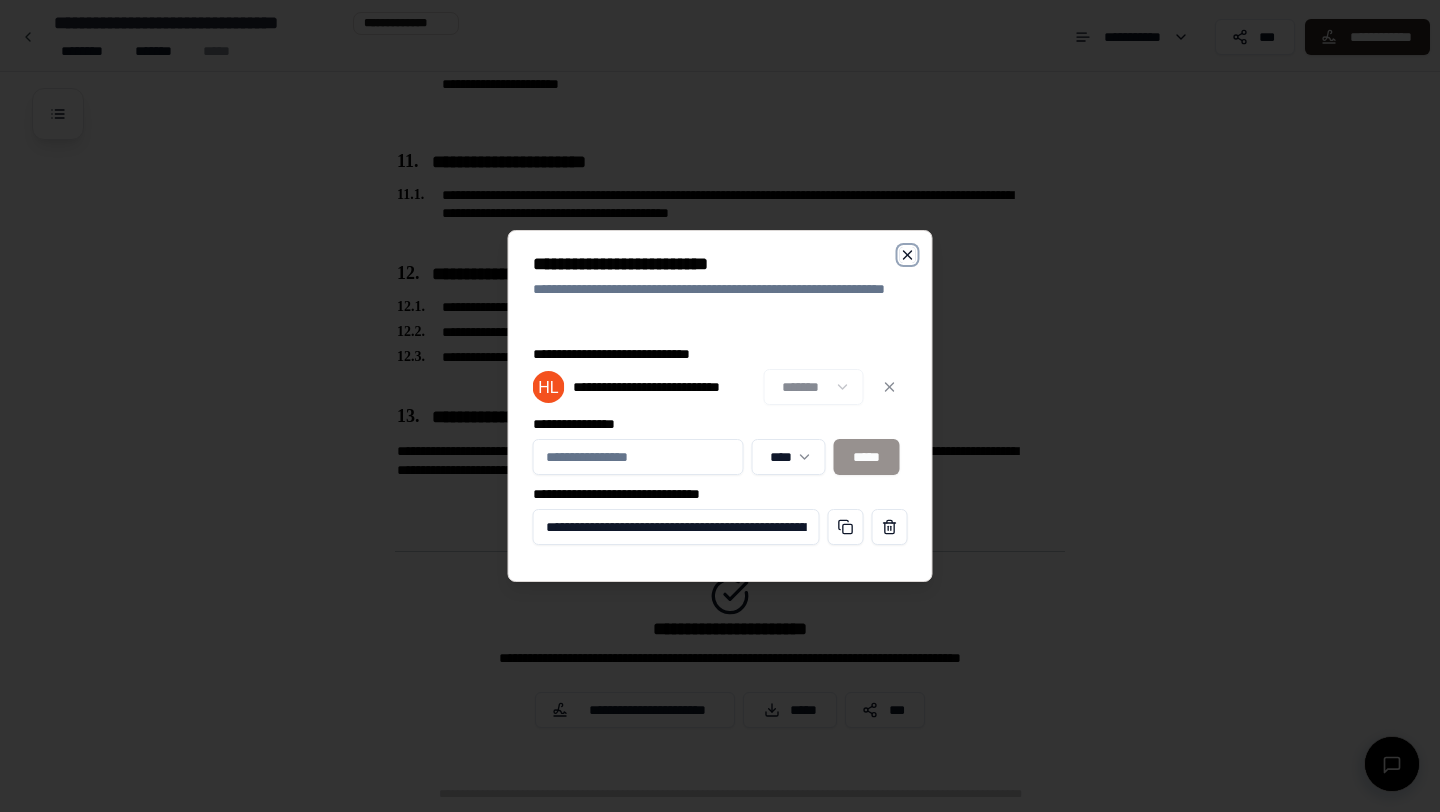 click 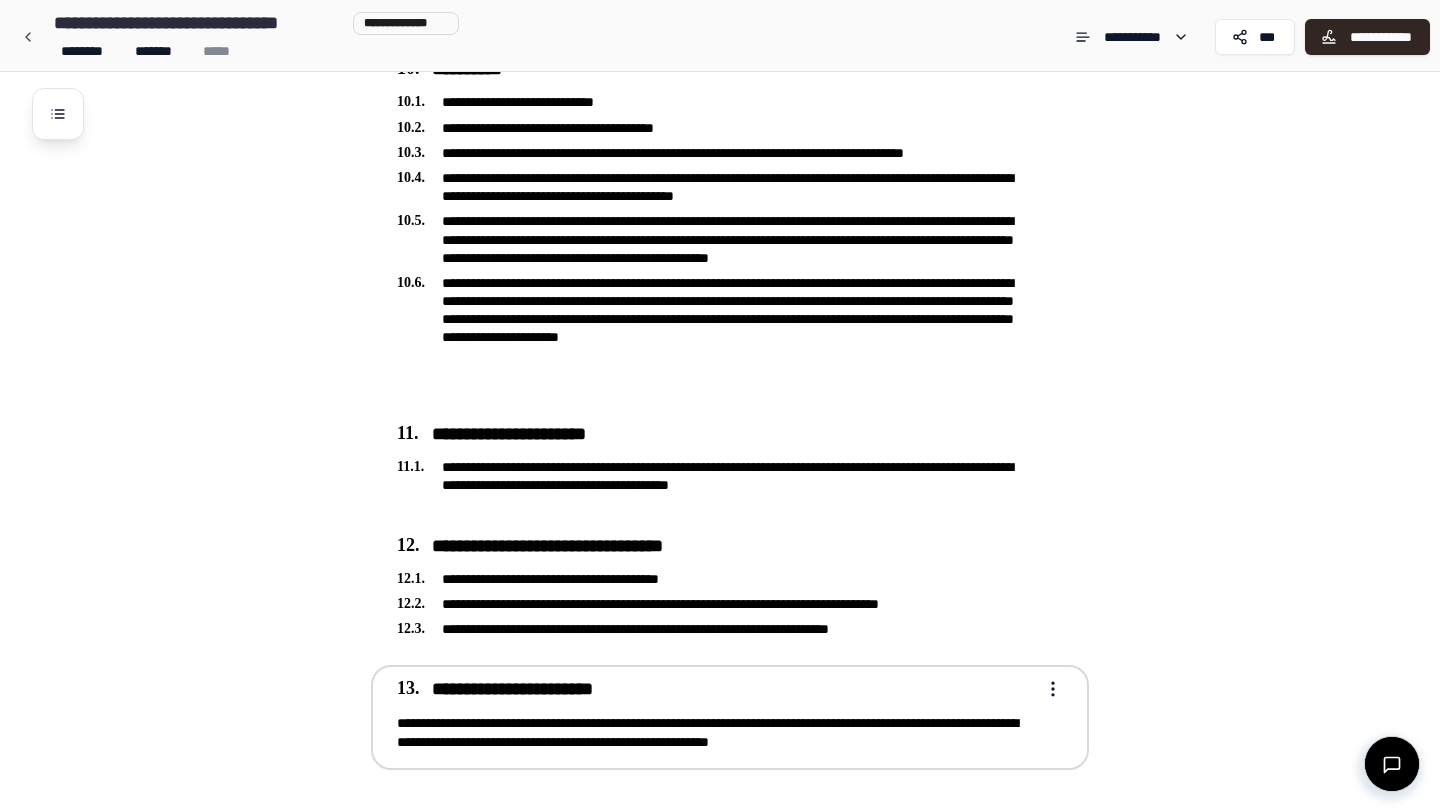 scroll, scrollTop: 1938, scrollLeft: 0, axis: vertical 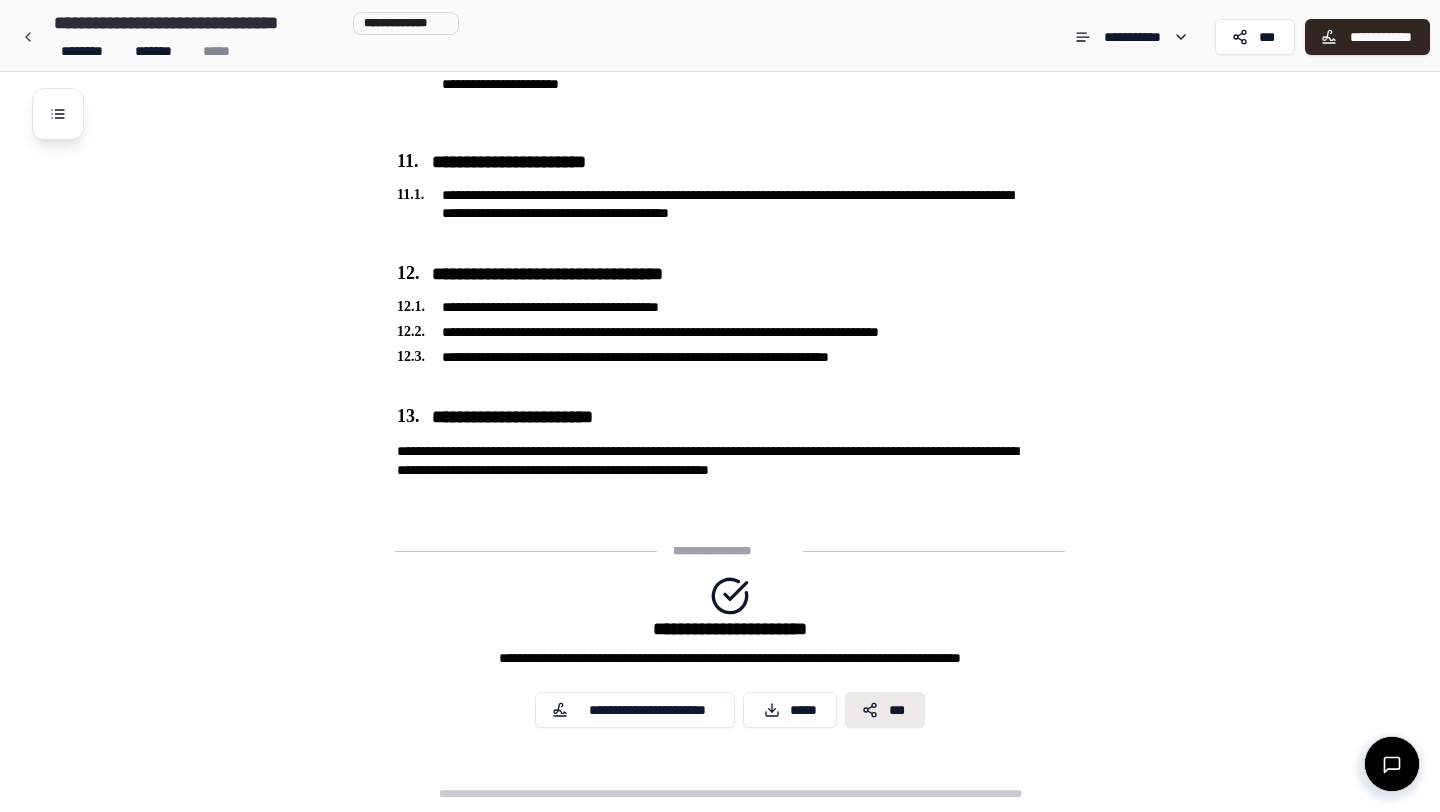 click on "***" at bounding box center [885, 710] 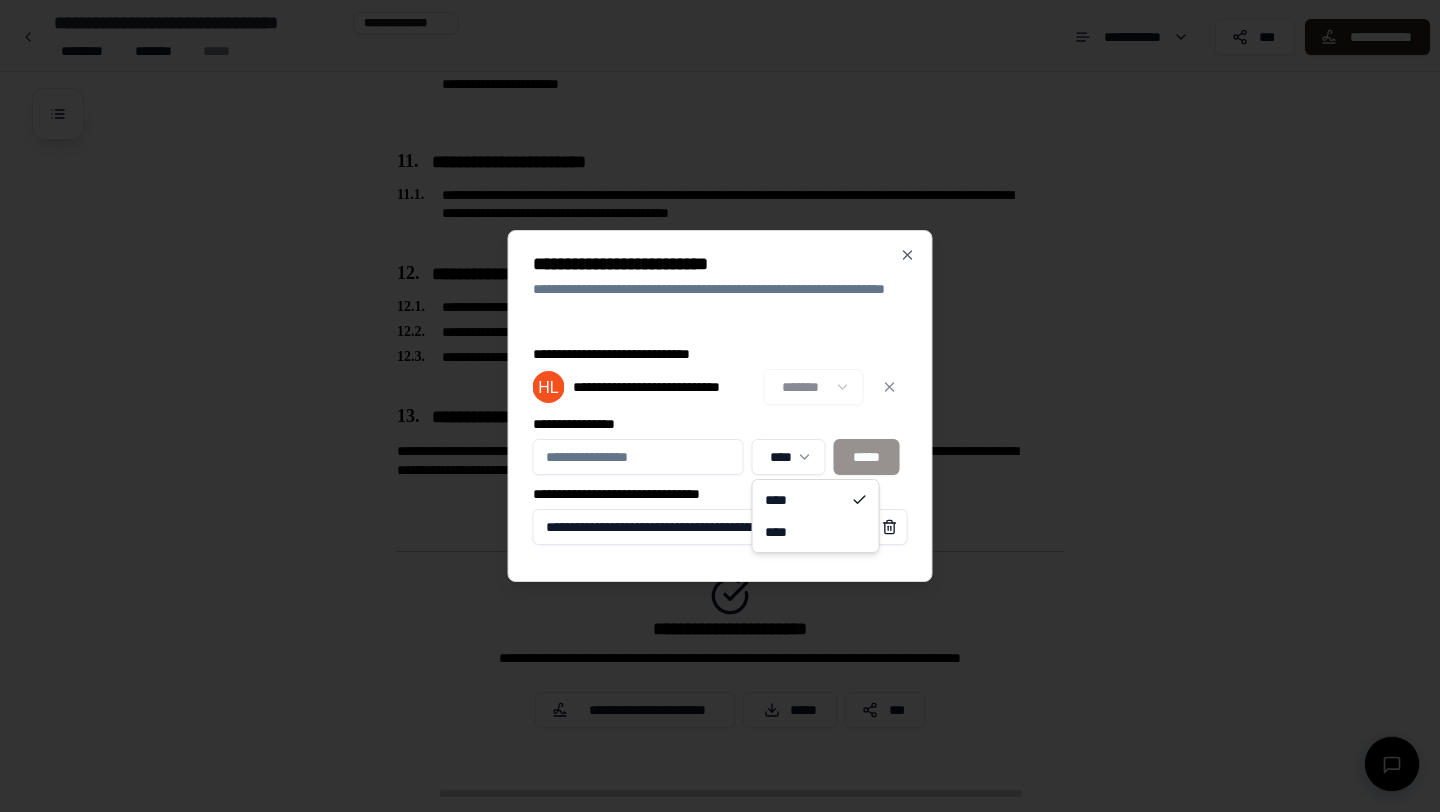 click on "**********" at bounding box center [720, -563] 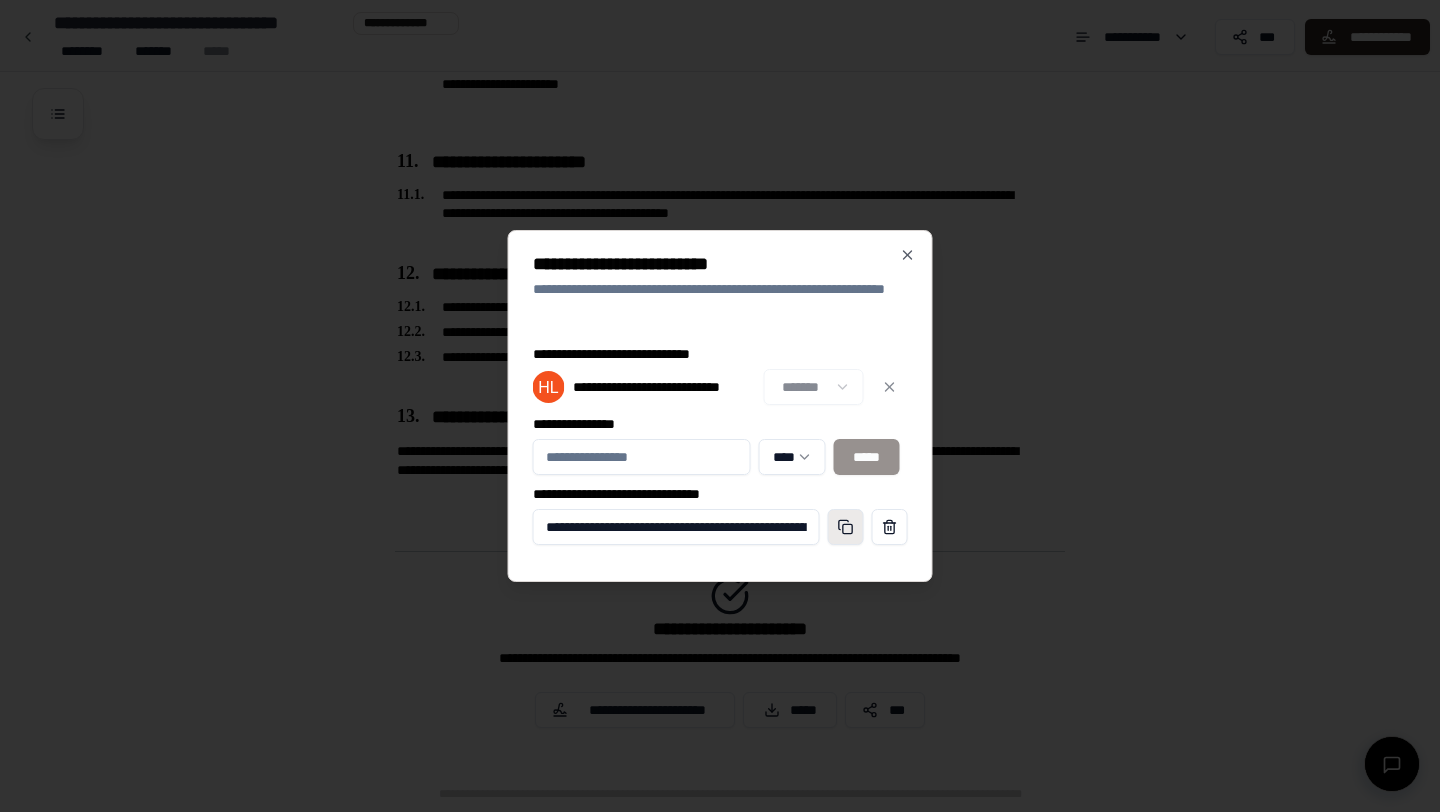 click at bounding box center (846, 527) 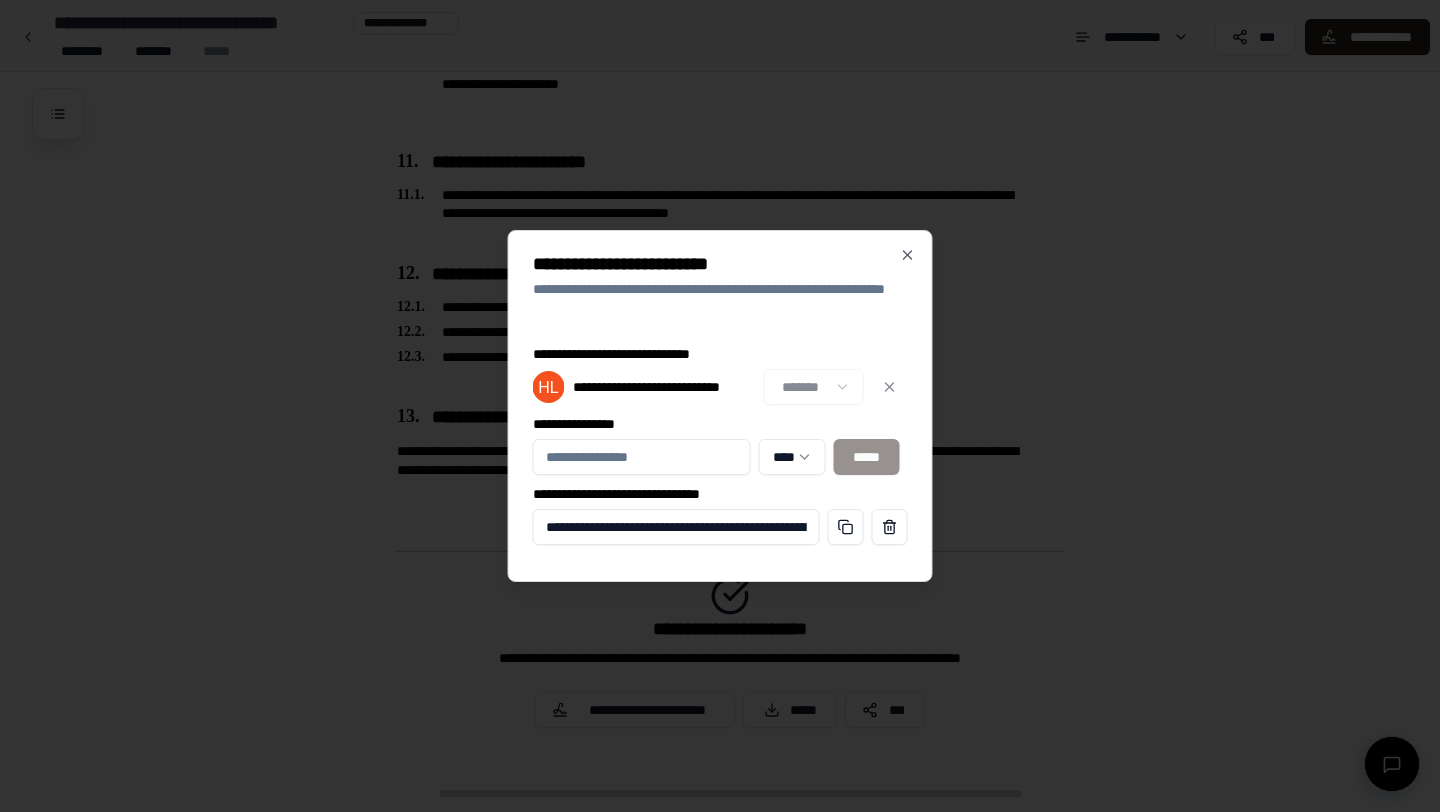 click on "**********" at bounding box center (720, 494) 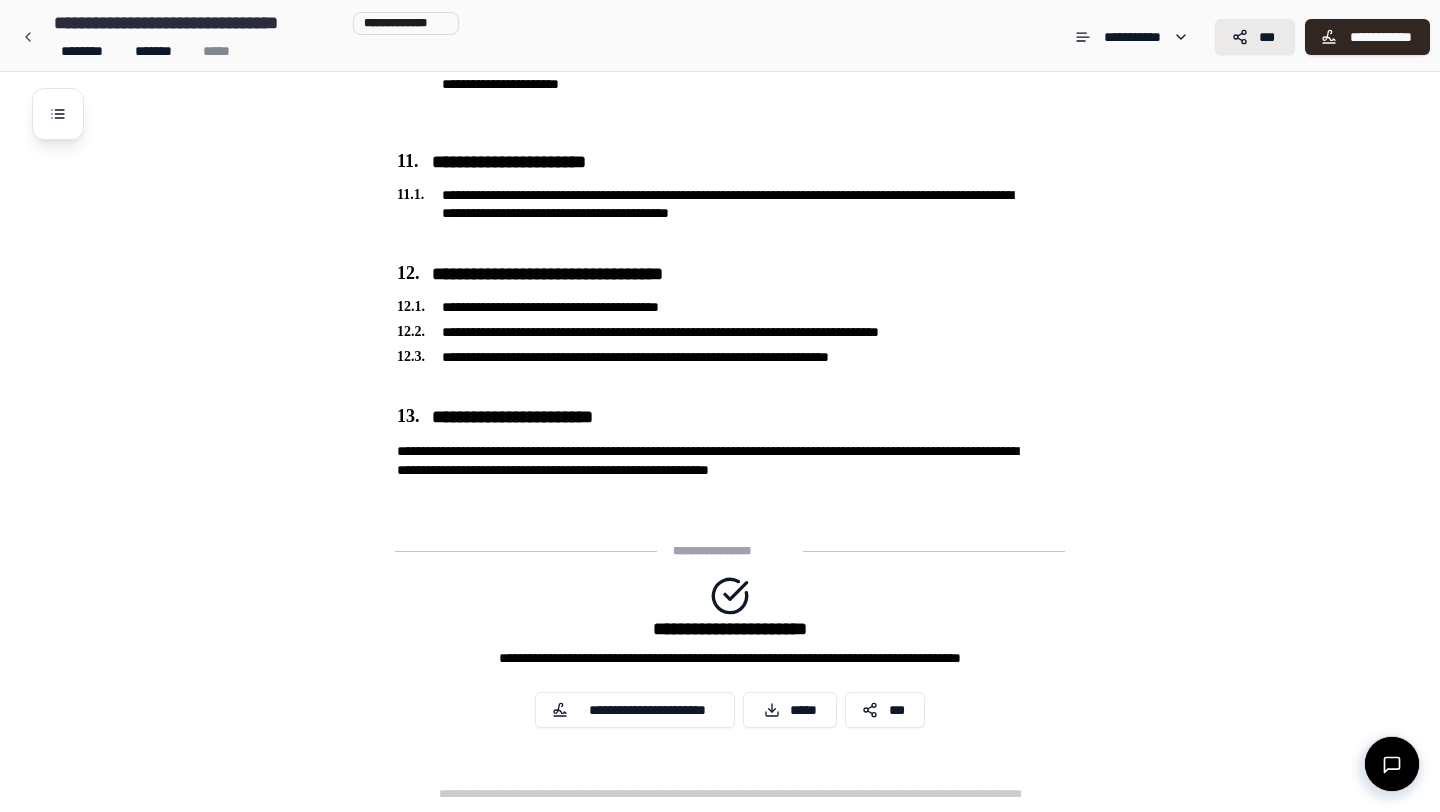 click on "***" at bounding box center (1267, 37) 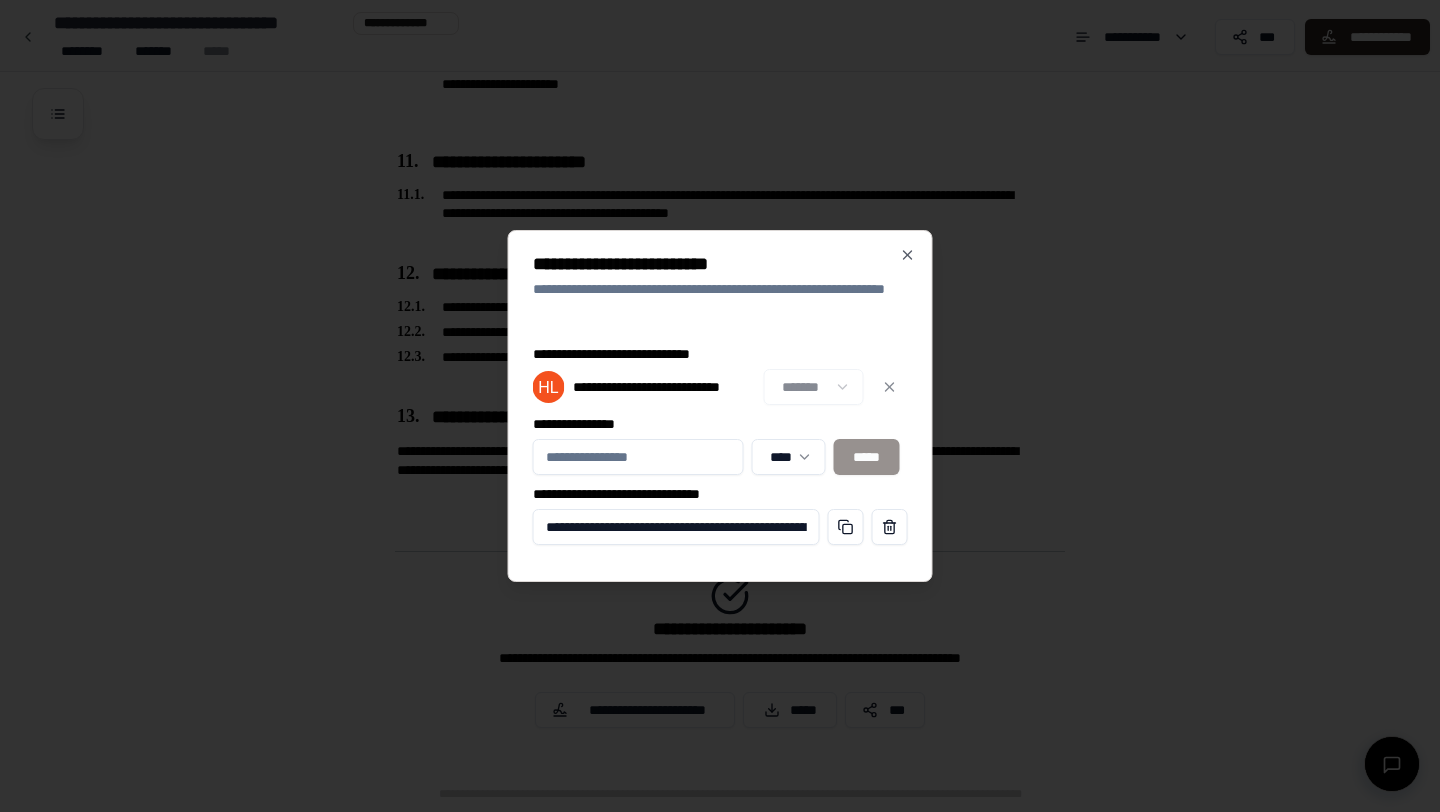 click on "**********" at bounding box center [720, -563] 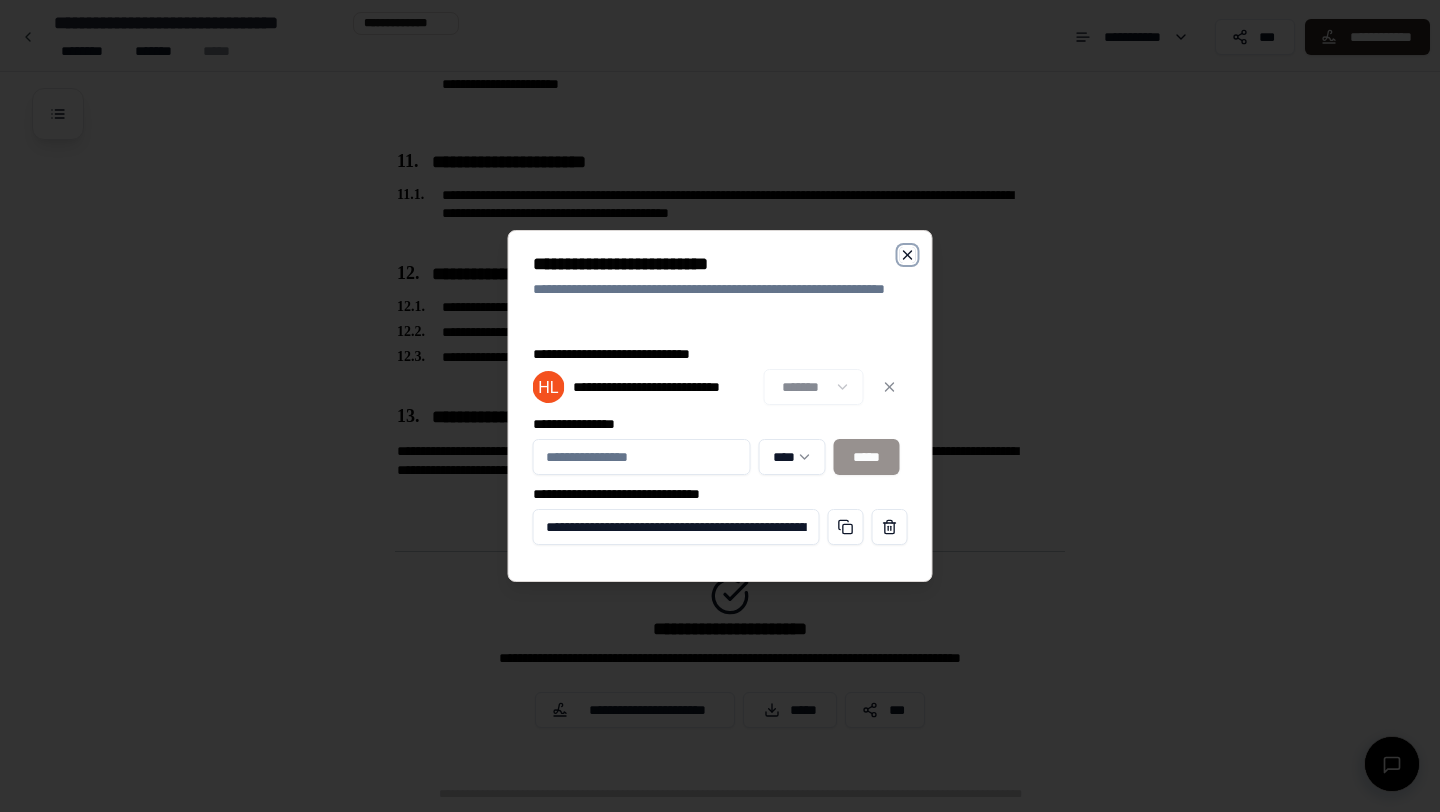 click 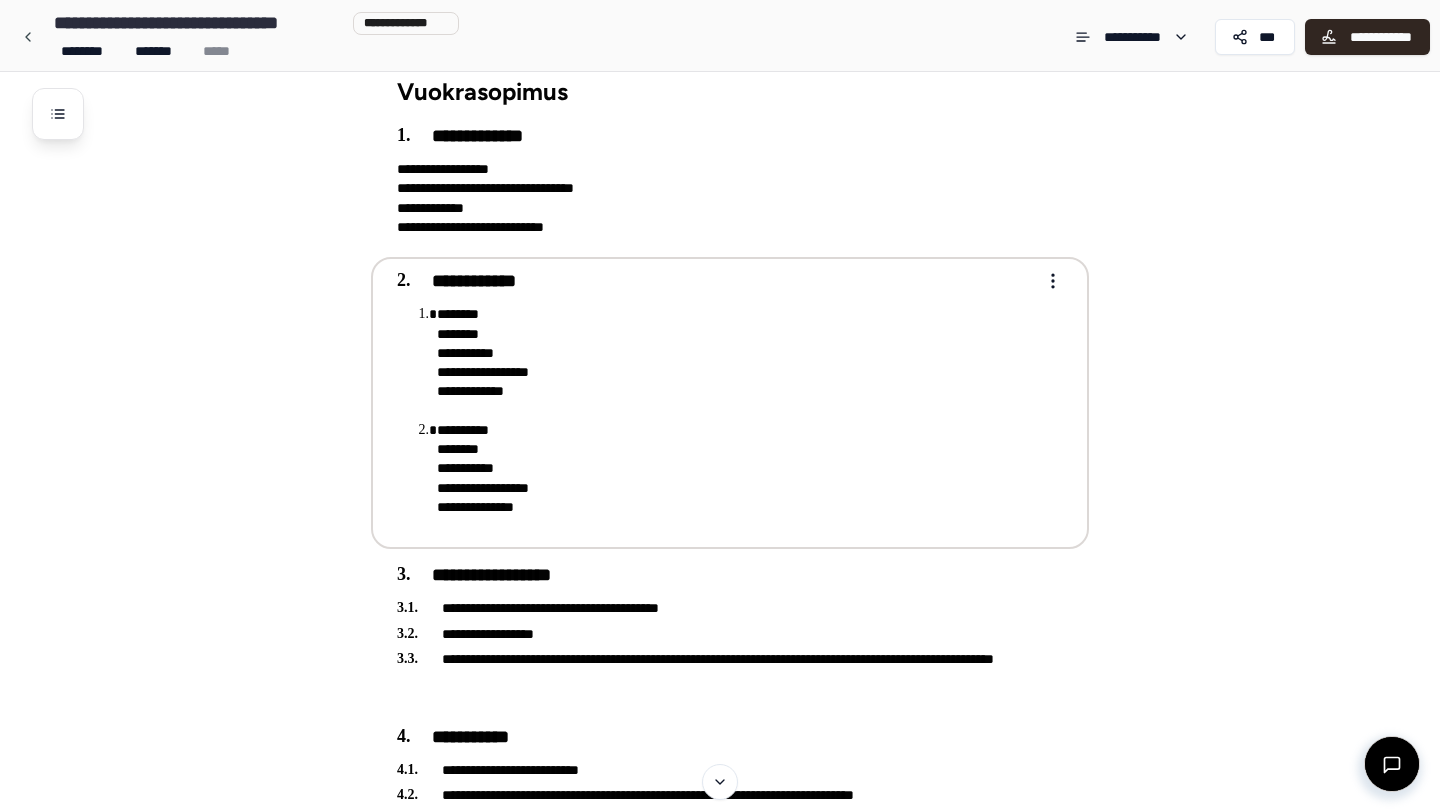 scroll, scrollTop: 0, scrollLeft: 0, axis: both 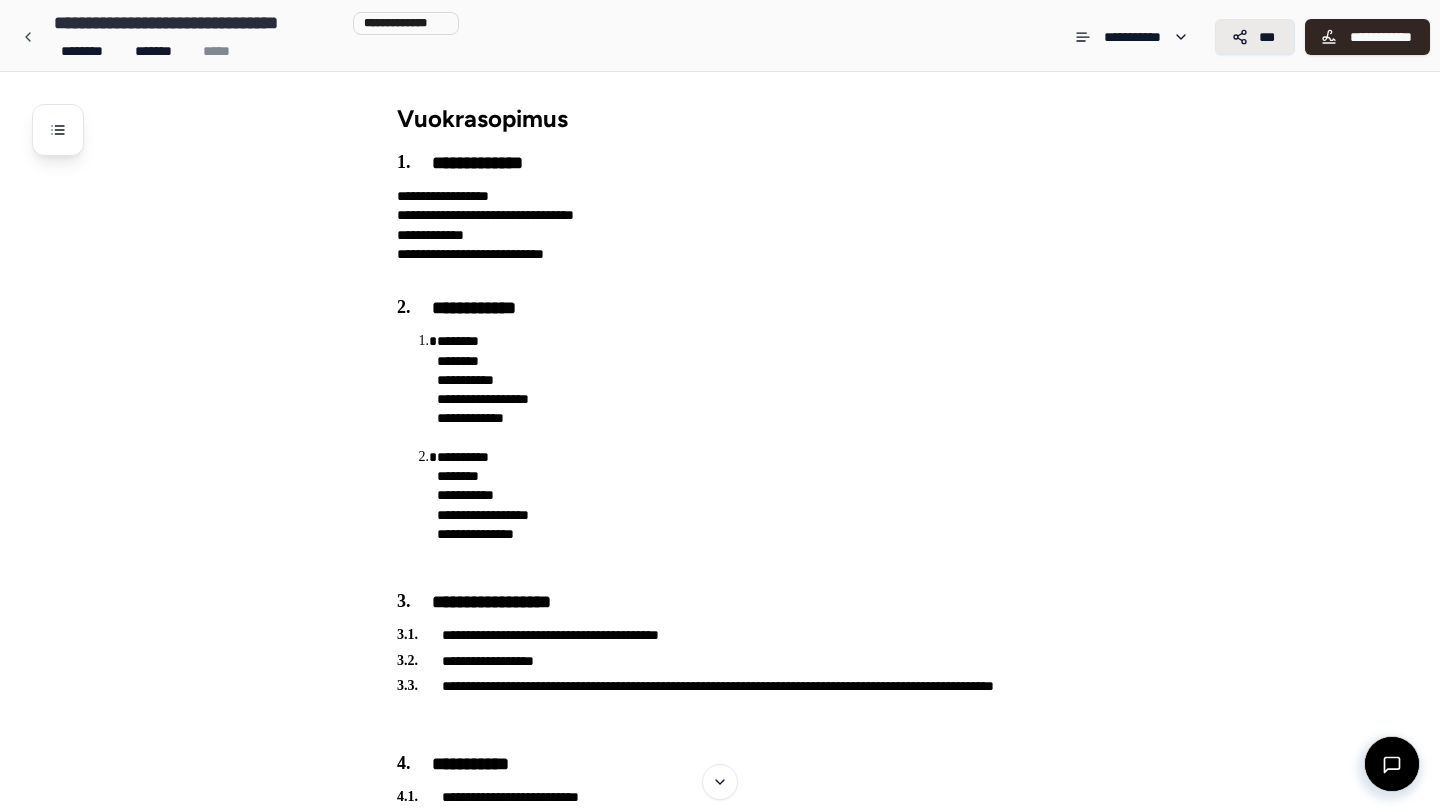 click on "***" at bounding box center (1255, 37) 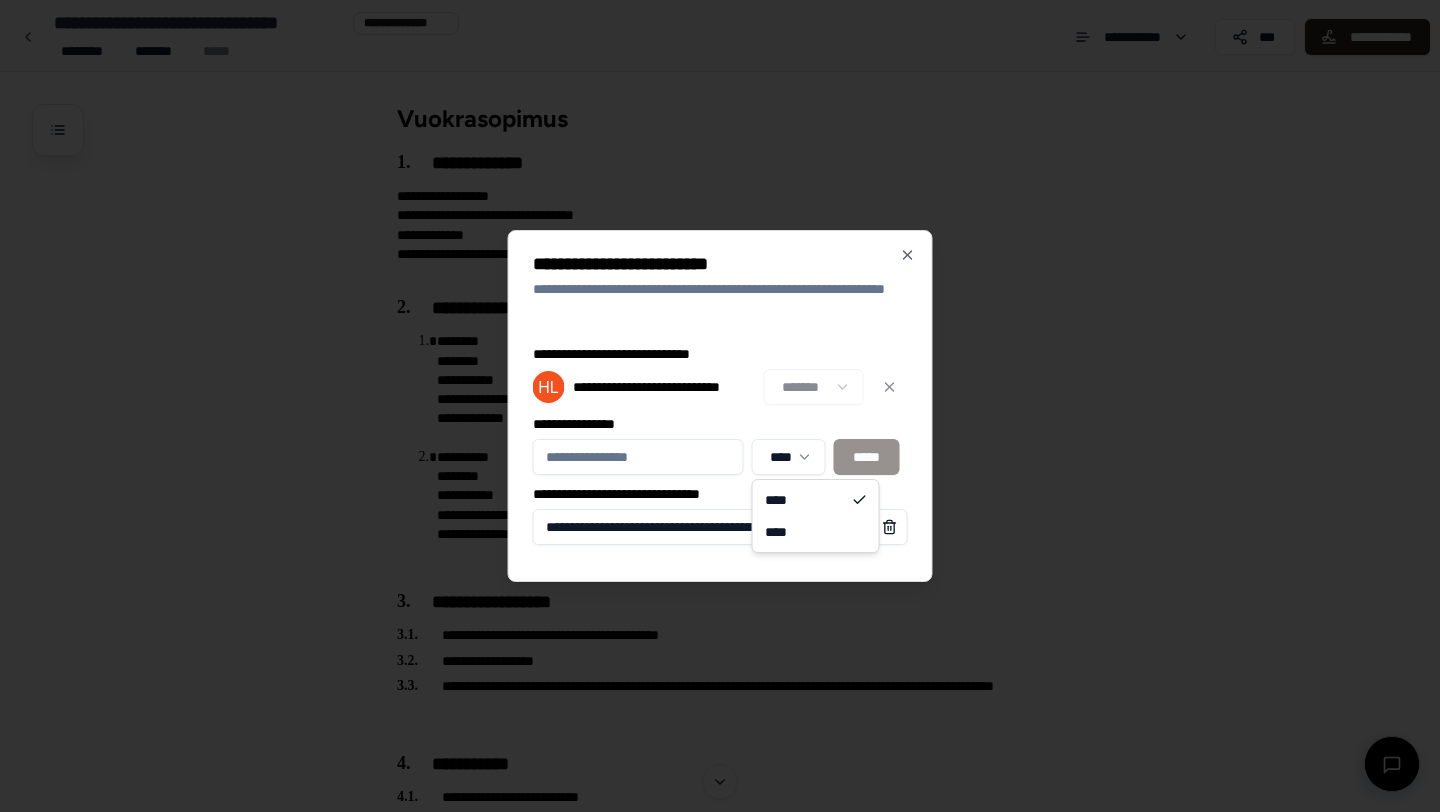 click on "**********" at bounding box center (720, 1375) 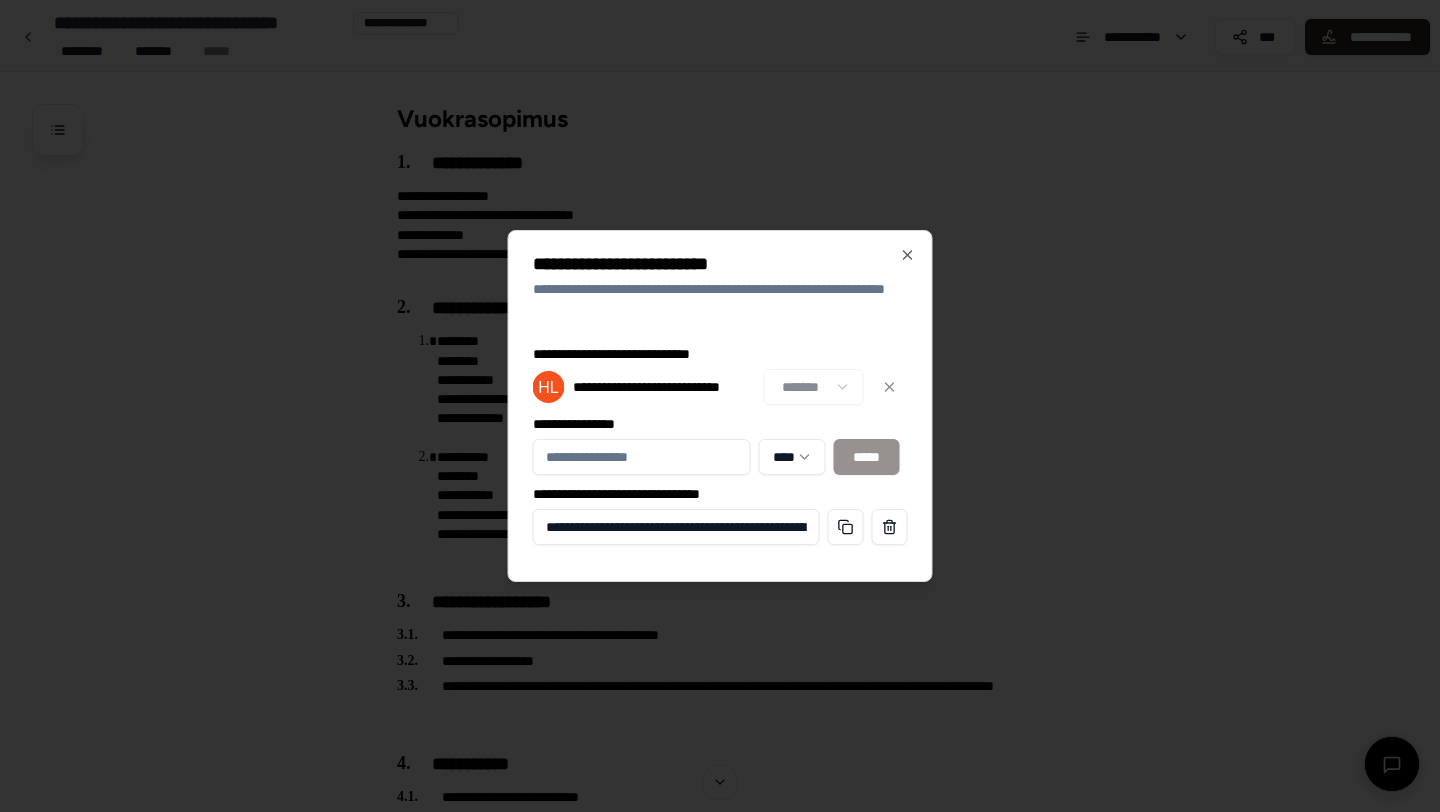 click on "**********" at bounding box center (720, 406) 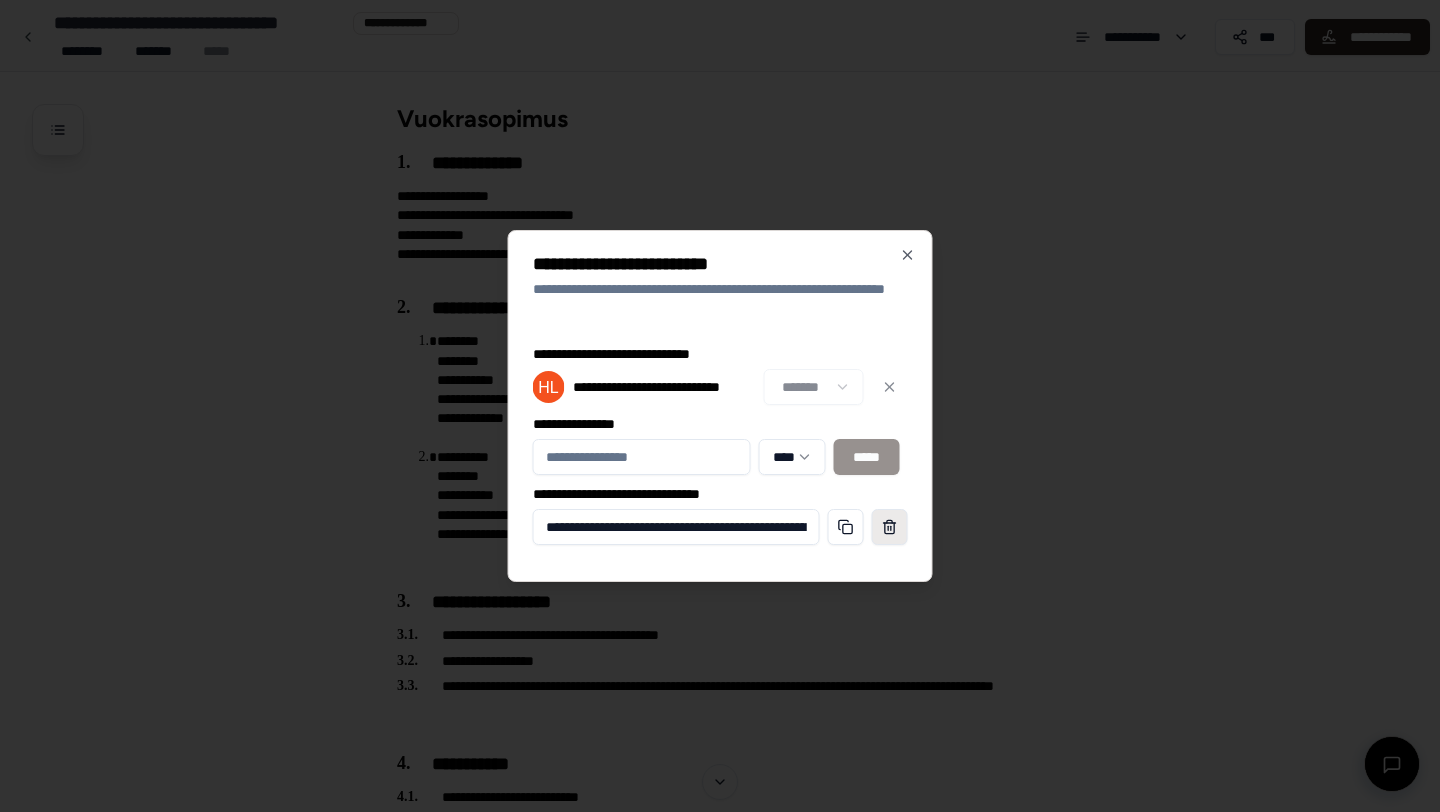 click at bounding box center (890, 527) 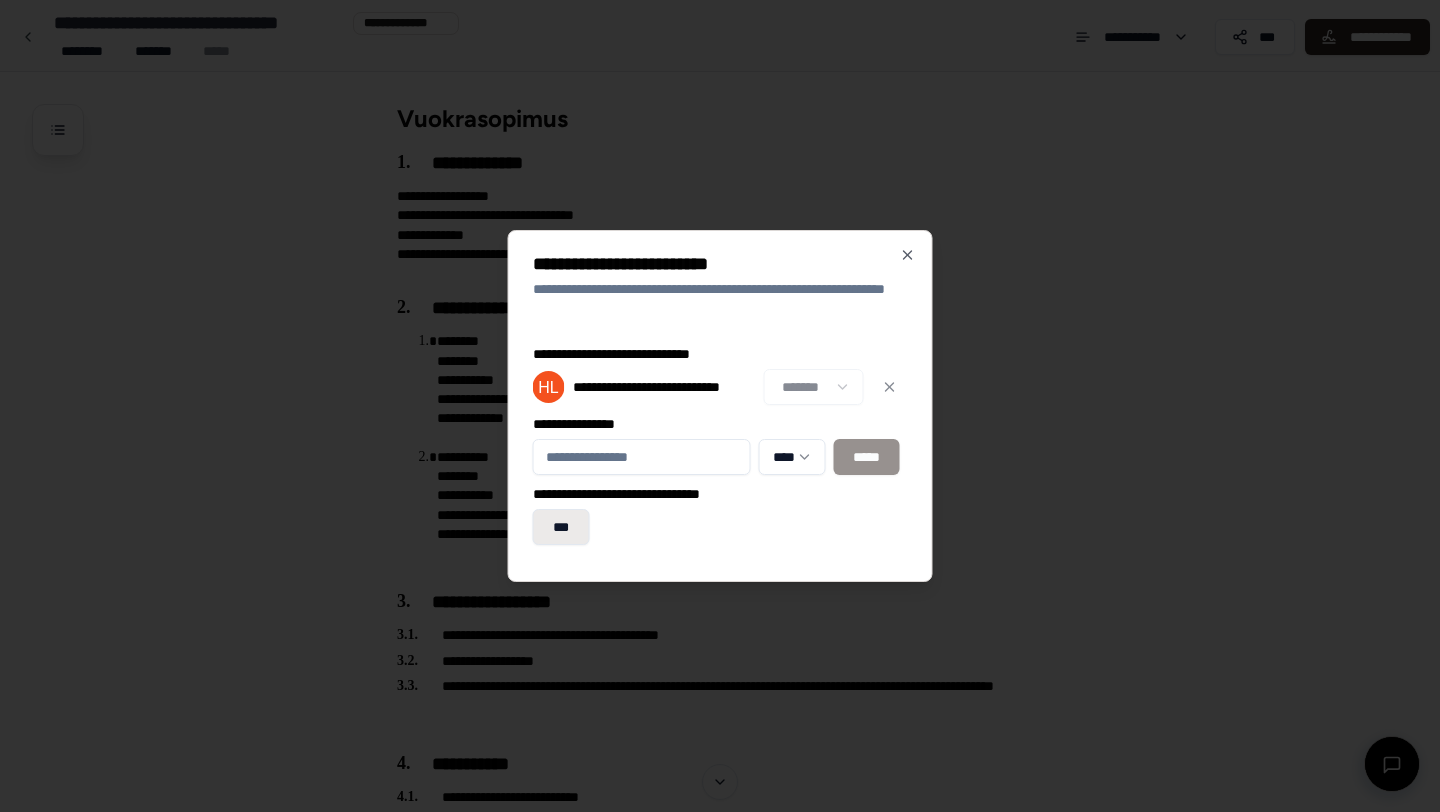 click on "***" at bounding box center [561, 527] 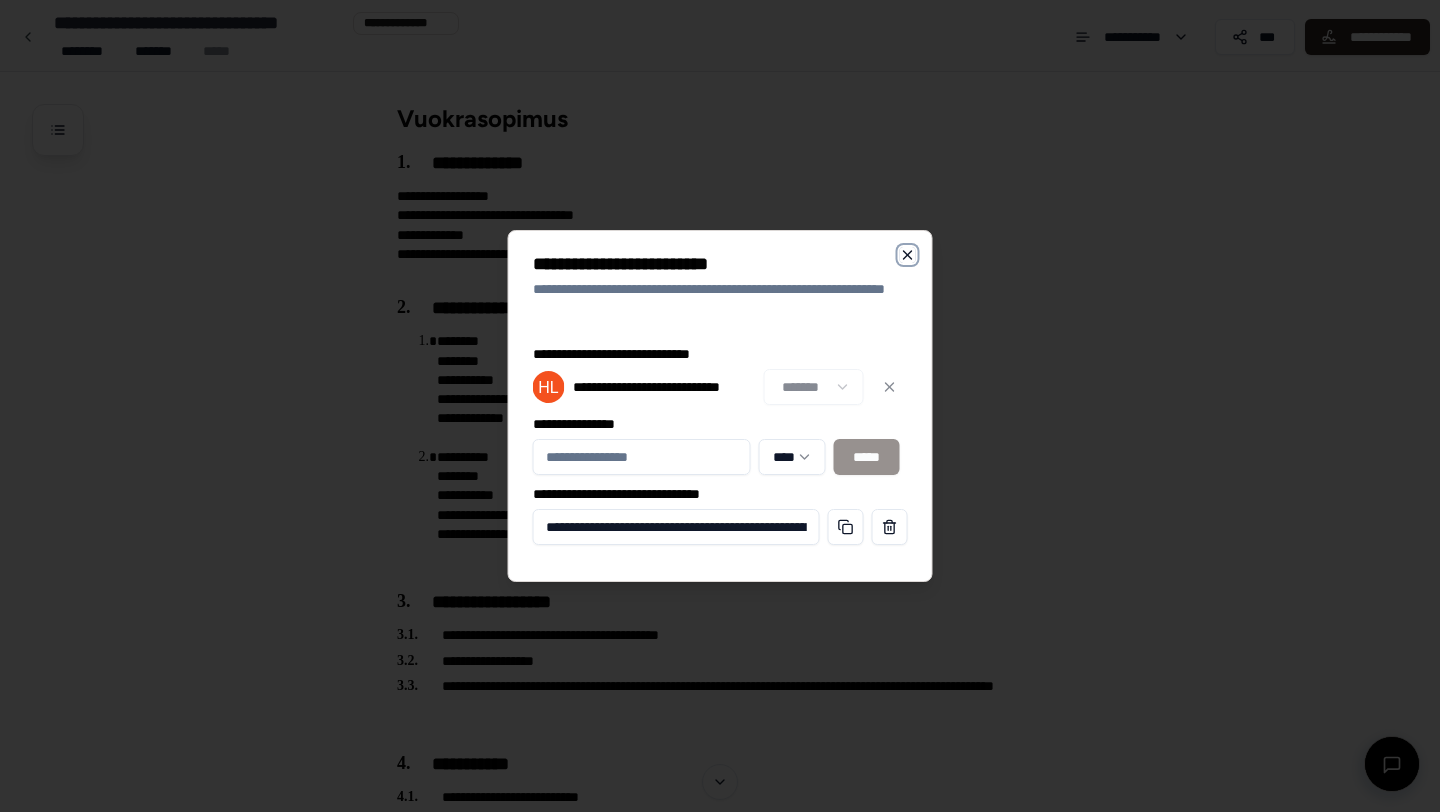 click 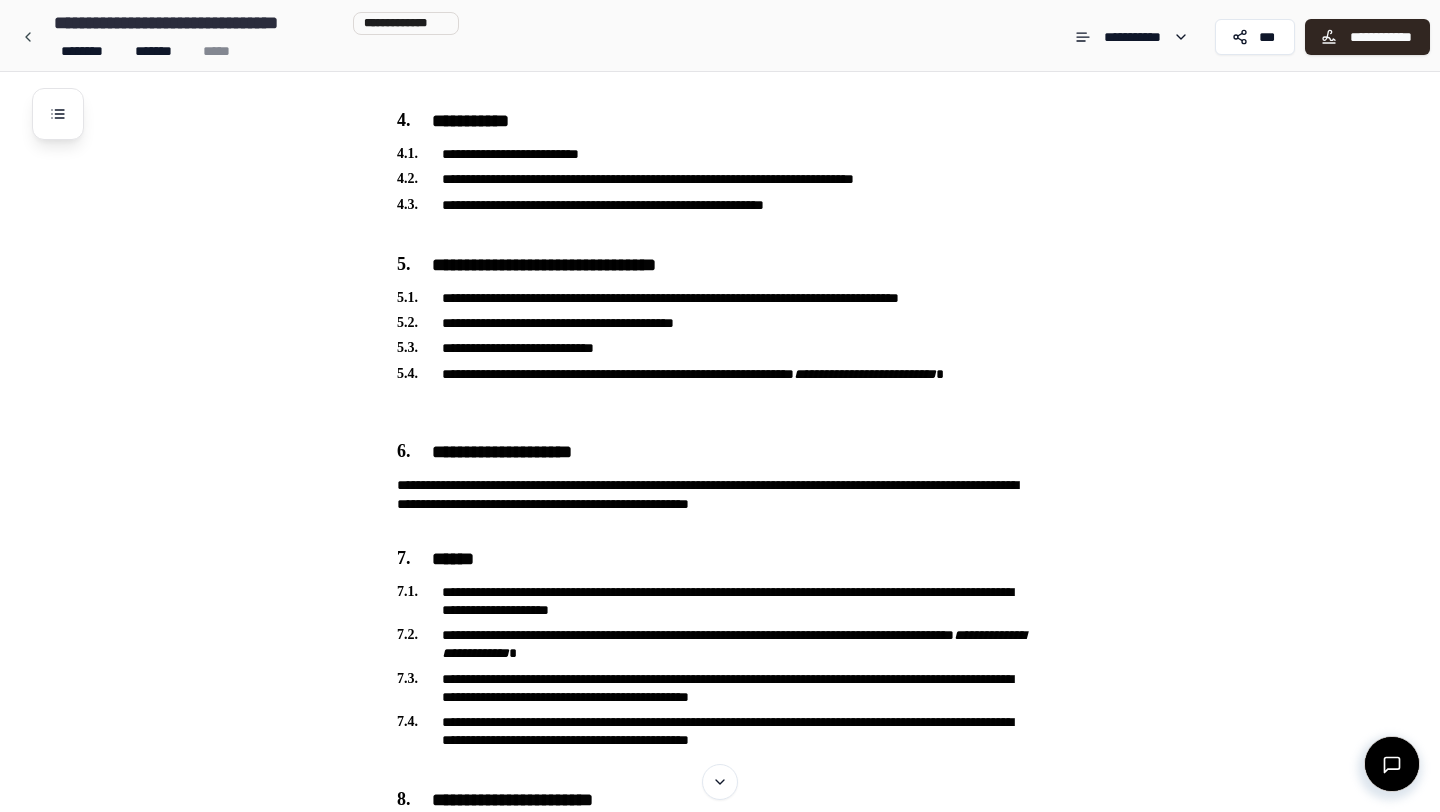 scroll, scrollTop: 645, scrollLeft: 0, axis: vertical 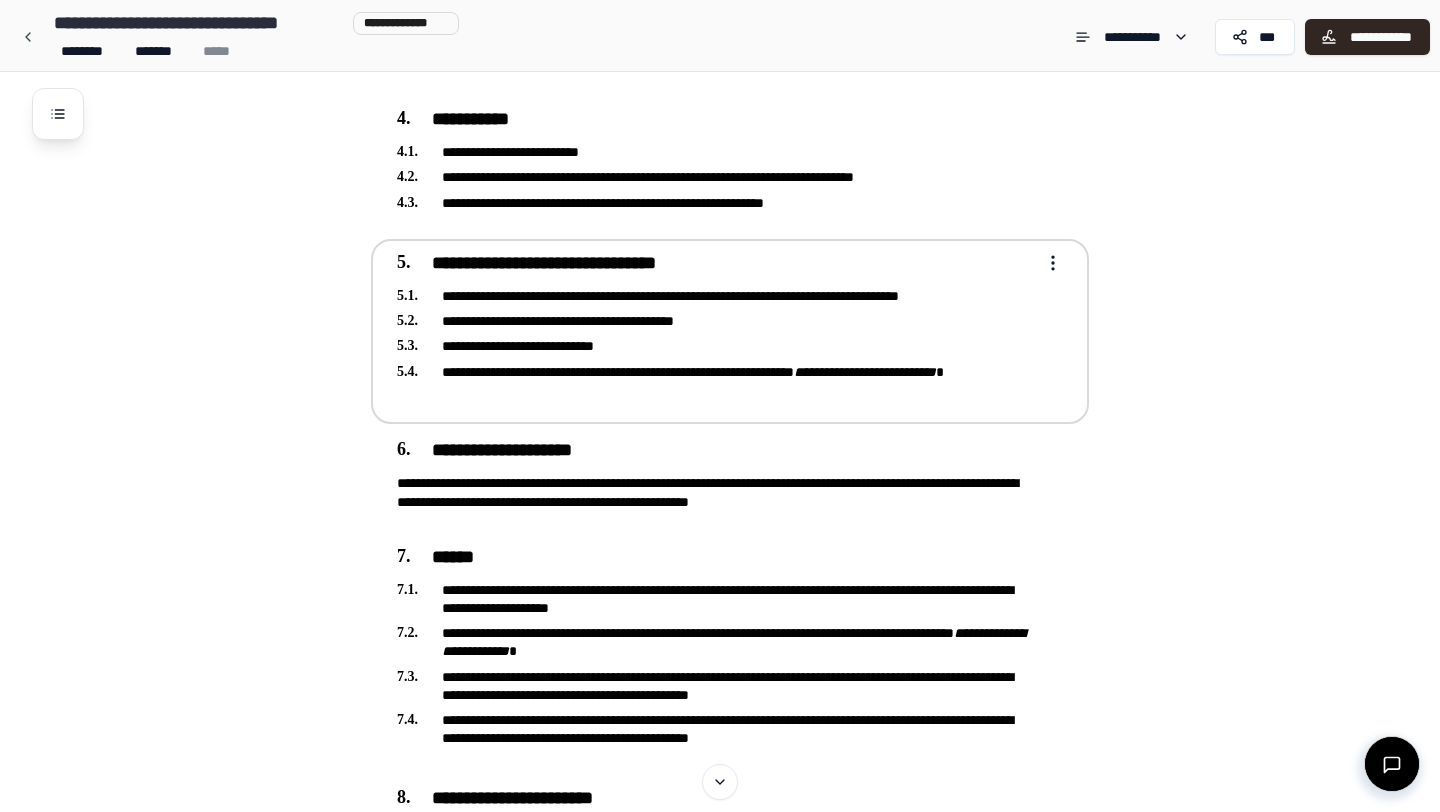 click on "**********" at bounding box center (720, 730) 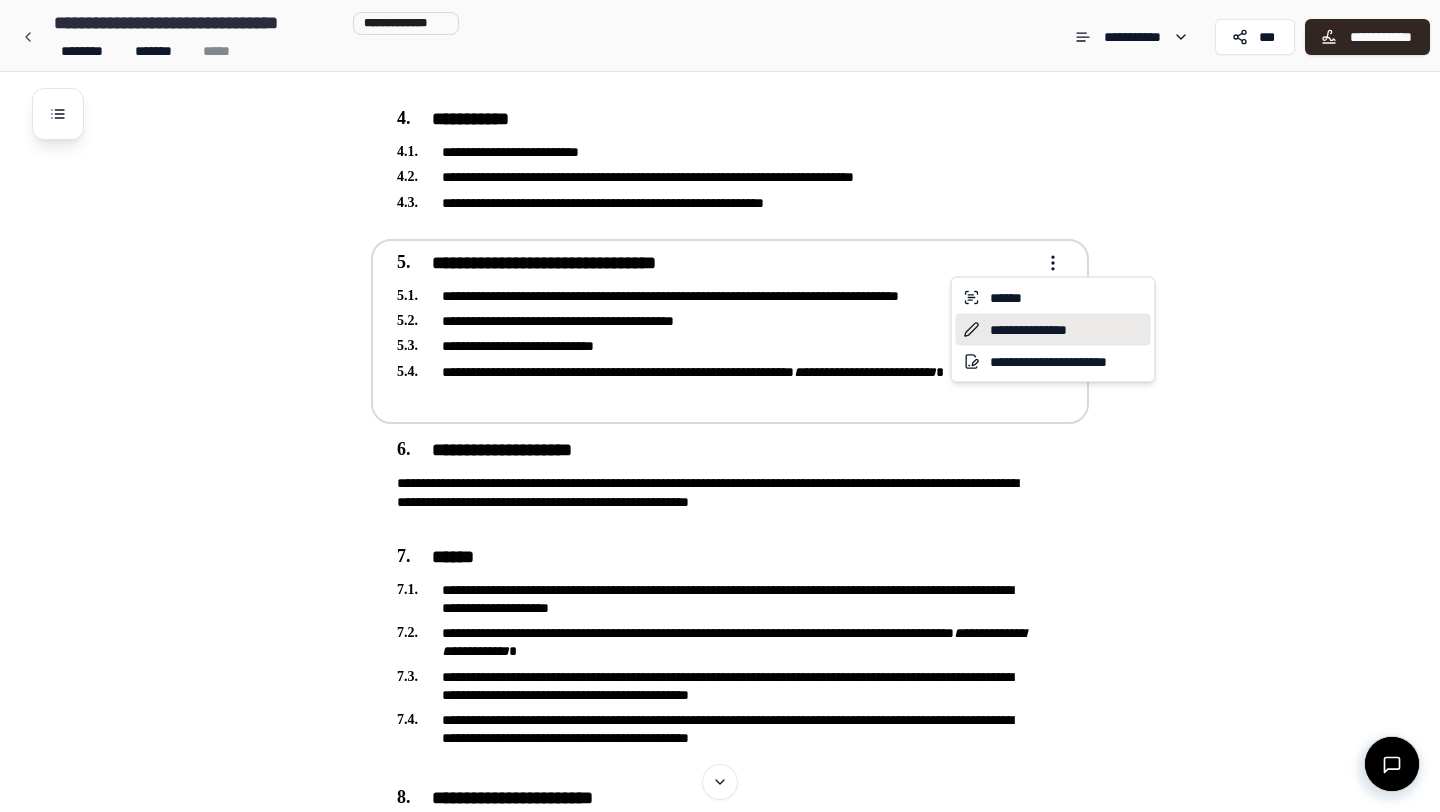 click on "**********" at bounding box center [1053, 330] 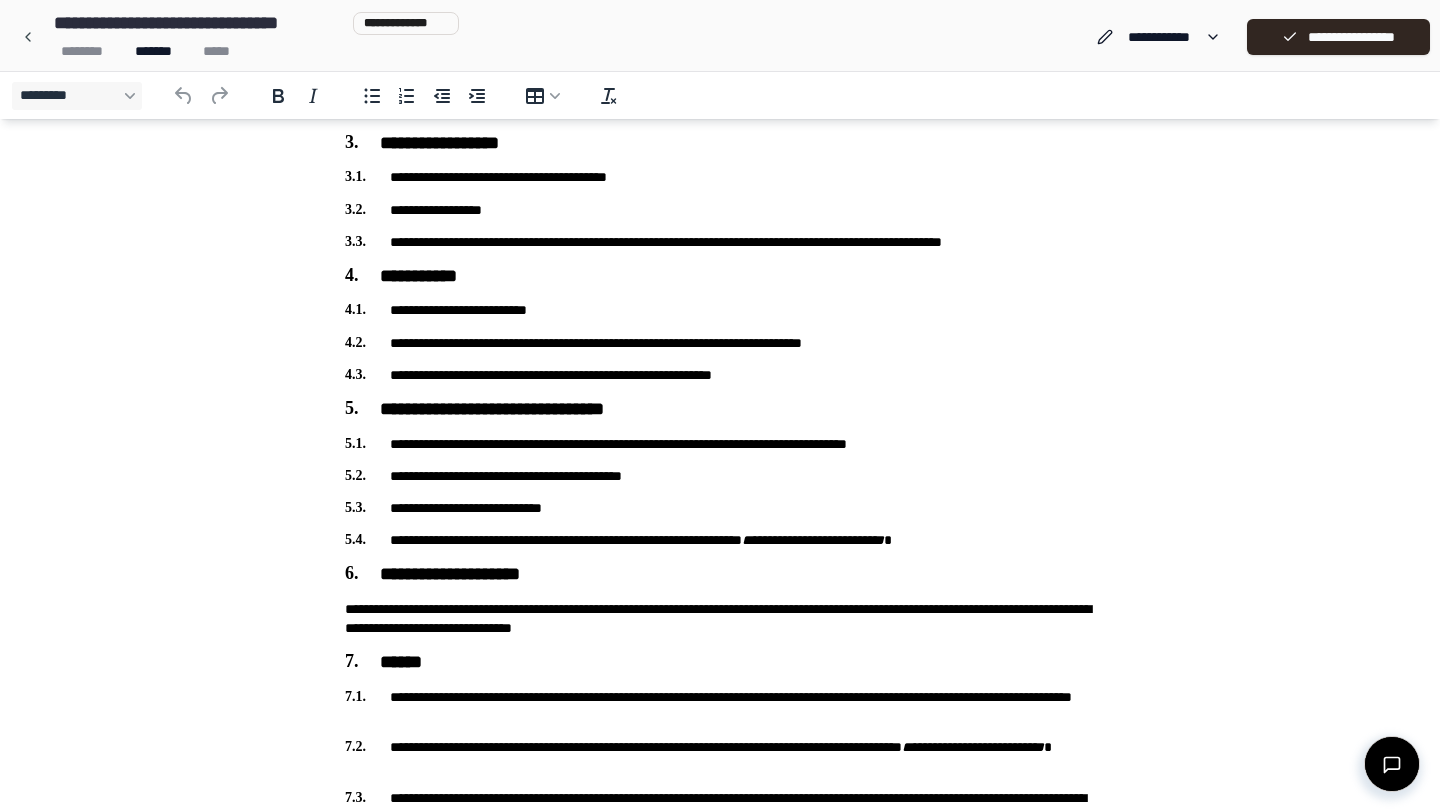 scroll, scrollTop: 478, scrollLeft: 0, axis: vertical 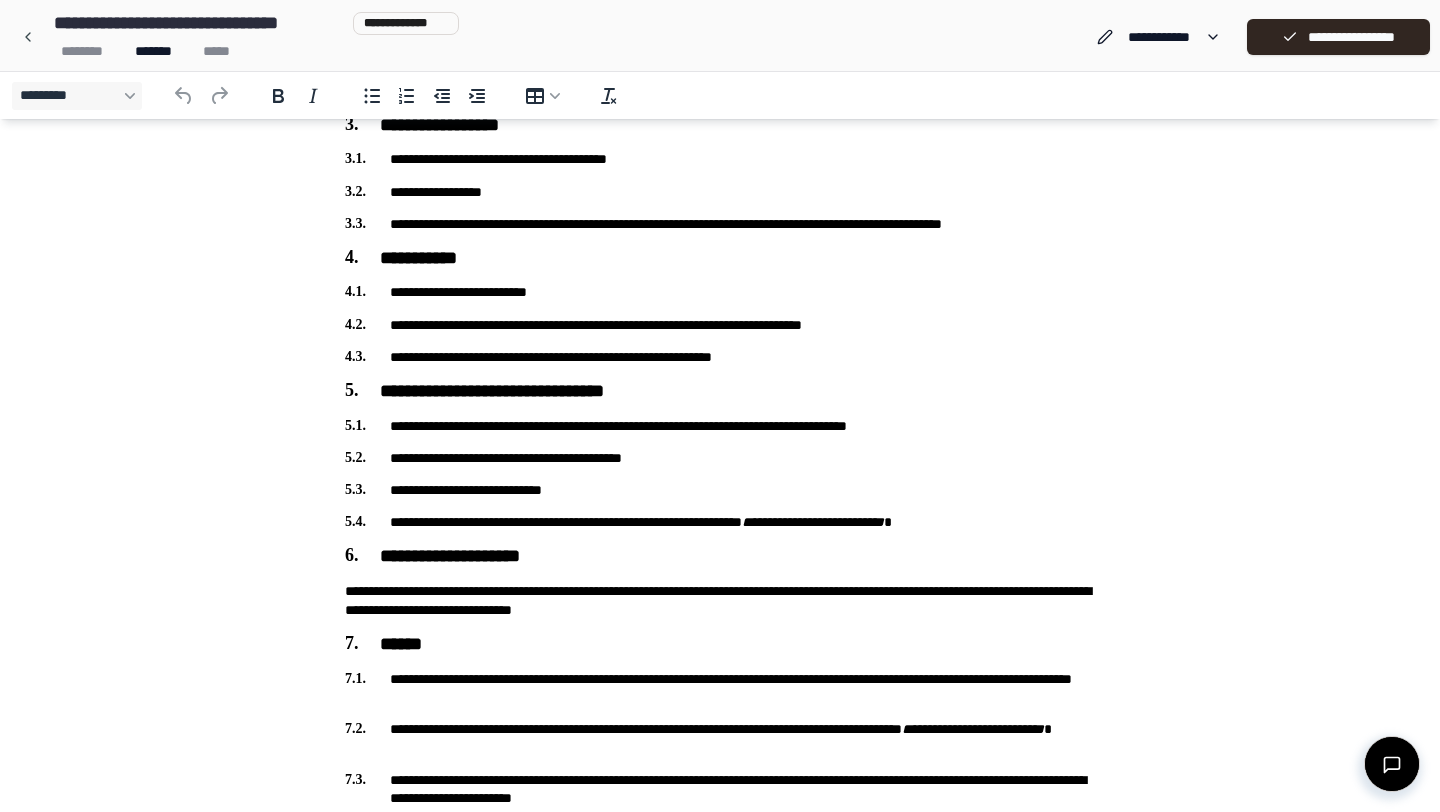 click on "**********" at bounding box center (720, 490) 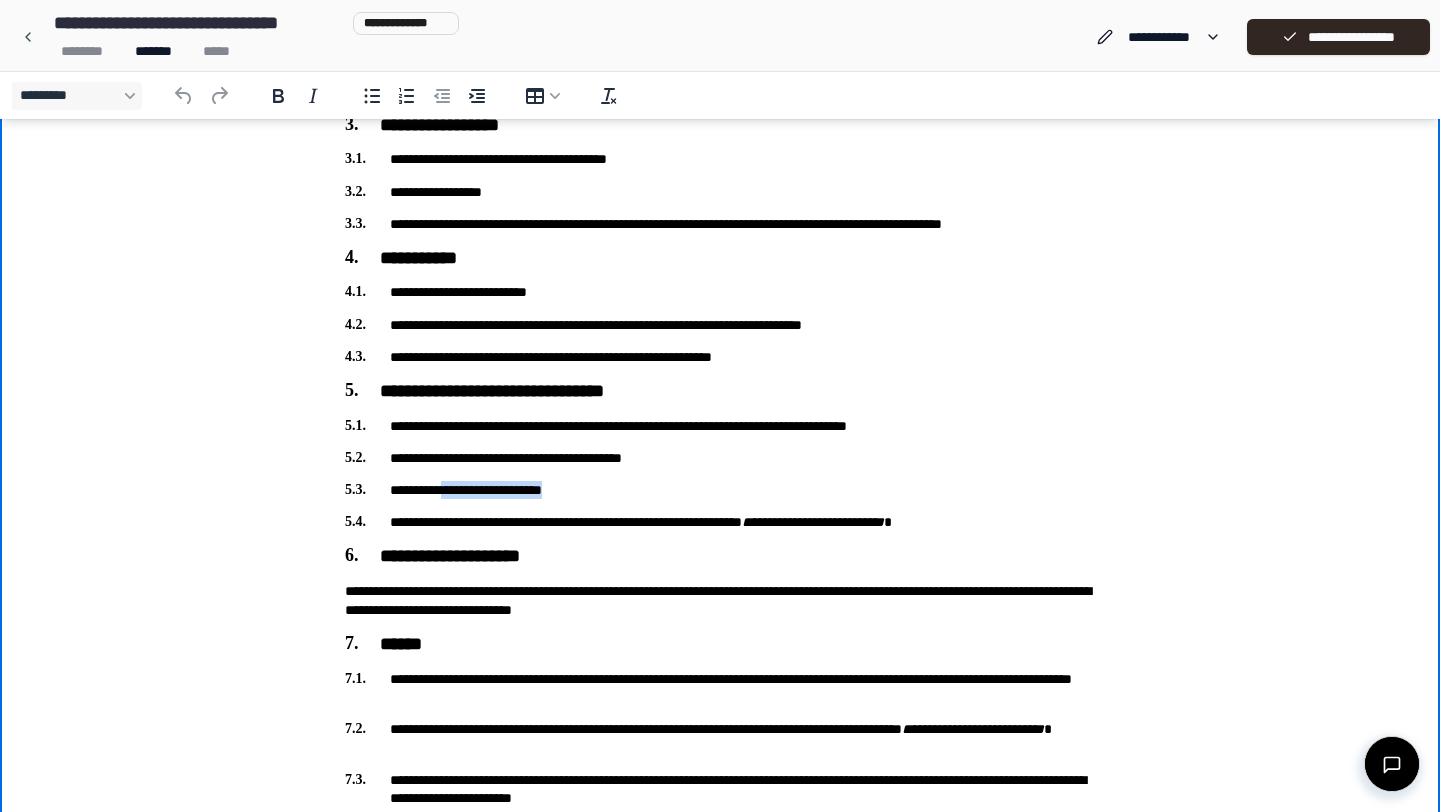 drag, startPoint x: 599, startPoint y: 492, endPoint x: 462, endPoint y: 494, distance: 137.0146 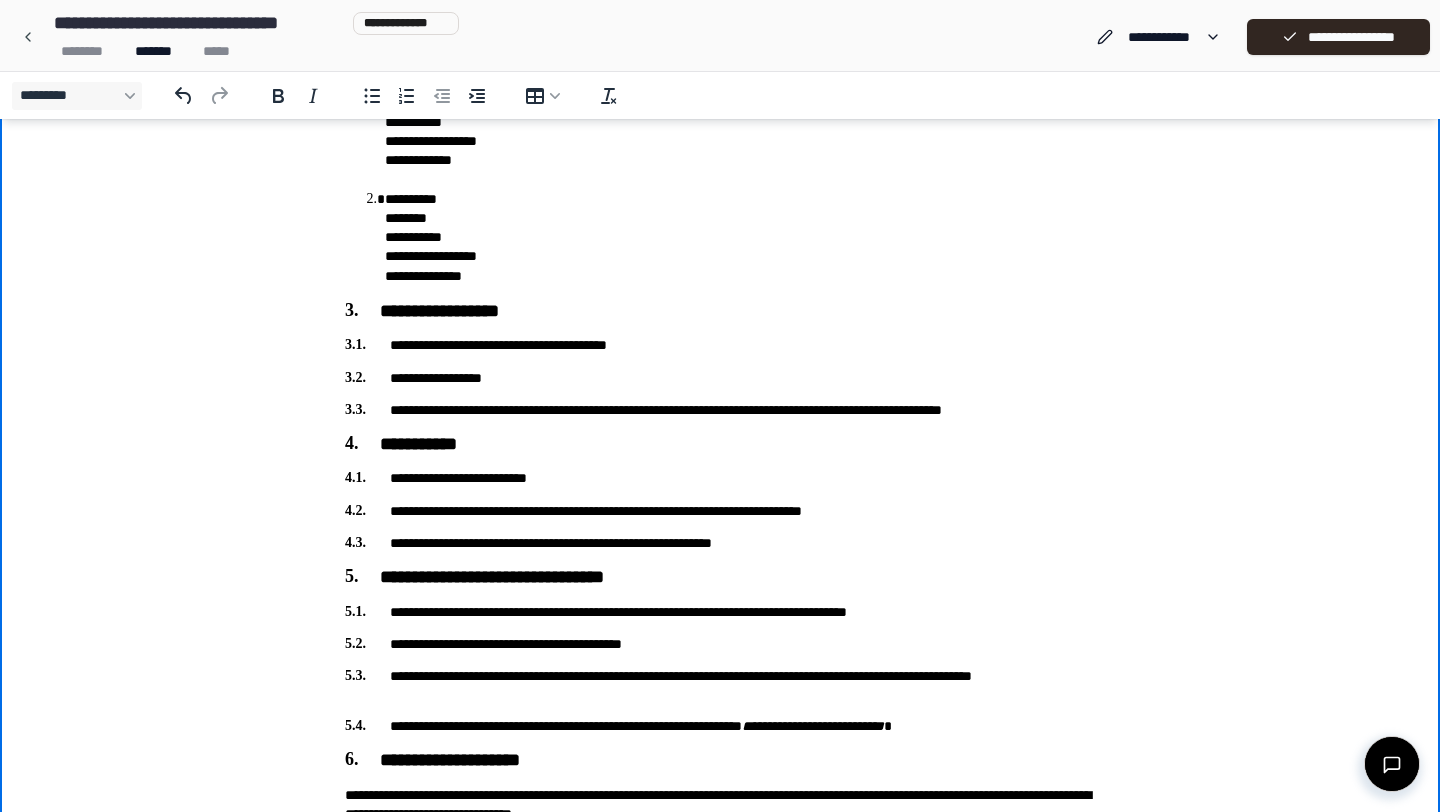 scroll, scrollTop: 290, scrollLeft: 0, axis: vertical 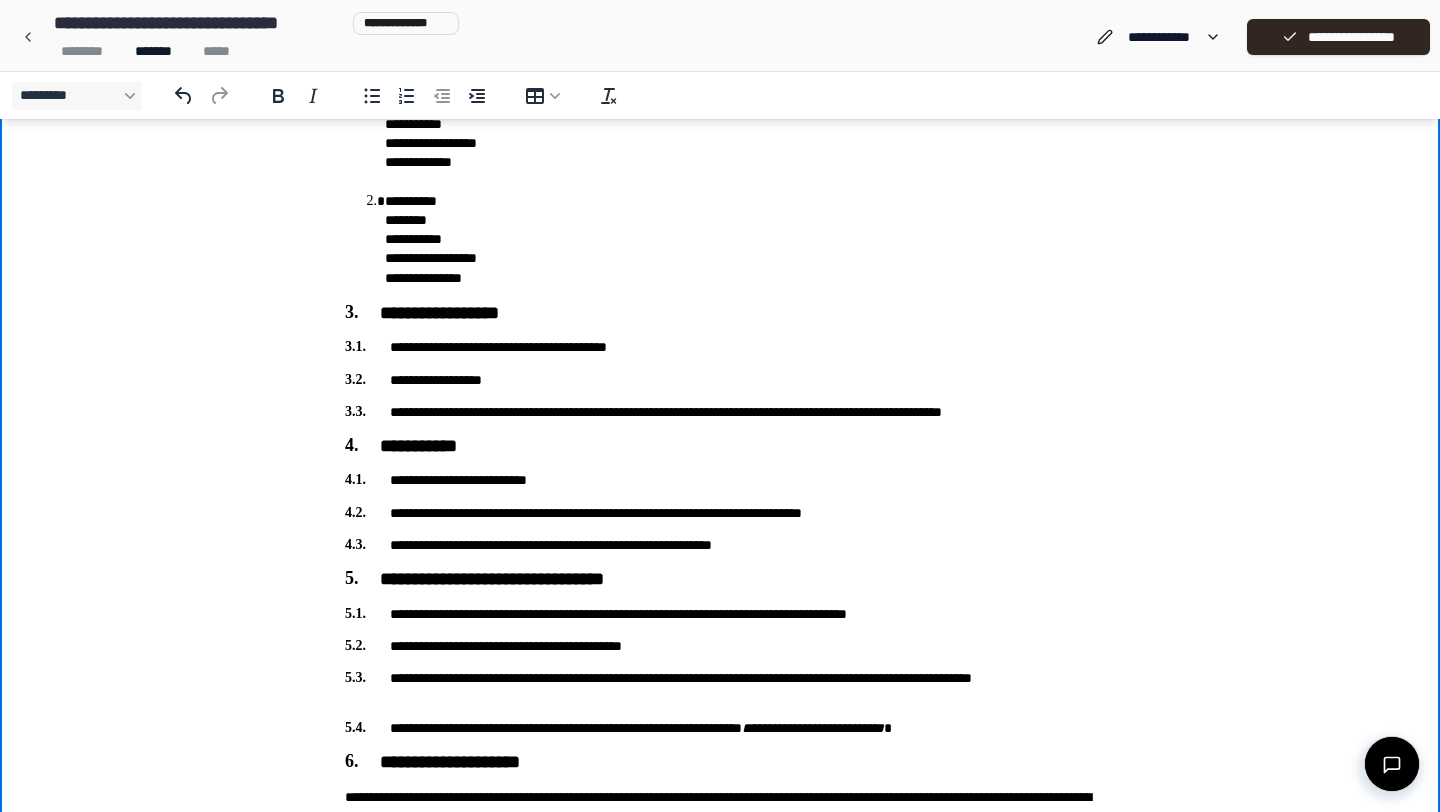 click on "**********" at bounding box center (720, 513) 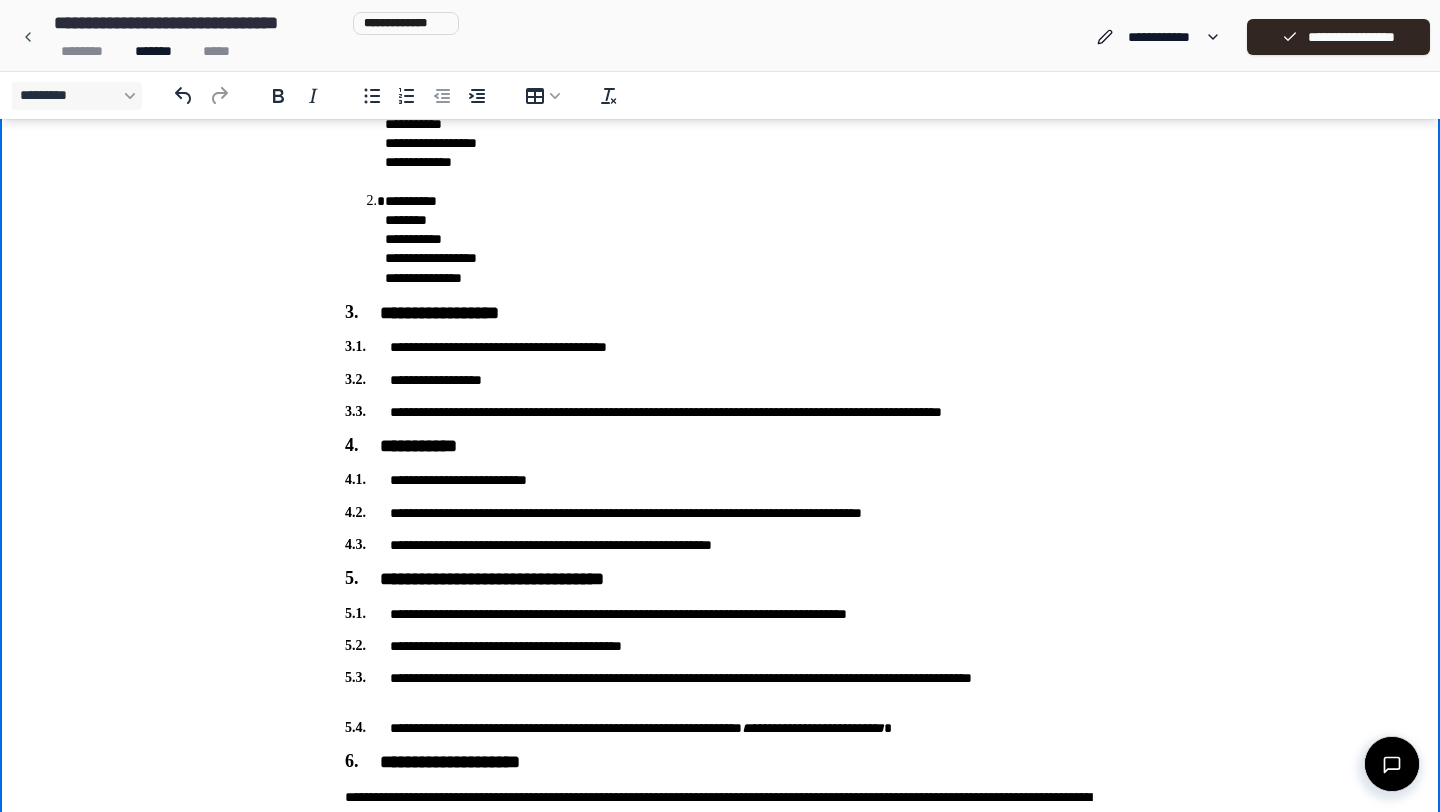 click on "**********" at bounding box center (720, 614) 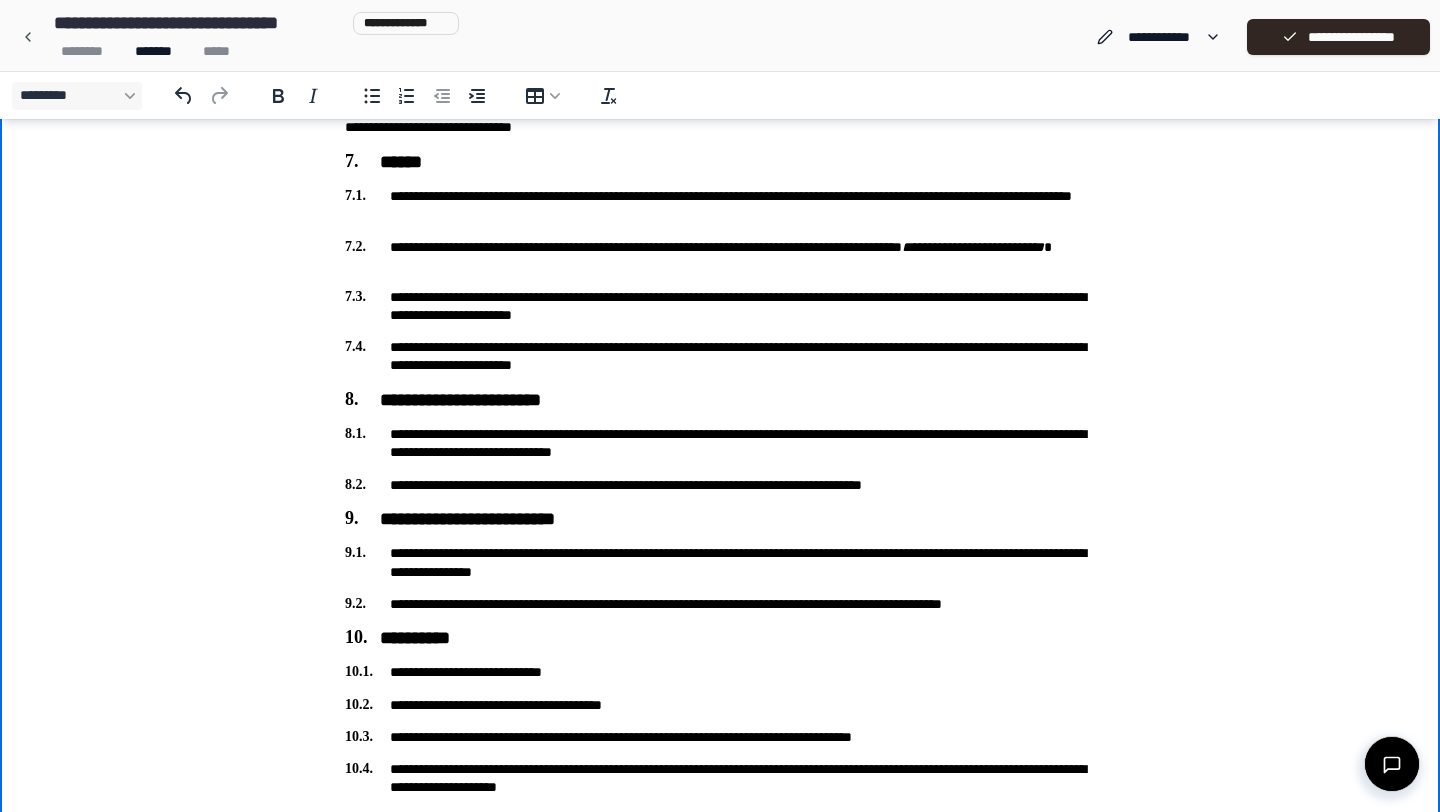 scroll, scrollTop: 1001, scrollLeft: 0, axis: vertical 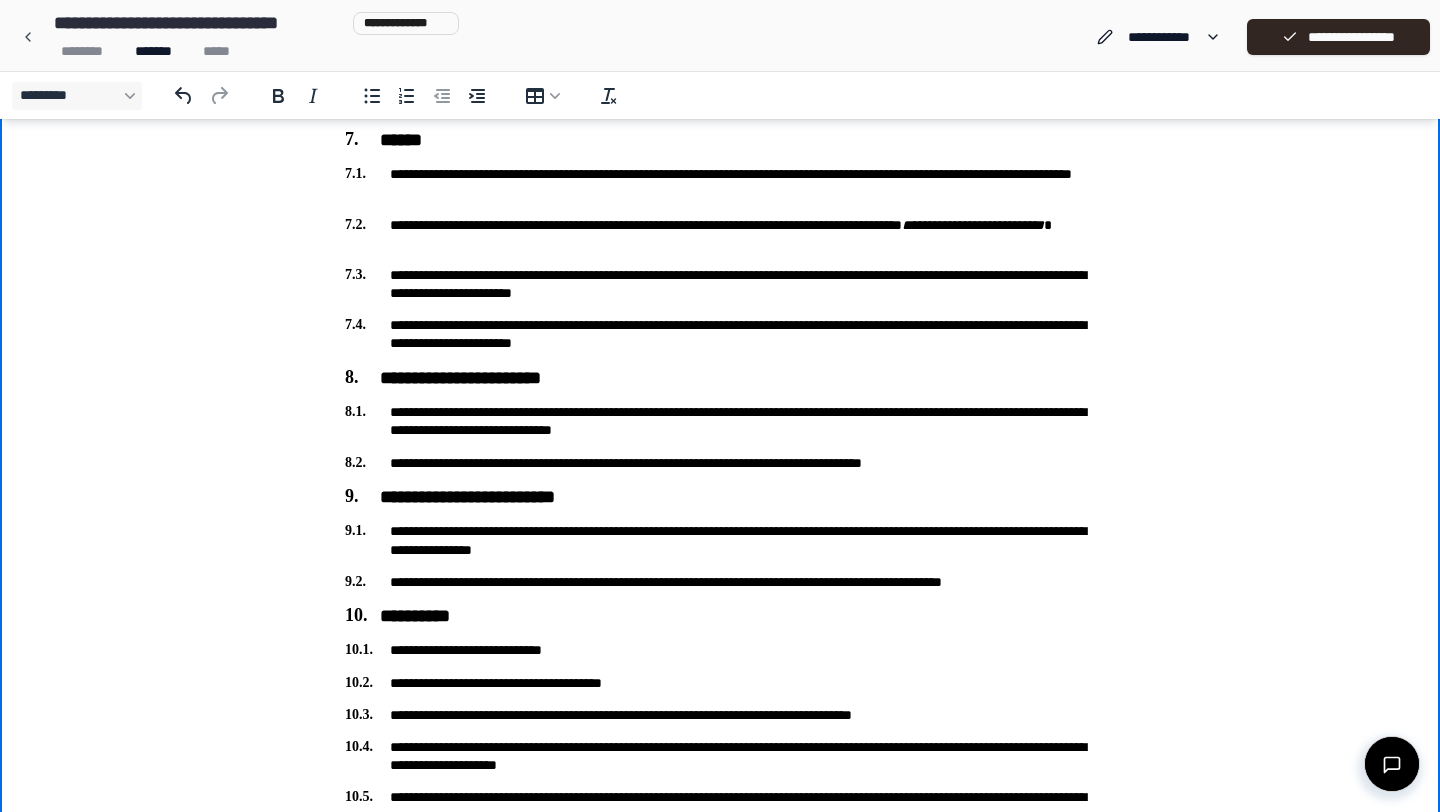click on "**********" at bounding box center [720, 582] 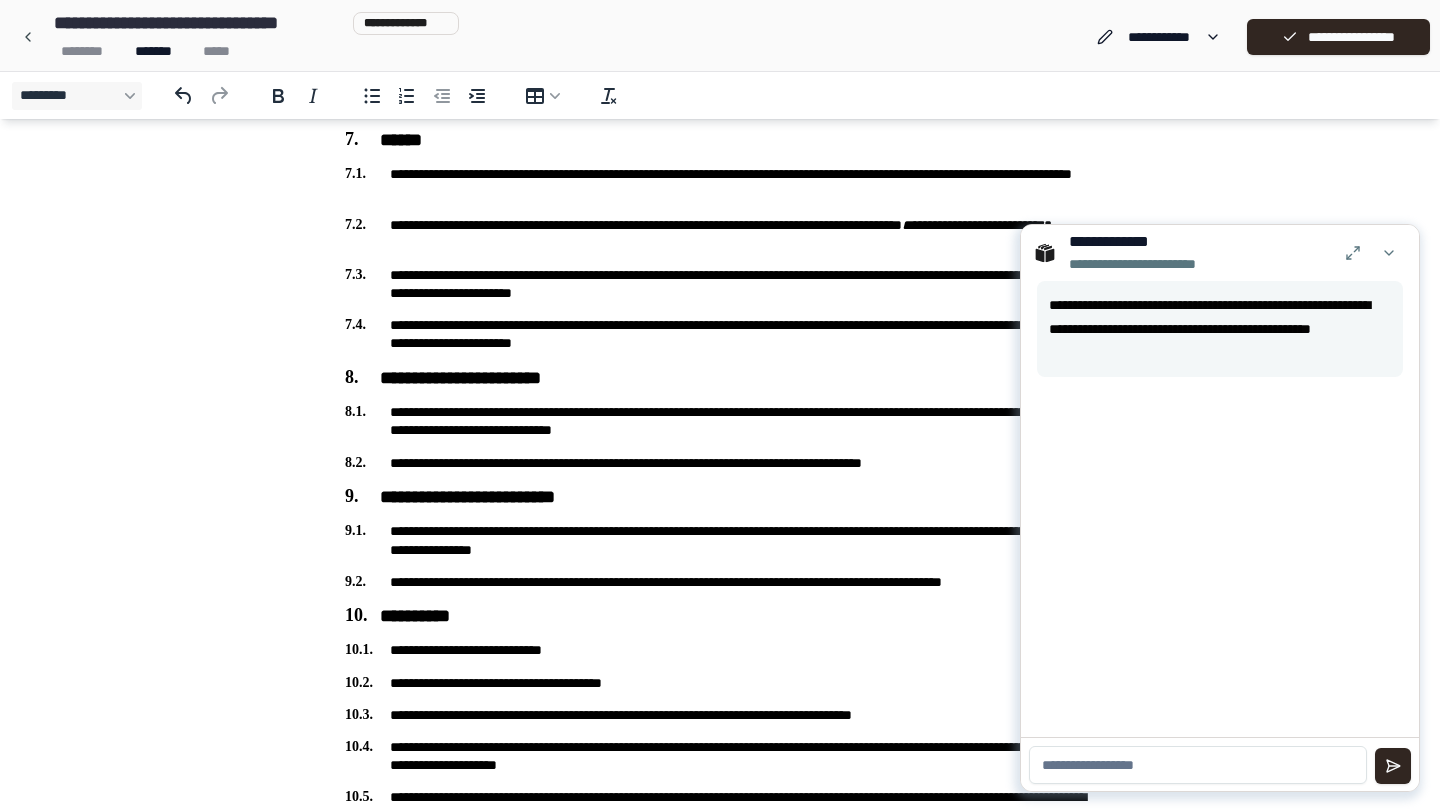 click at bounding box center (1198, 765) 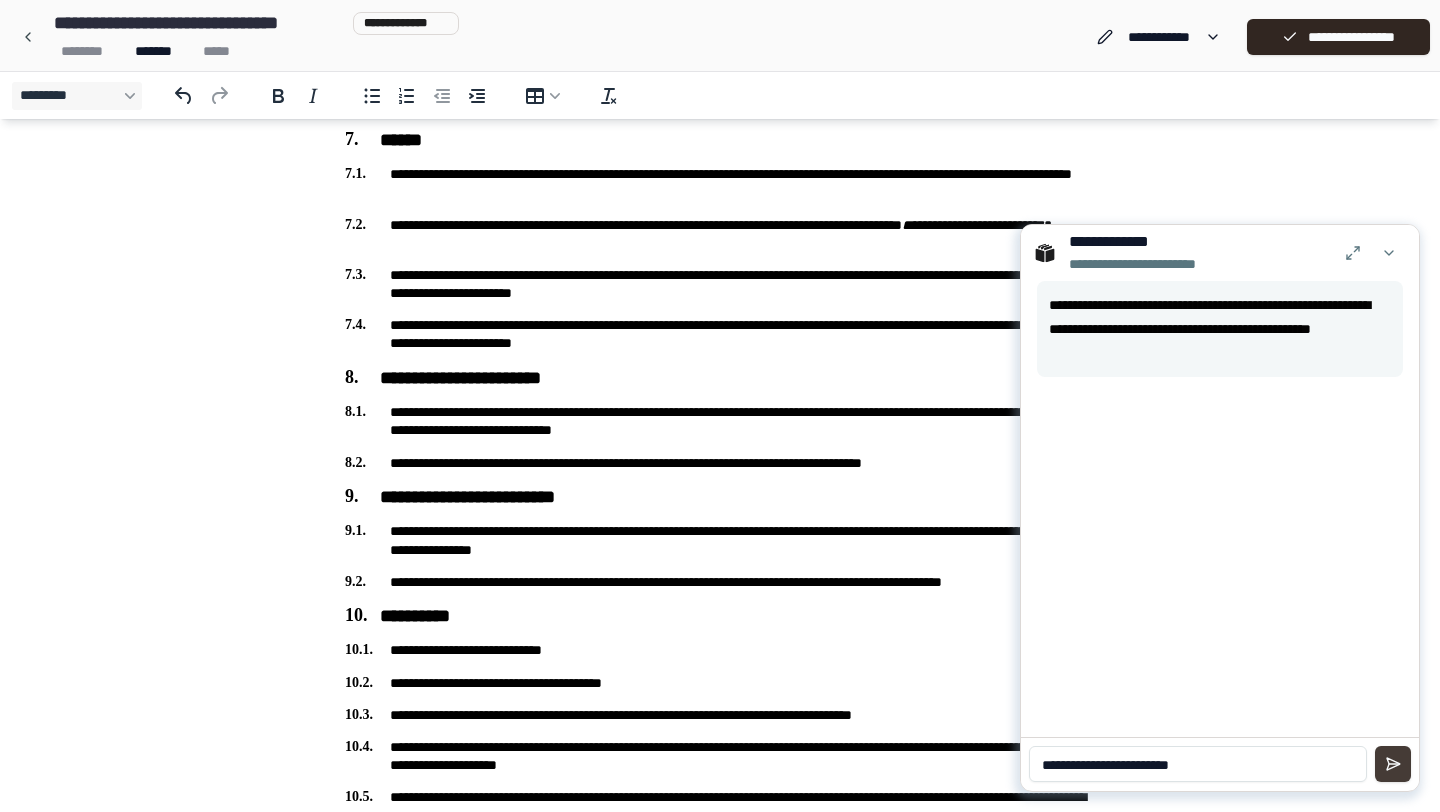 type on "**********" 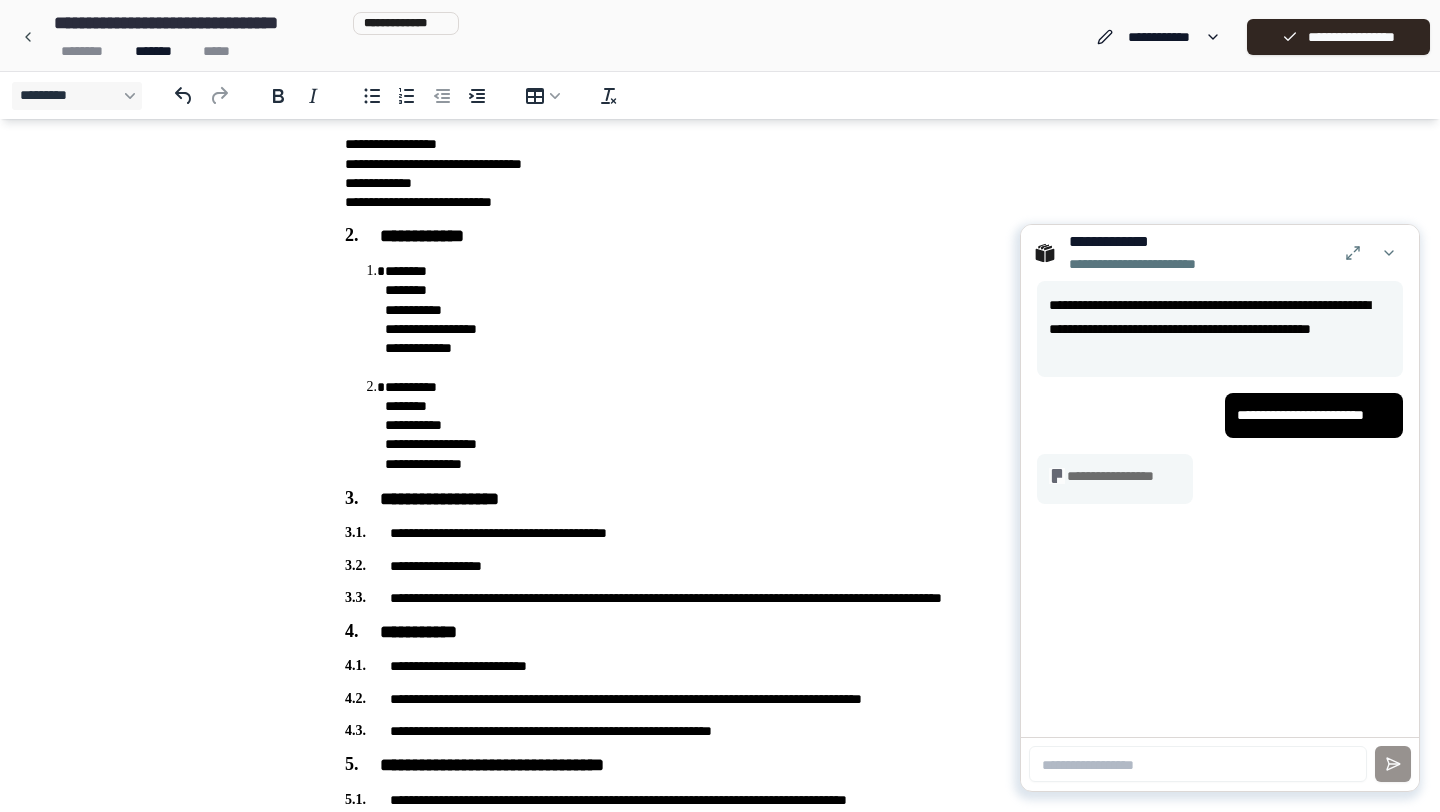 scroll, scrollTop: 98, scrollLeft: 0, axis: vertical 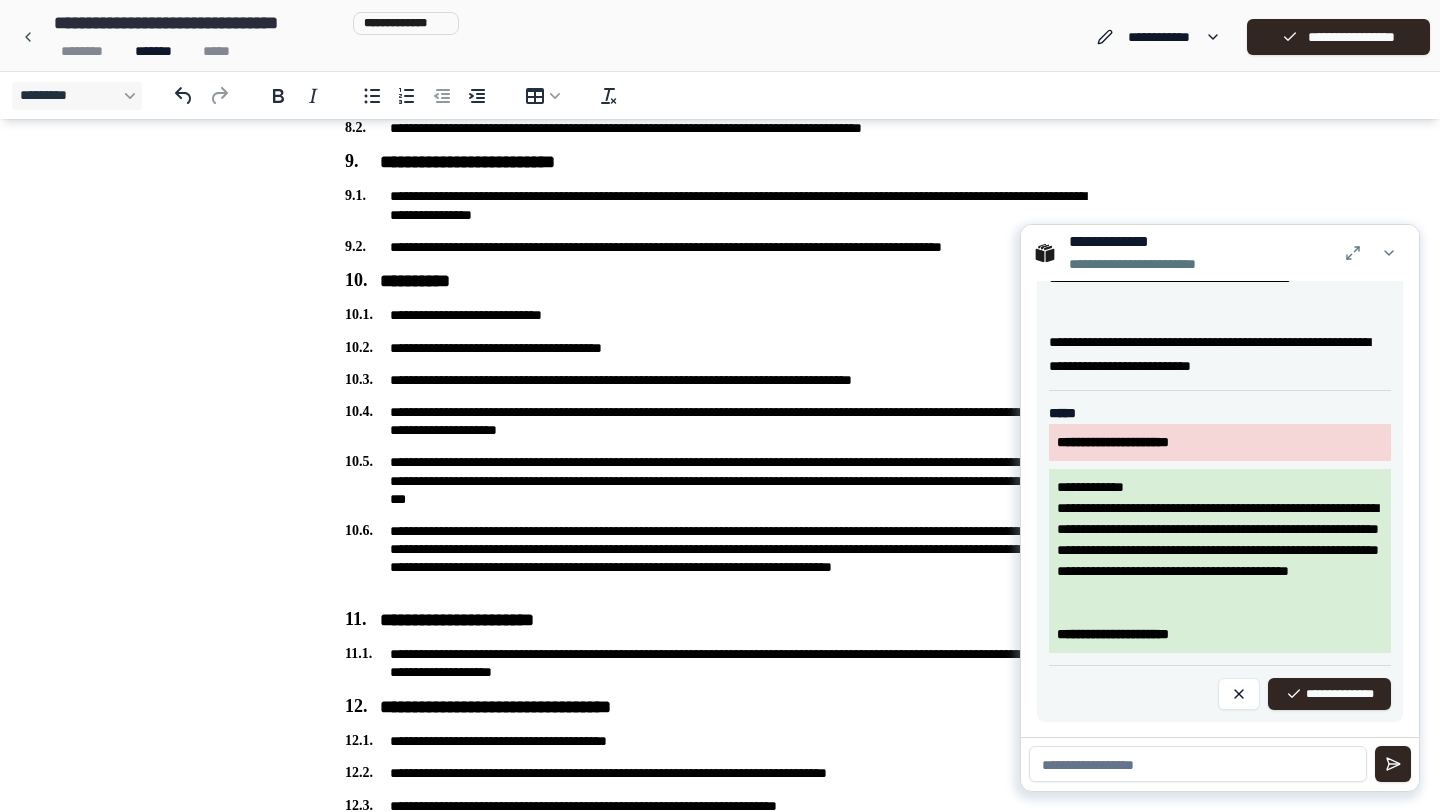 click at bounding box center [1198, 764] 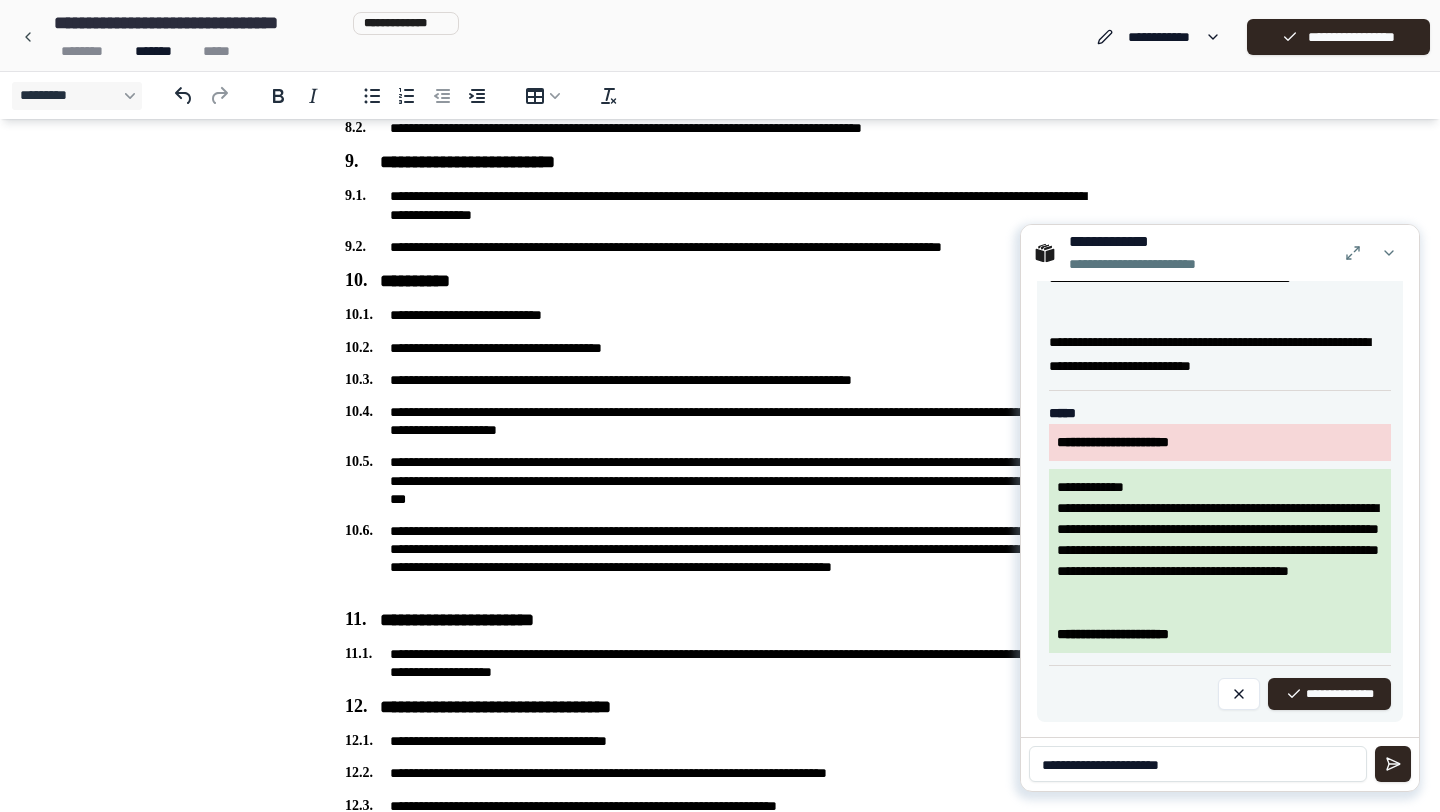 type on "**********" 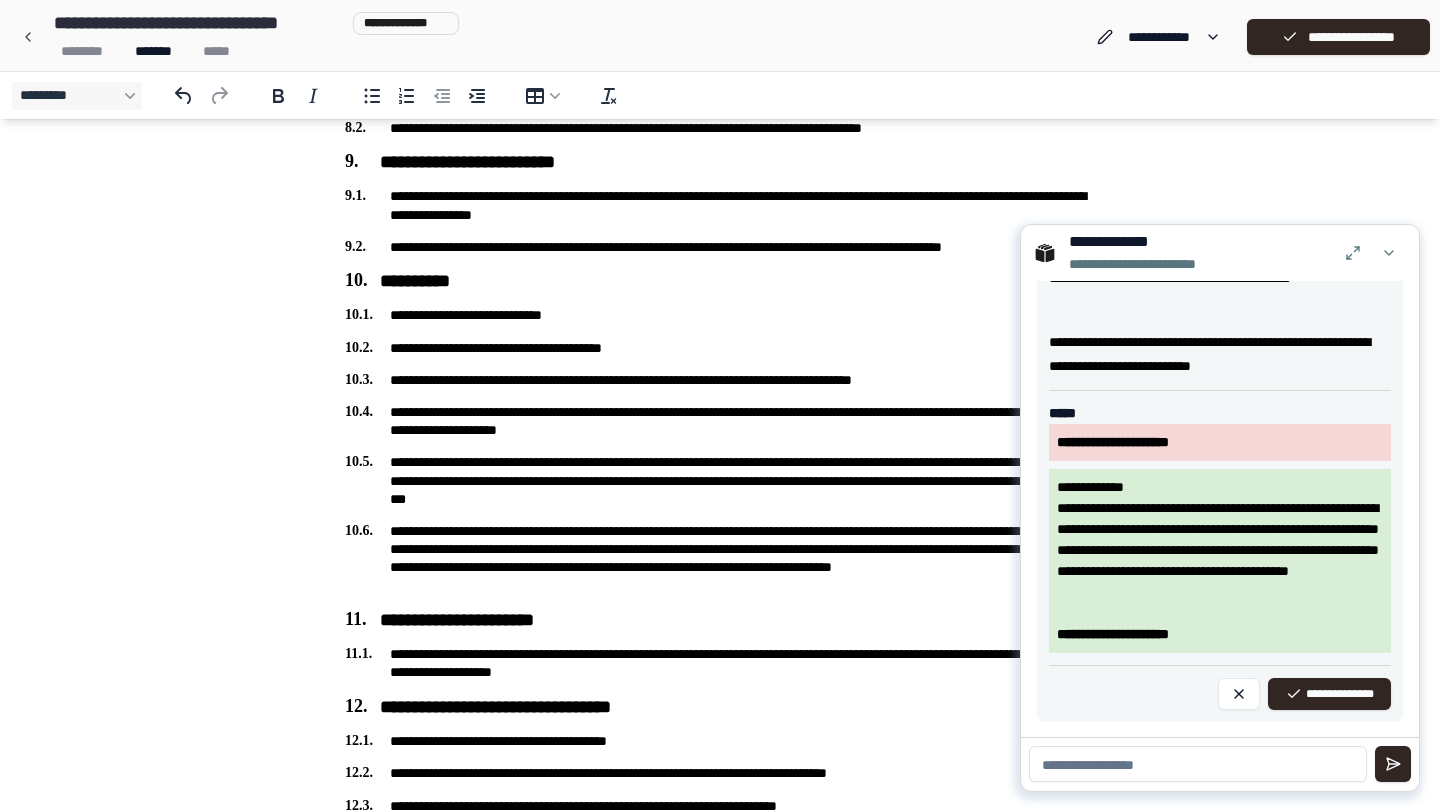 scroll, scrollTop: 129, scrollLeft: 0, axis: vertical 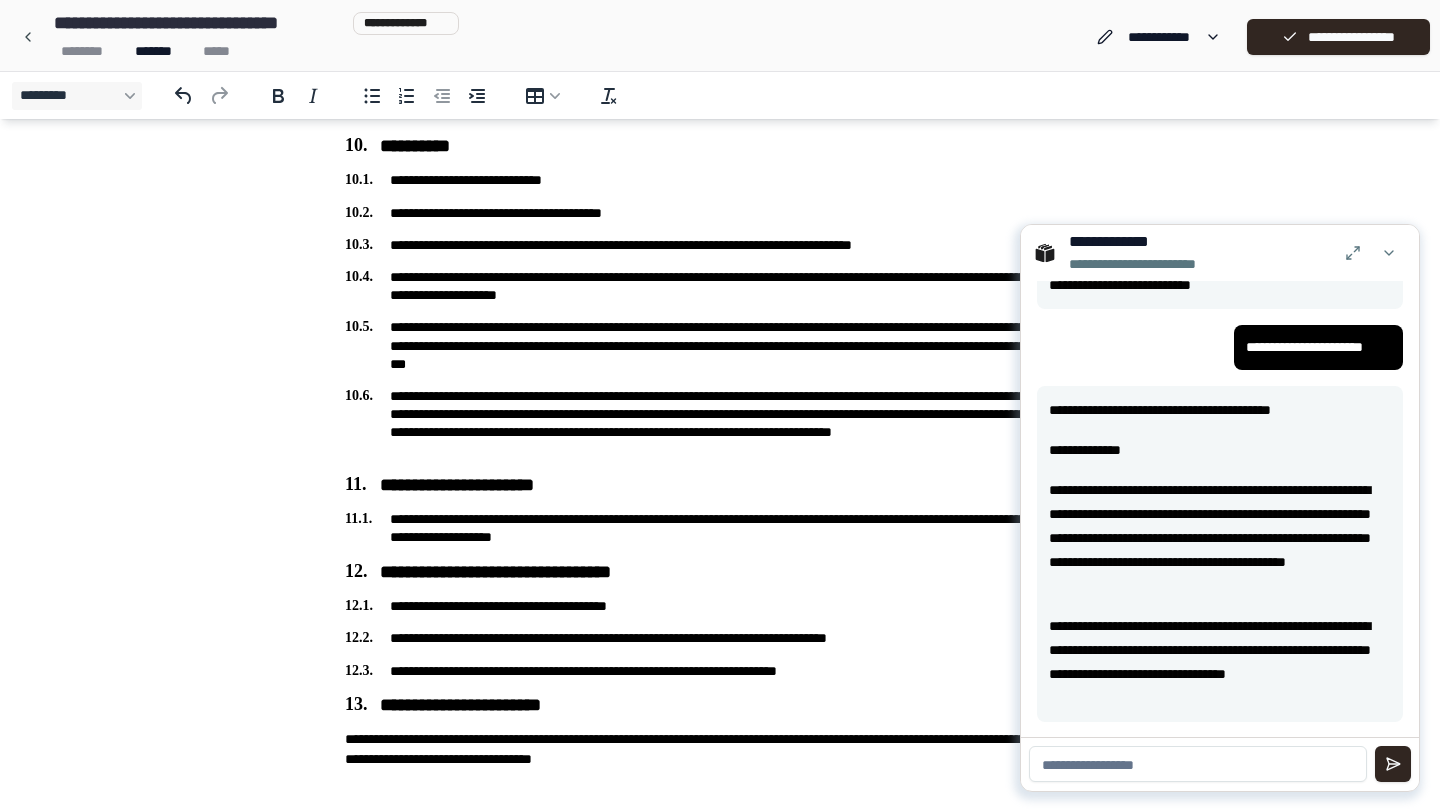 click at bounding box center [1198, 764] 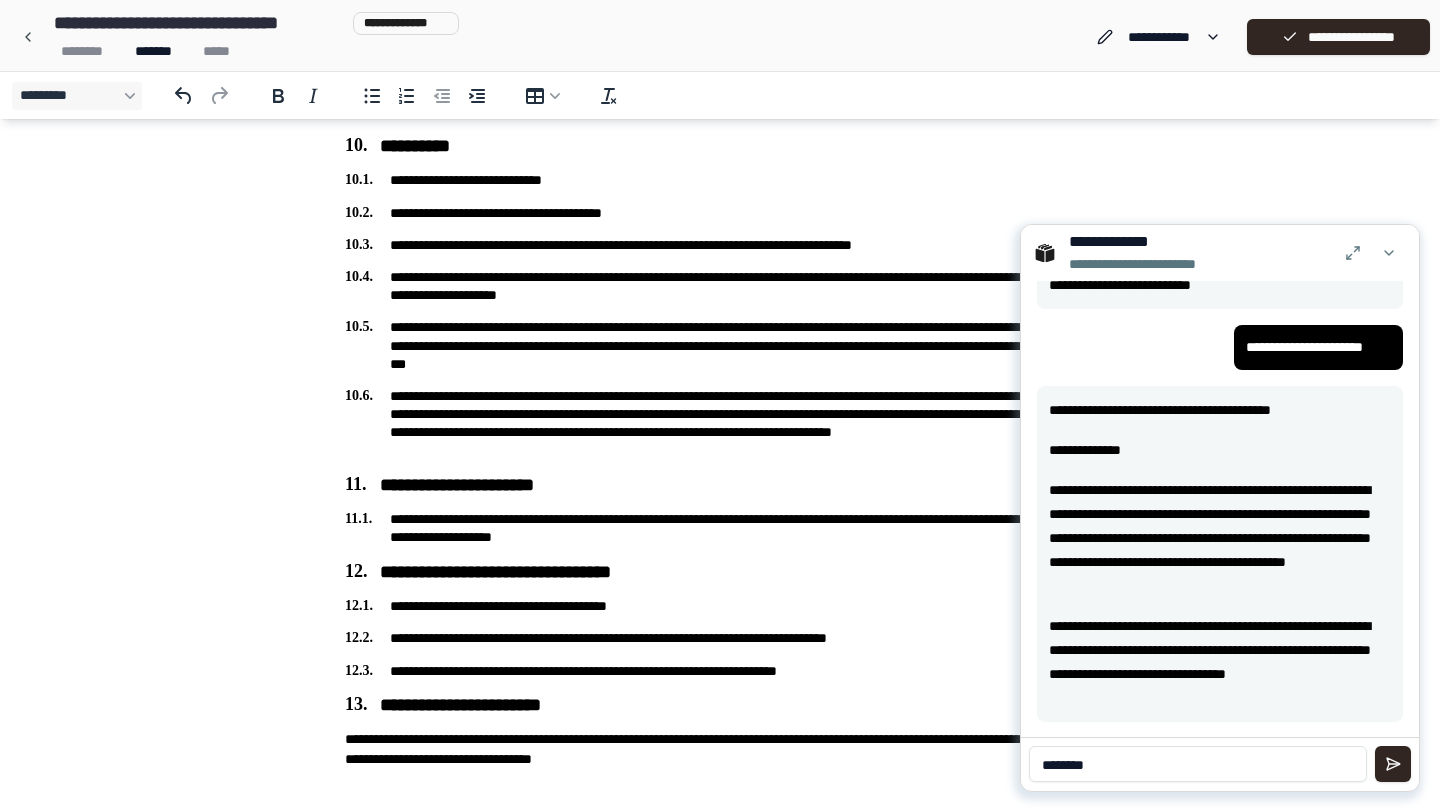 type on "********" 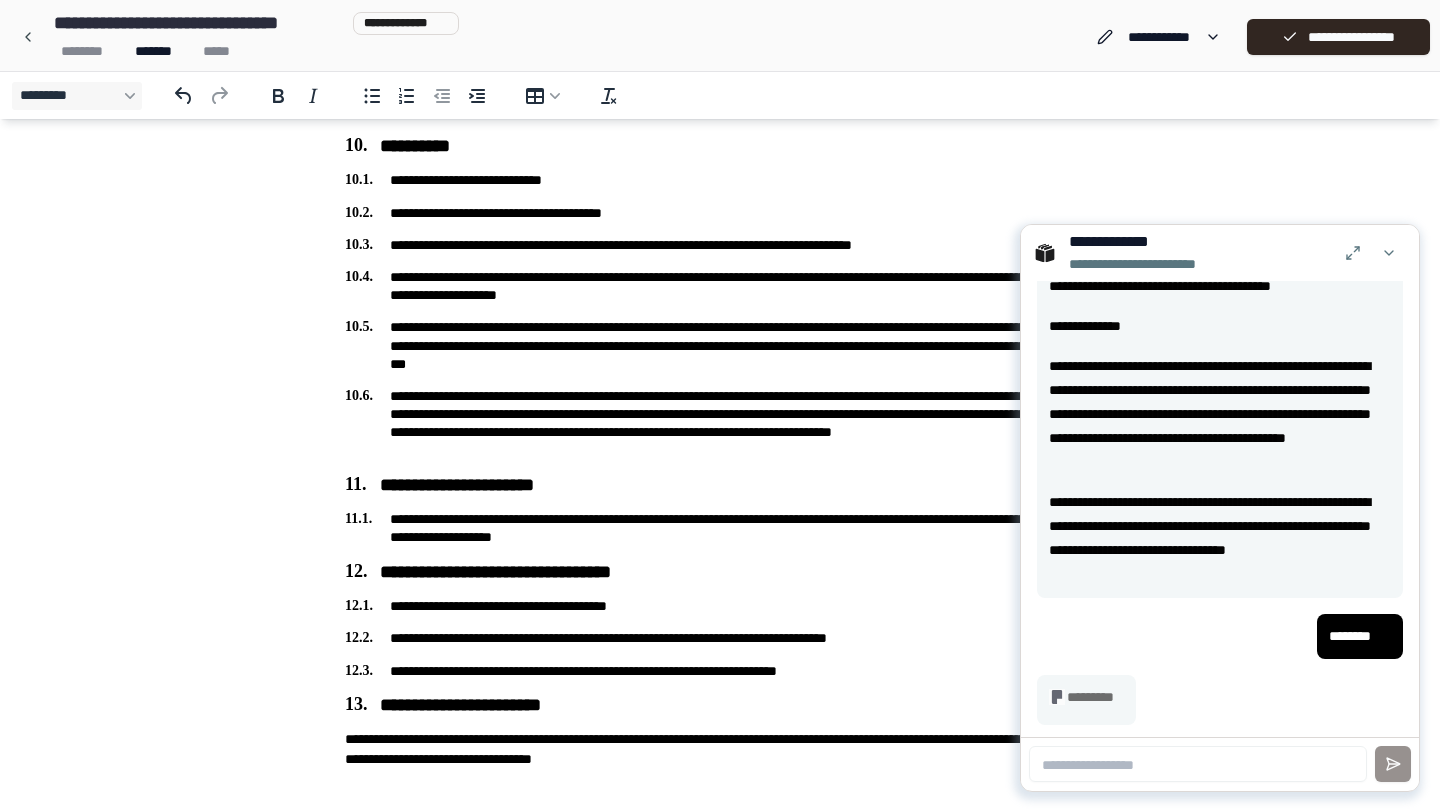 scroll, scrollTop: 542, scrollLeft: 0, axis: vertical 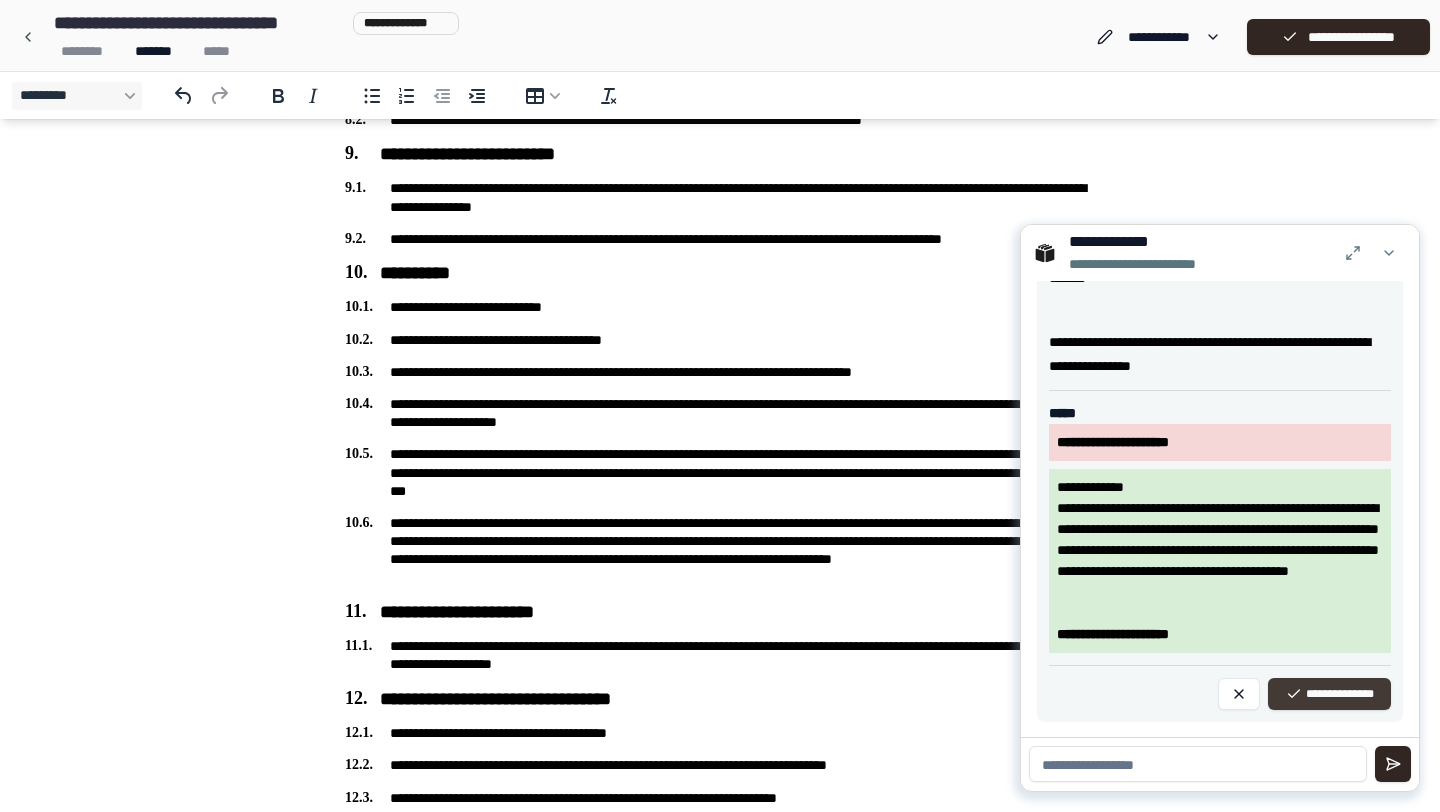 click on "**********" at bounding box center [1329, 694] 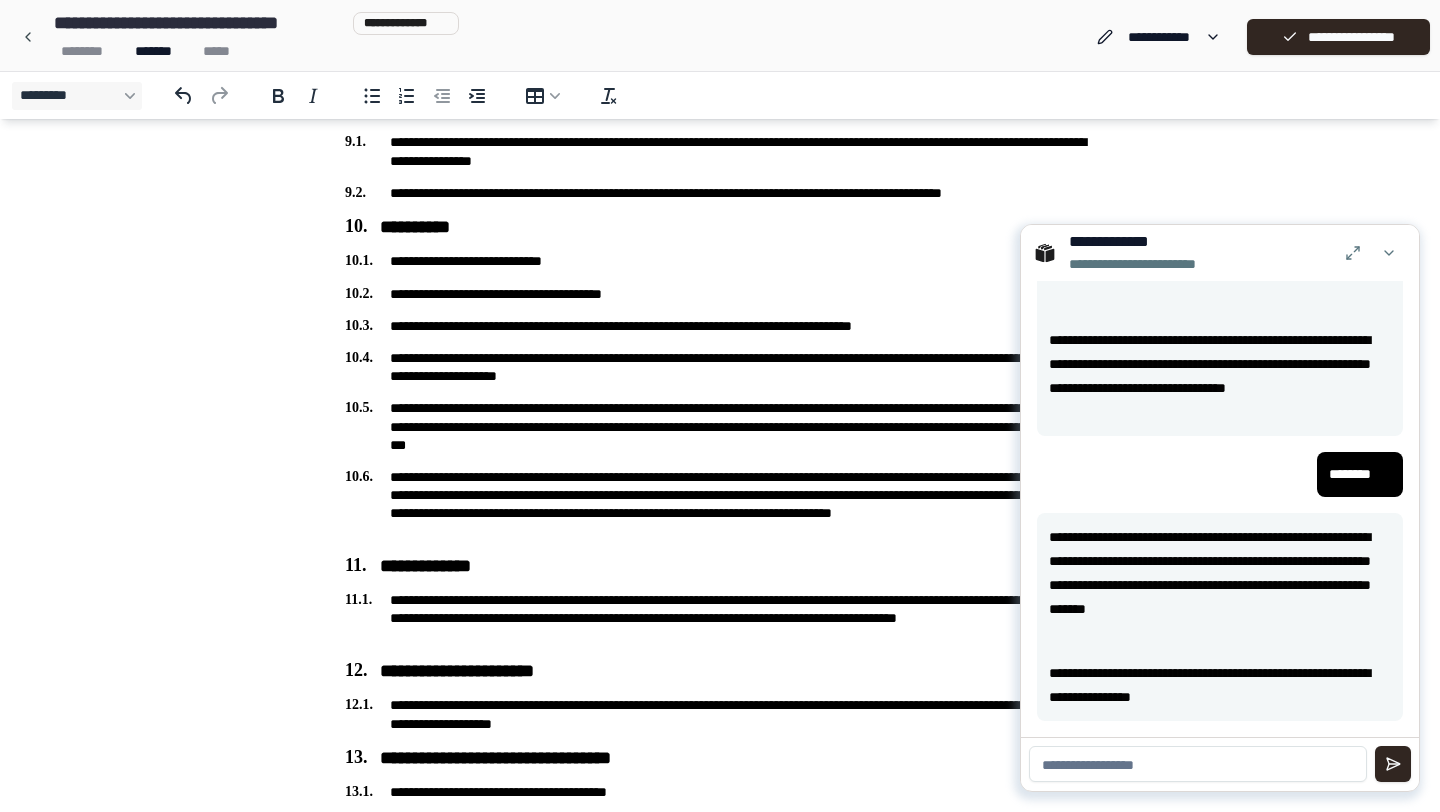 scroll, scrollTop: 1396, scrollLeft: 0, axis: vertical 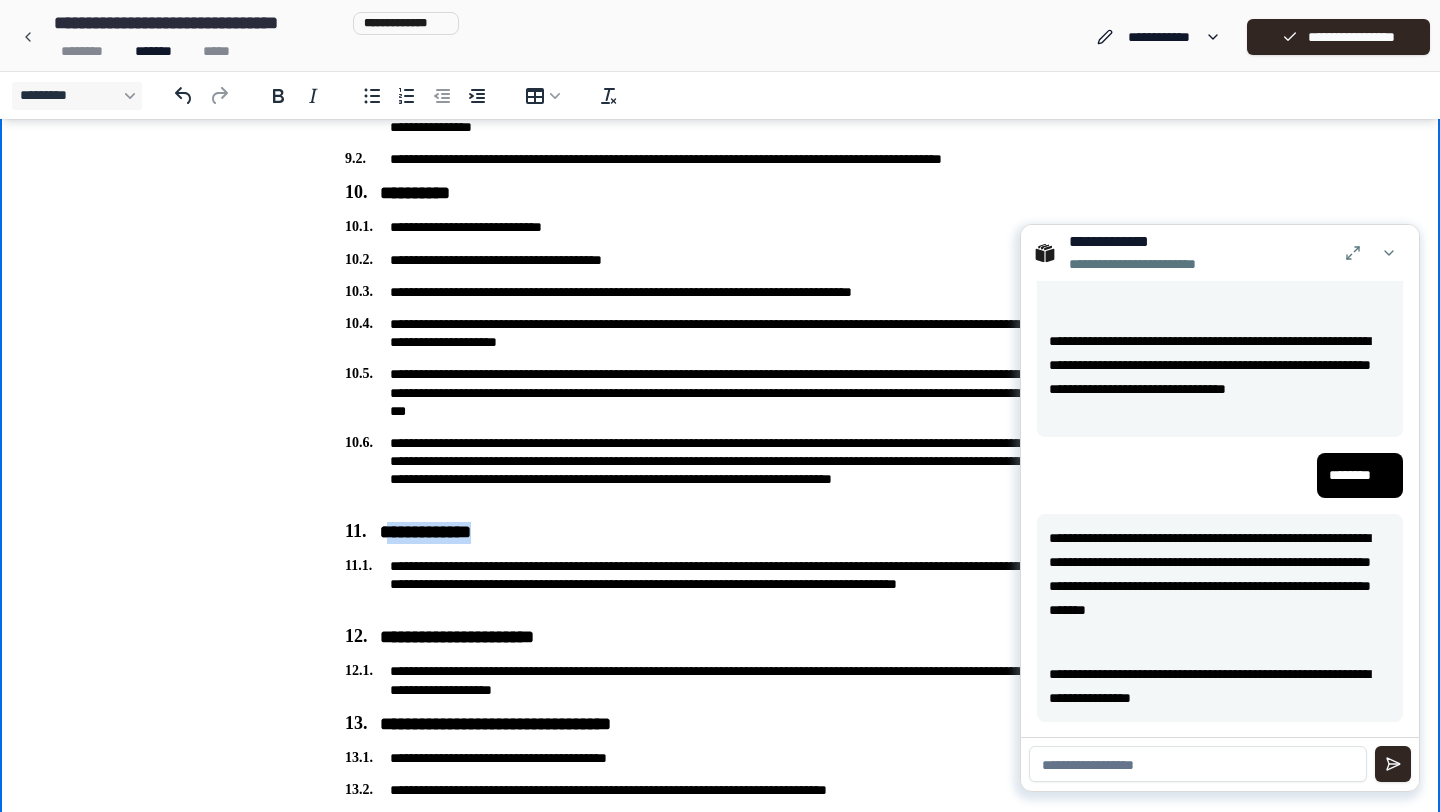 drag, startPoint x: 519, startPoint y: 533, endPoint x: 388, endPoint y: 533, distance: 131 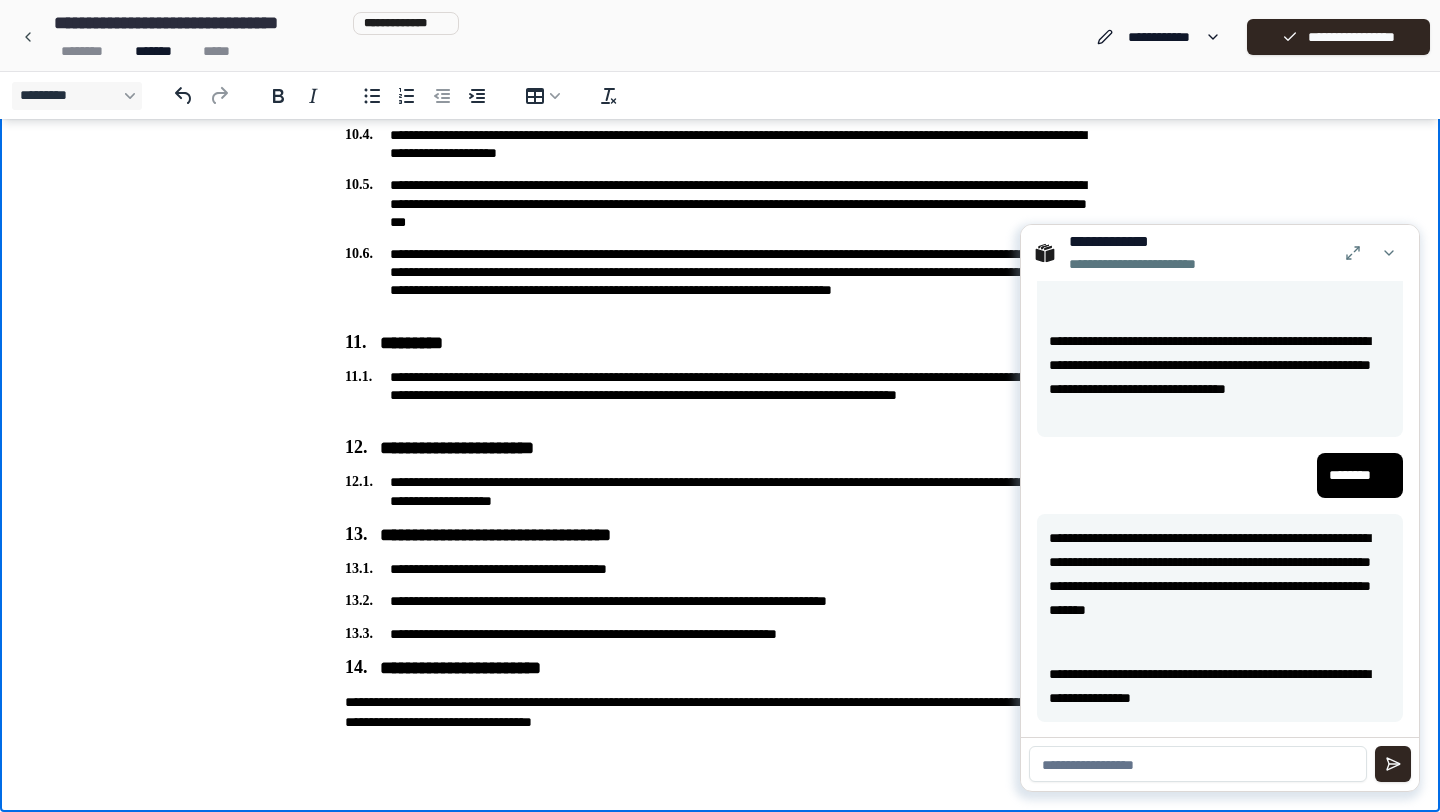 scroll, scrollTop: 1621, scrollLeft: 0, axis: vertical 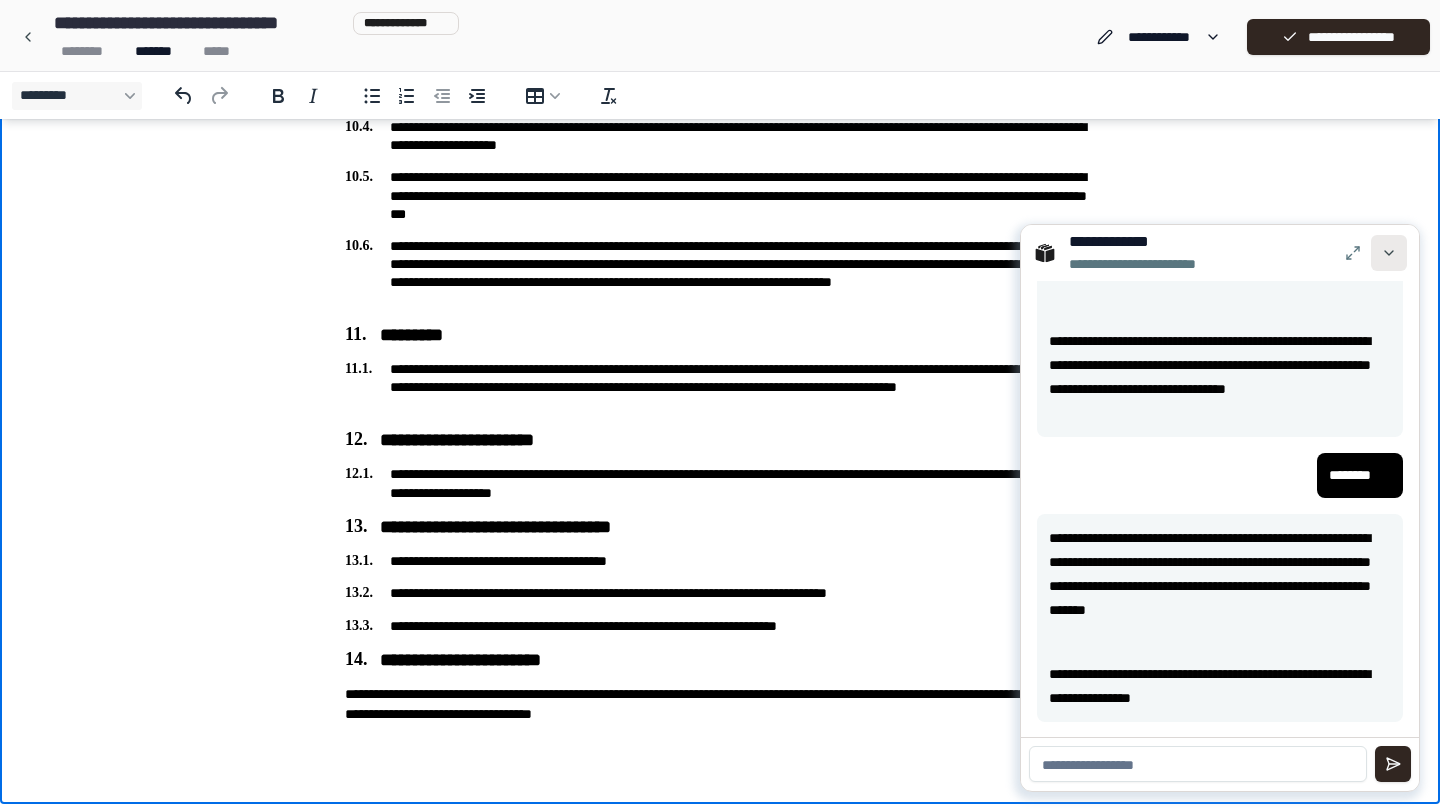 click at bounding box center (1389, 253) 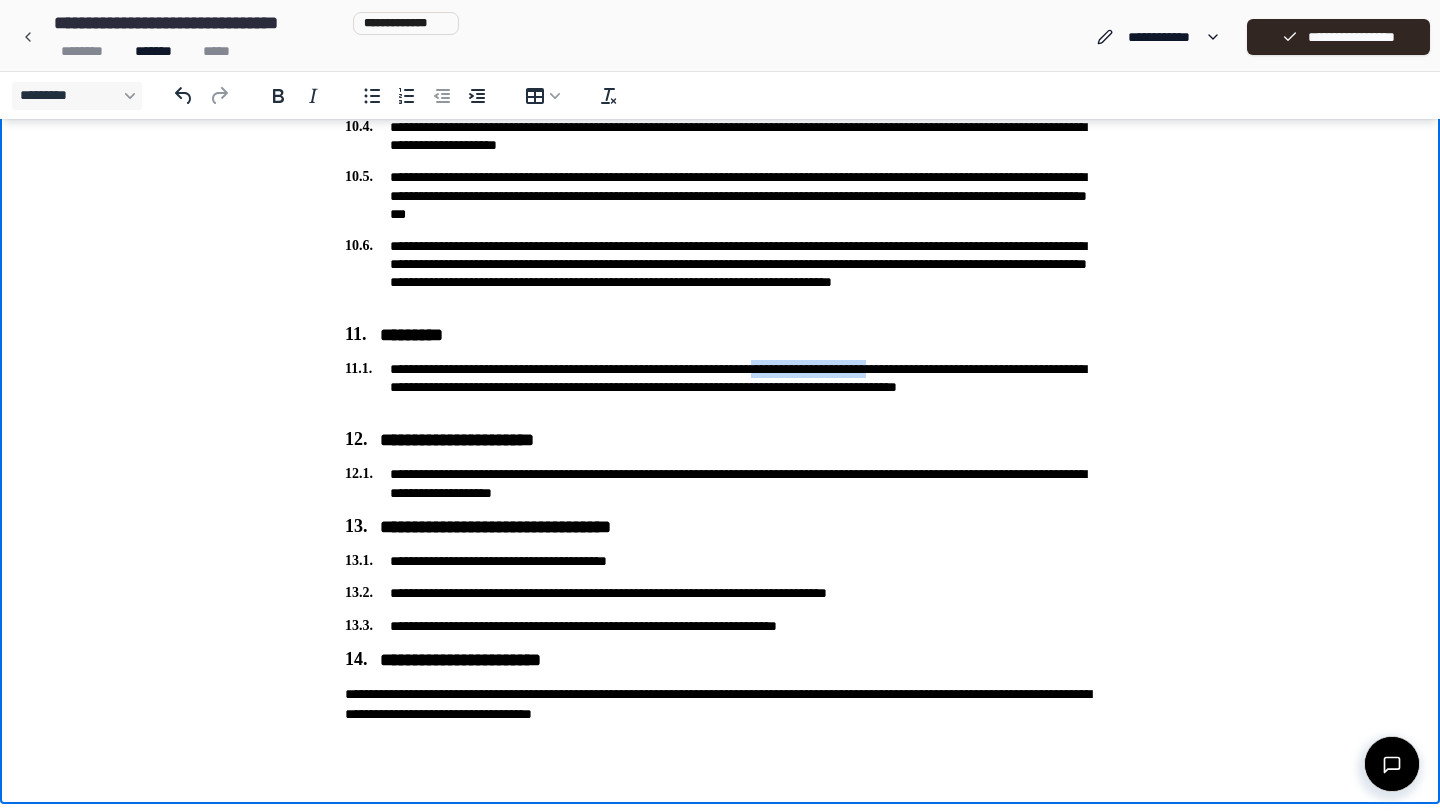 drag, startPoint x: 999, startPoint y: 370, endPoint x: 857, endPoint y: 370, distance: 142 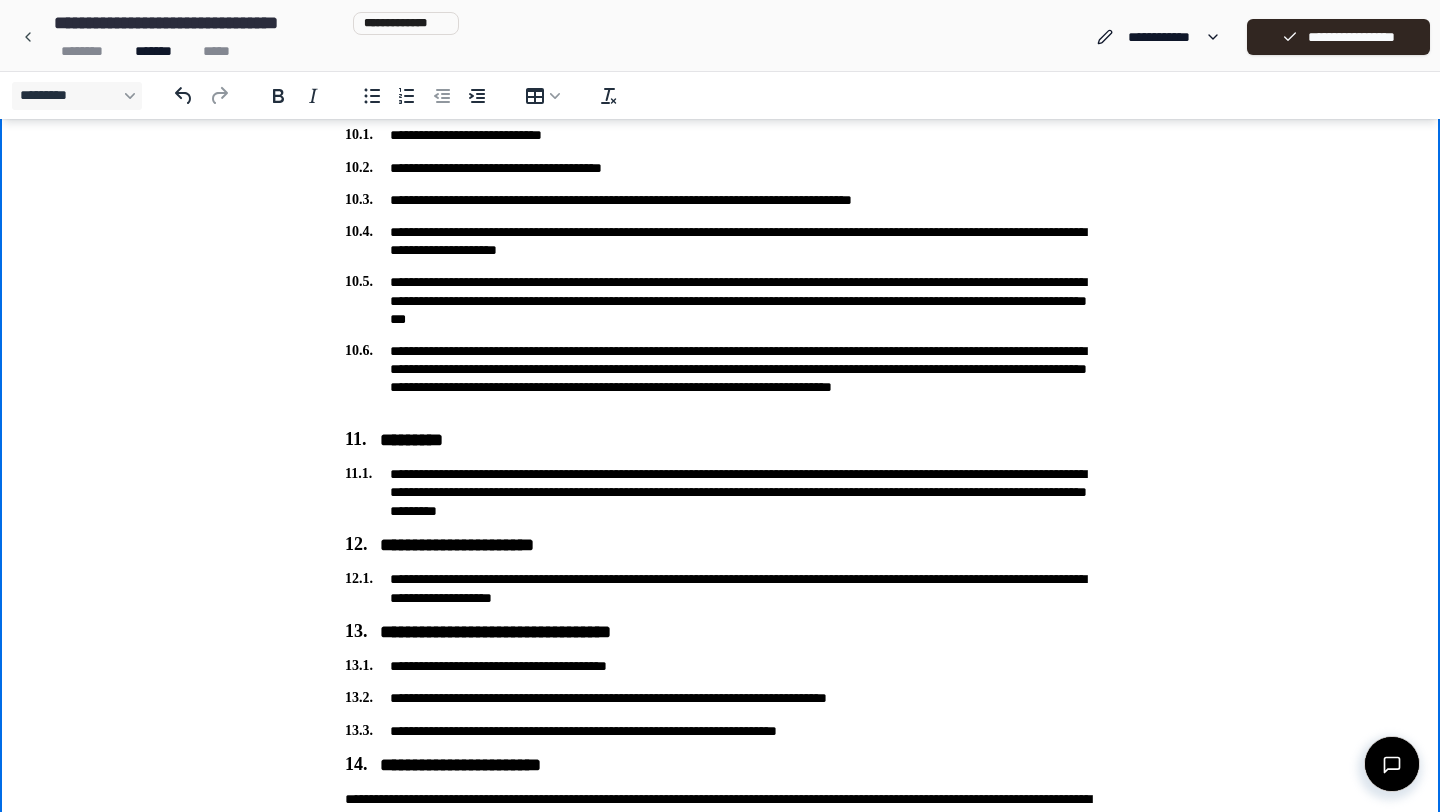 scroll, scrollTop: 1523, scrollLeft: 0, axis: vertical 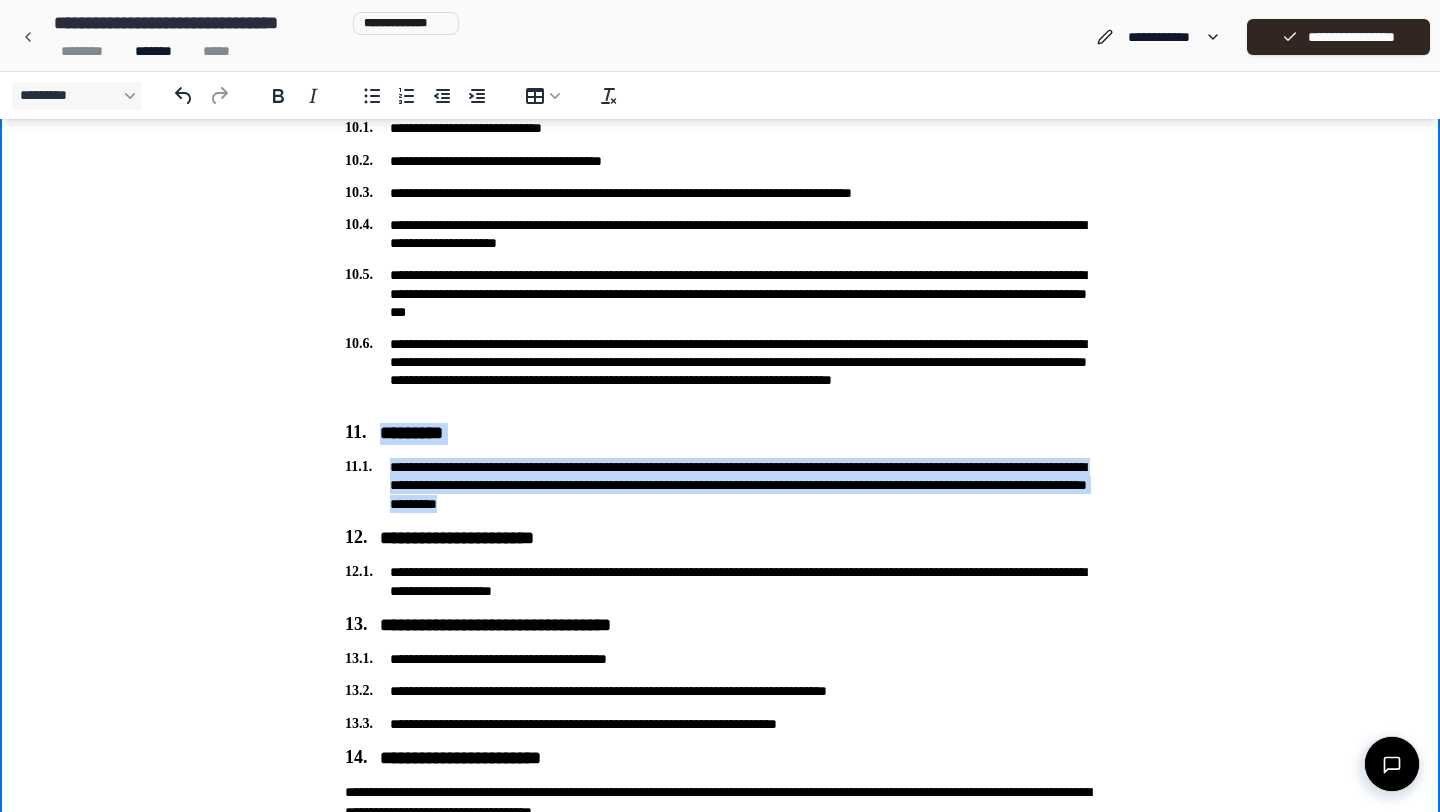 drag, startPoint x: 937, startPoint y: 507, endPoint x: 224, endPoint y: 441, distance: 716.04816 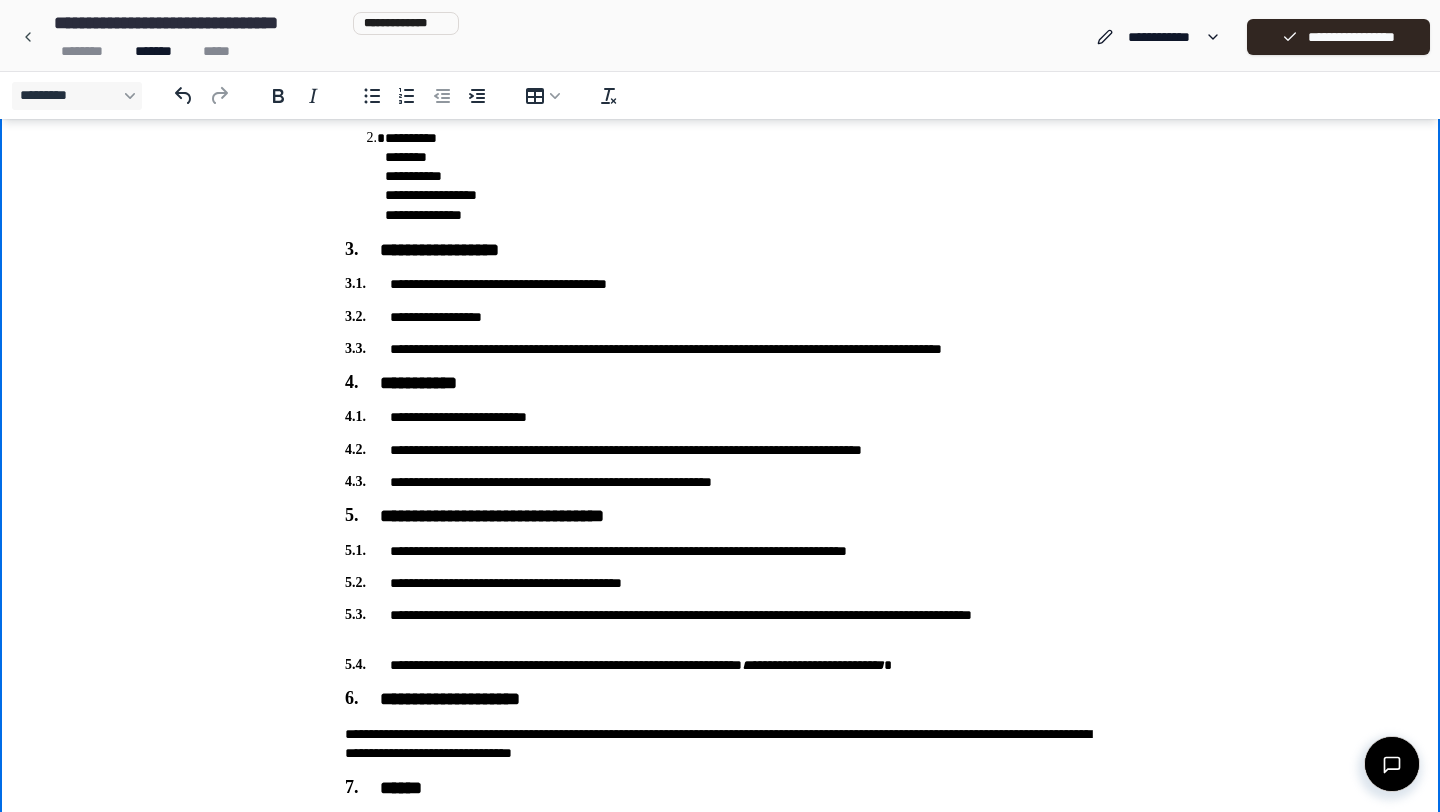 scroll, scrollTop: 351, scrollLeft: 0, axis: vertical 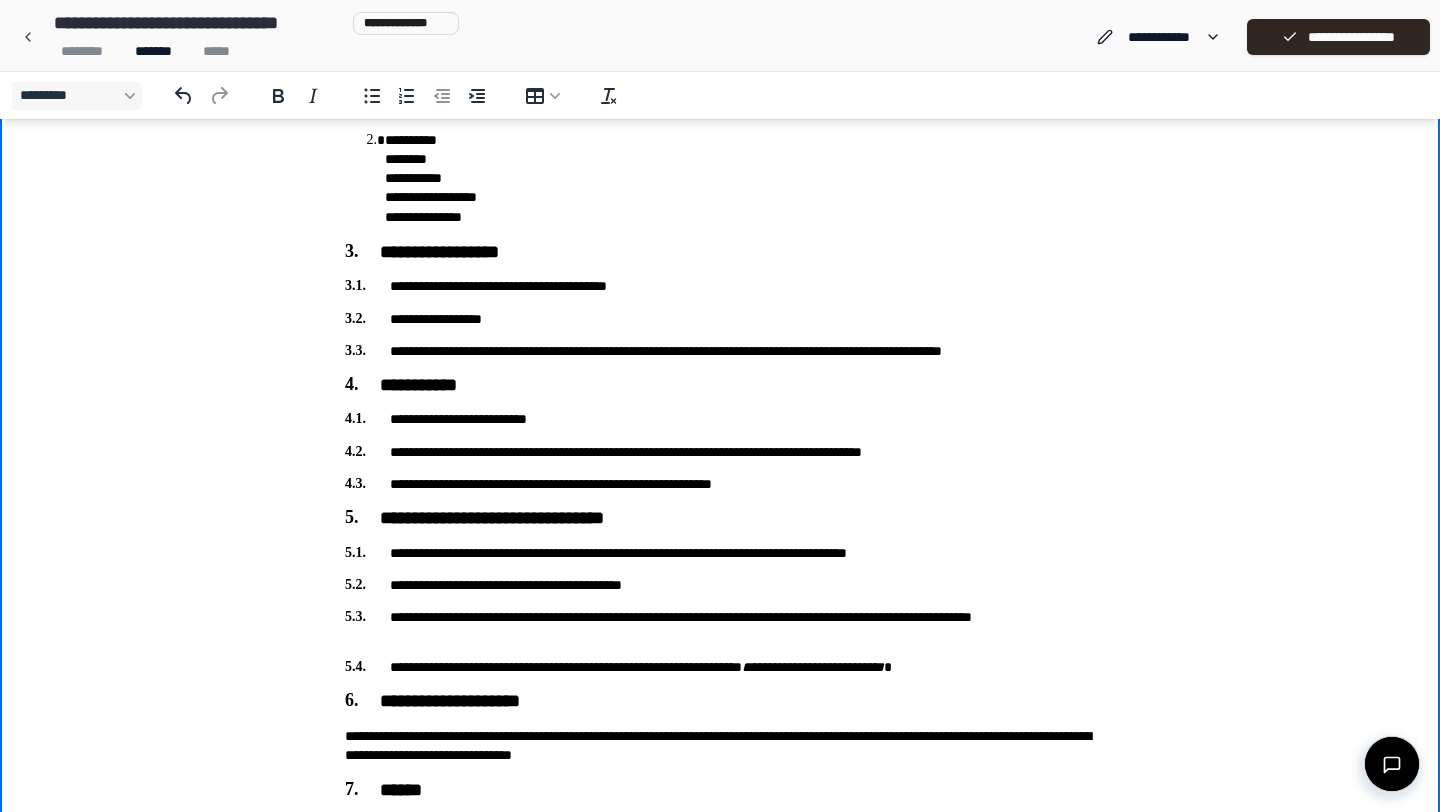 click on "**********" at bounding box center [720, 351] 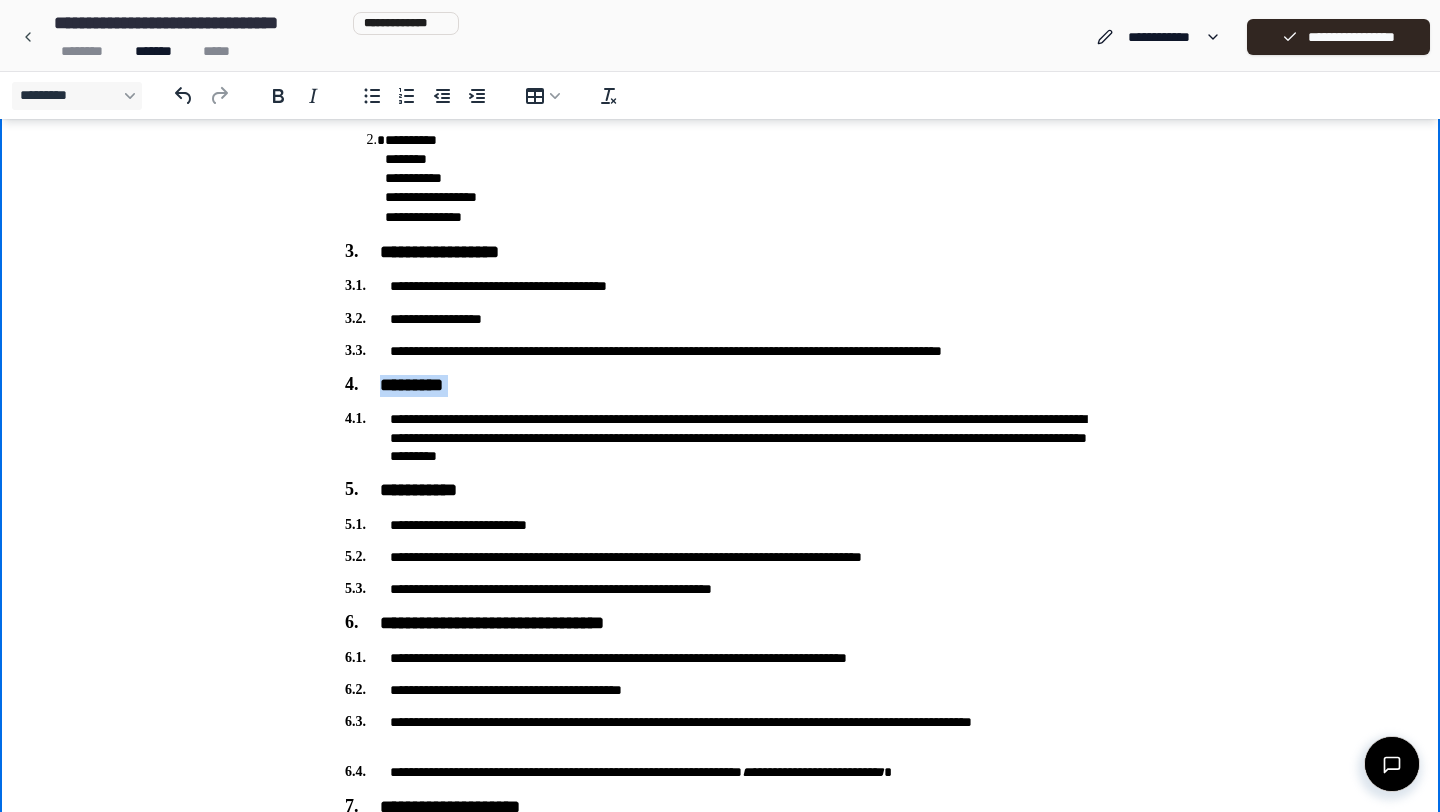 drag, startPoint x: 489, startPoint y: 397, endPoint x: 337, endPoint y: 378, distance: 153.18289 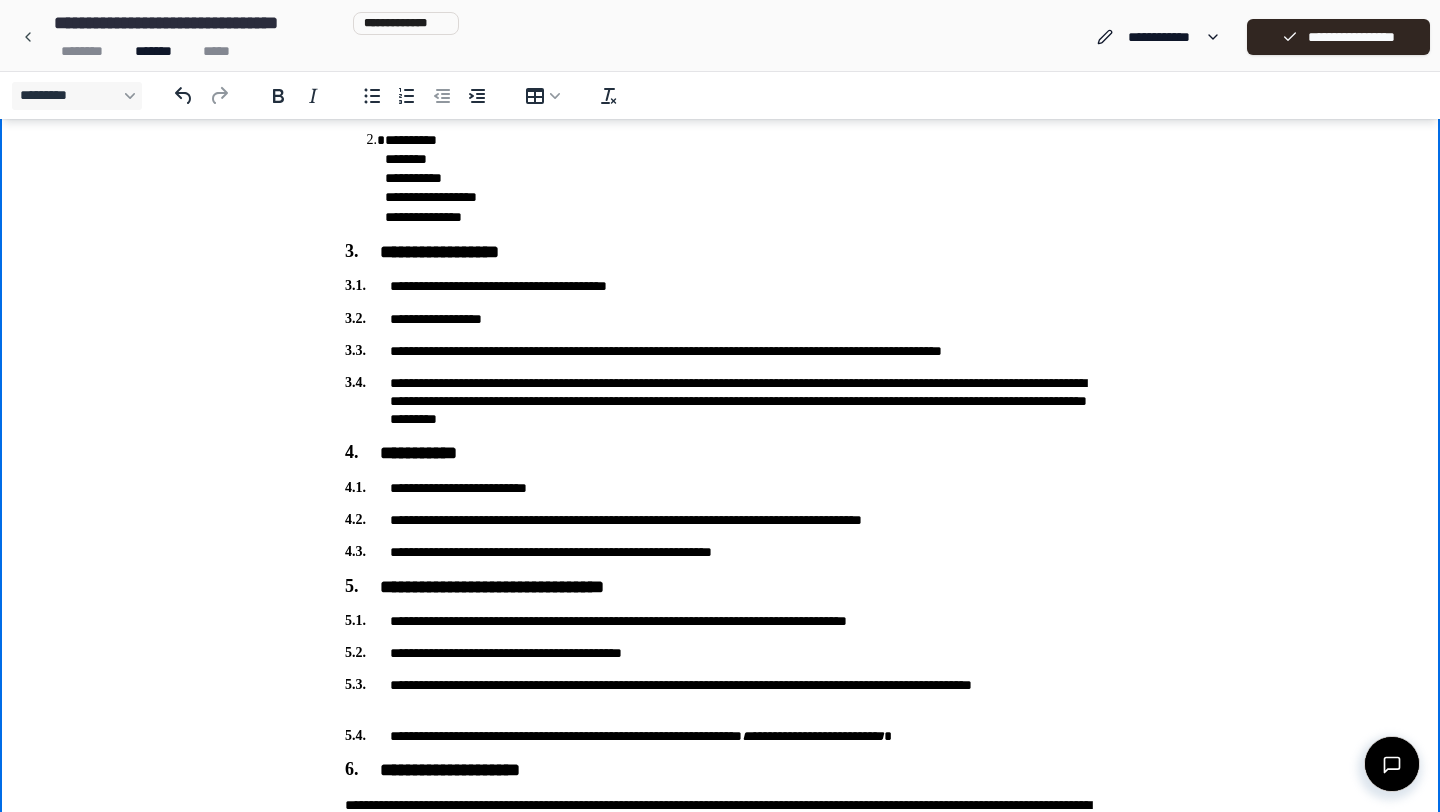 click on "**********" at bounding box center [720, 401] 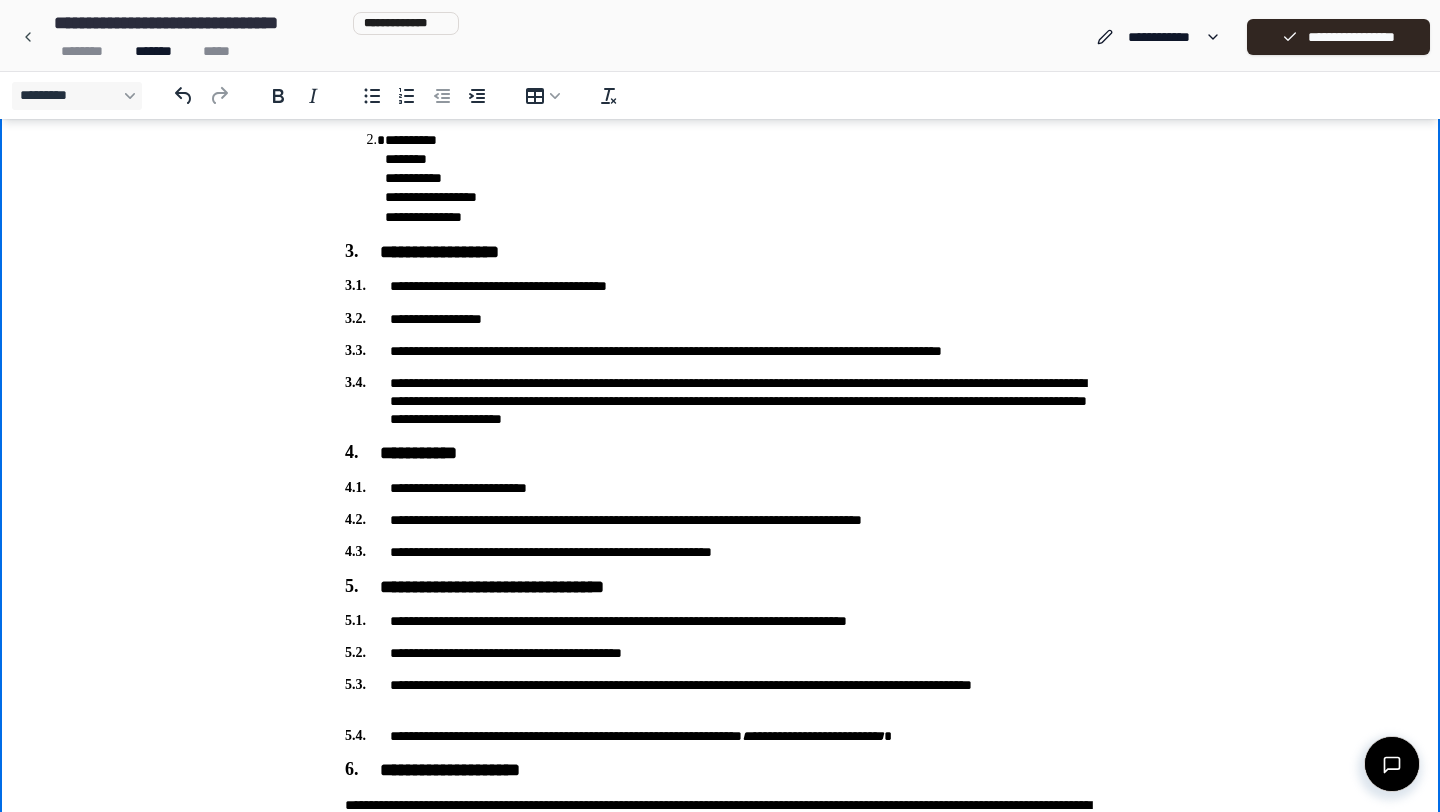 click on "**********" at bounding box center (720, 401) 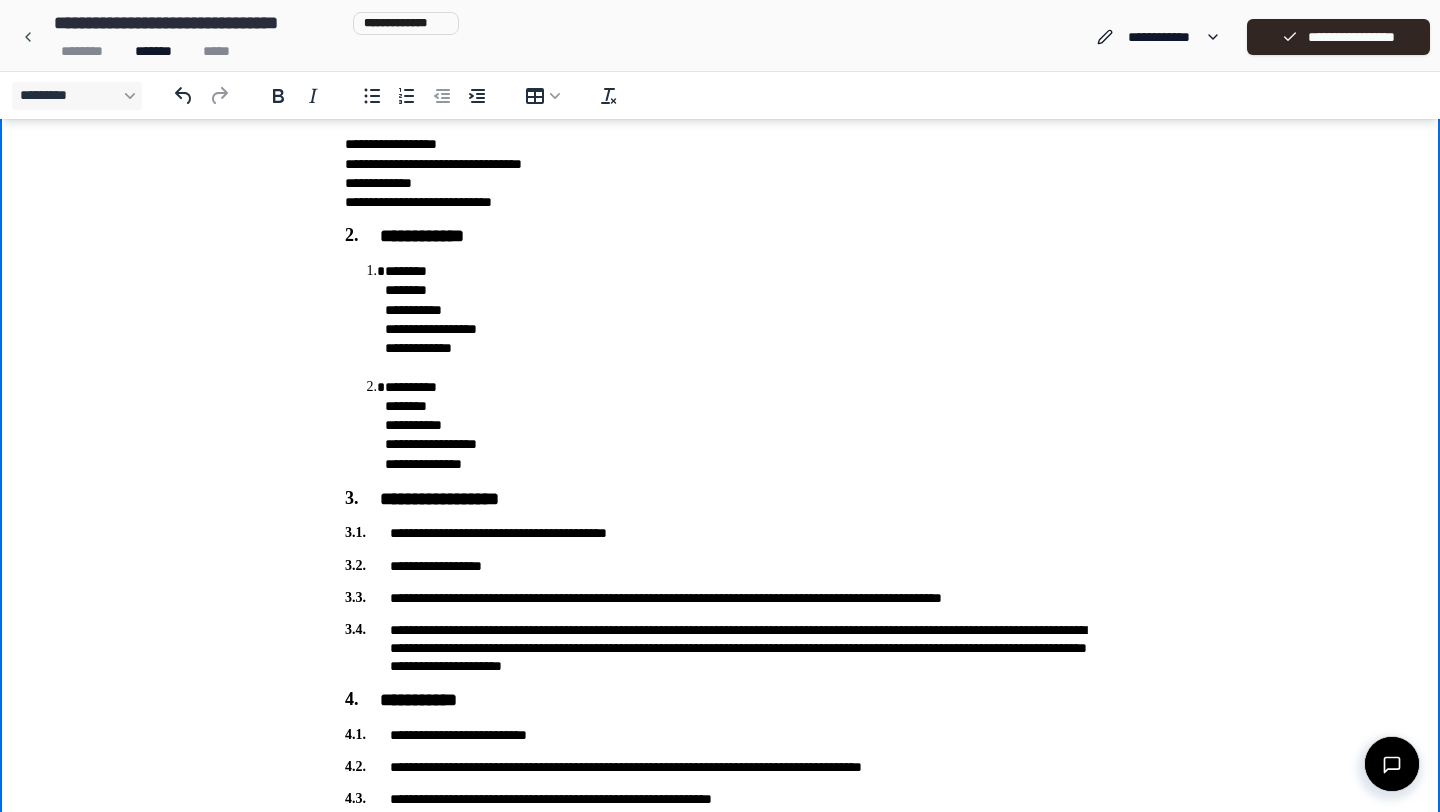 scroll, scrollTop: 99, scrollLeft: 0, axis: vertical 